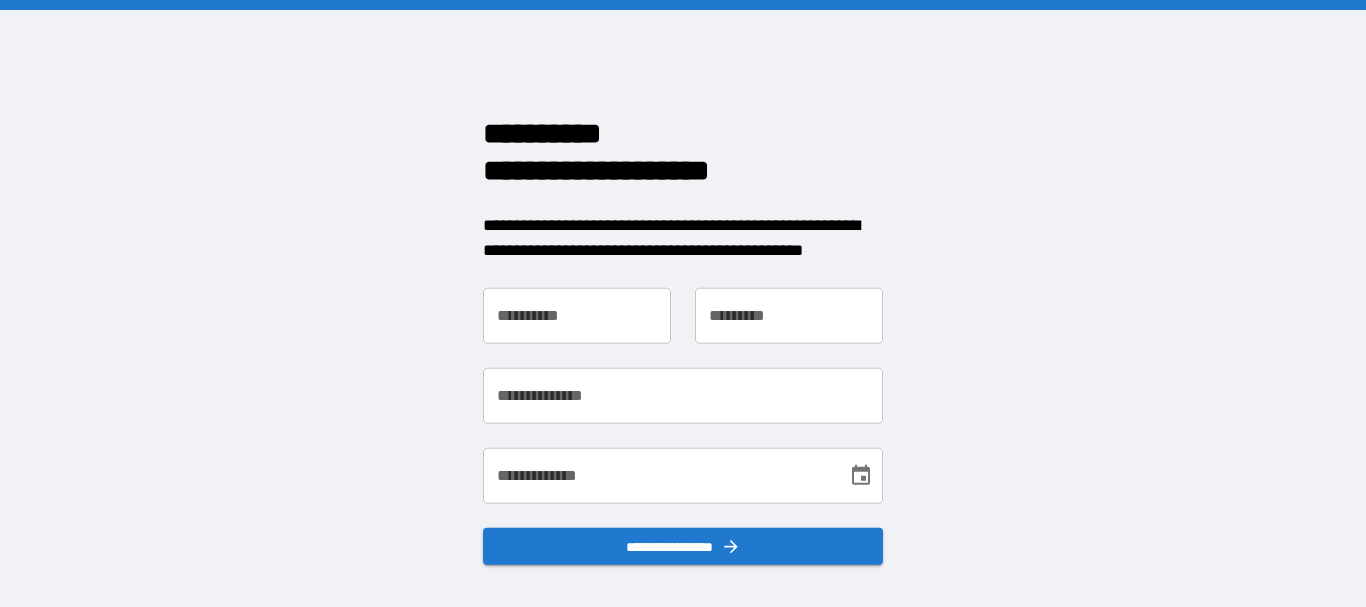 scroll, scrollTop: 0, scrollLeft: 0, axis: both 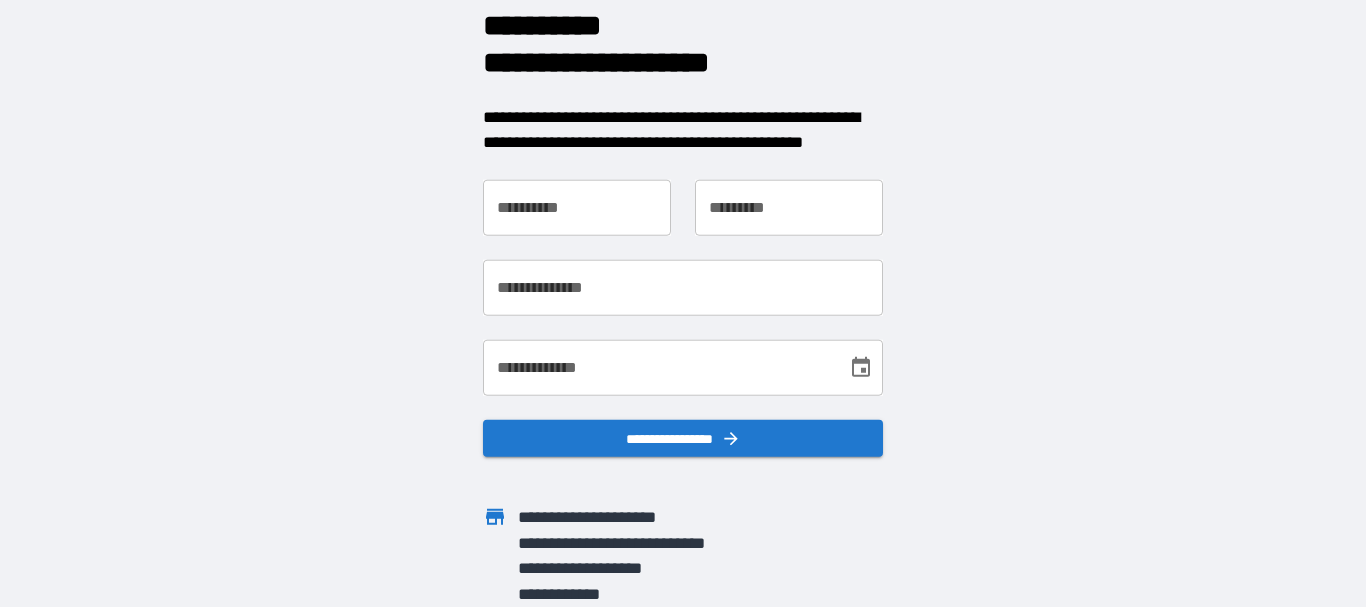 click on "**********" at bounding box center [577, 207] 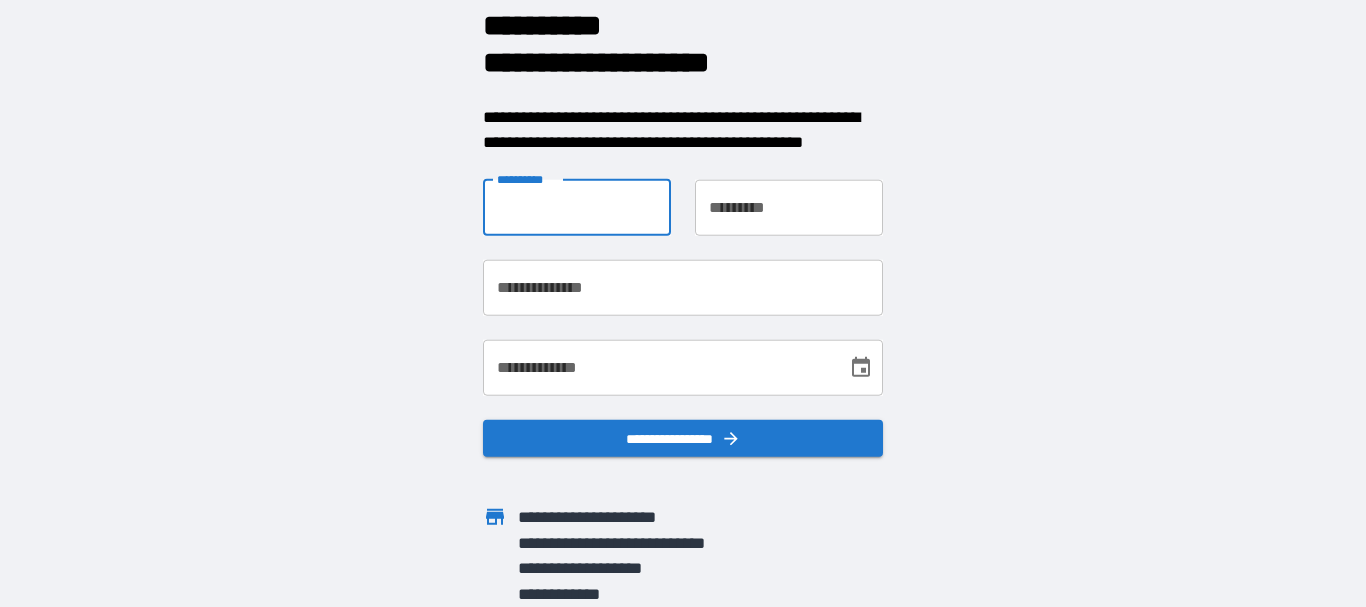 click on "**********" at bounding box center [577, 207] 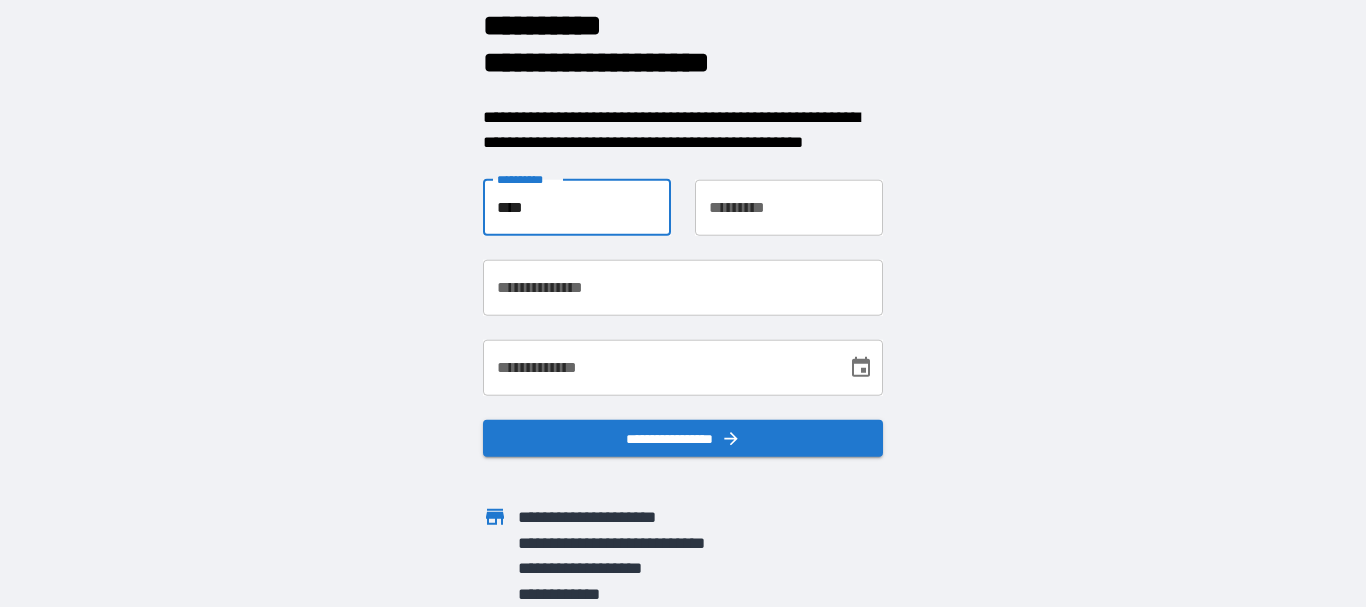 type on "****" 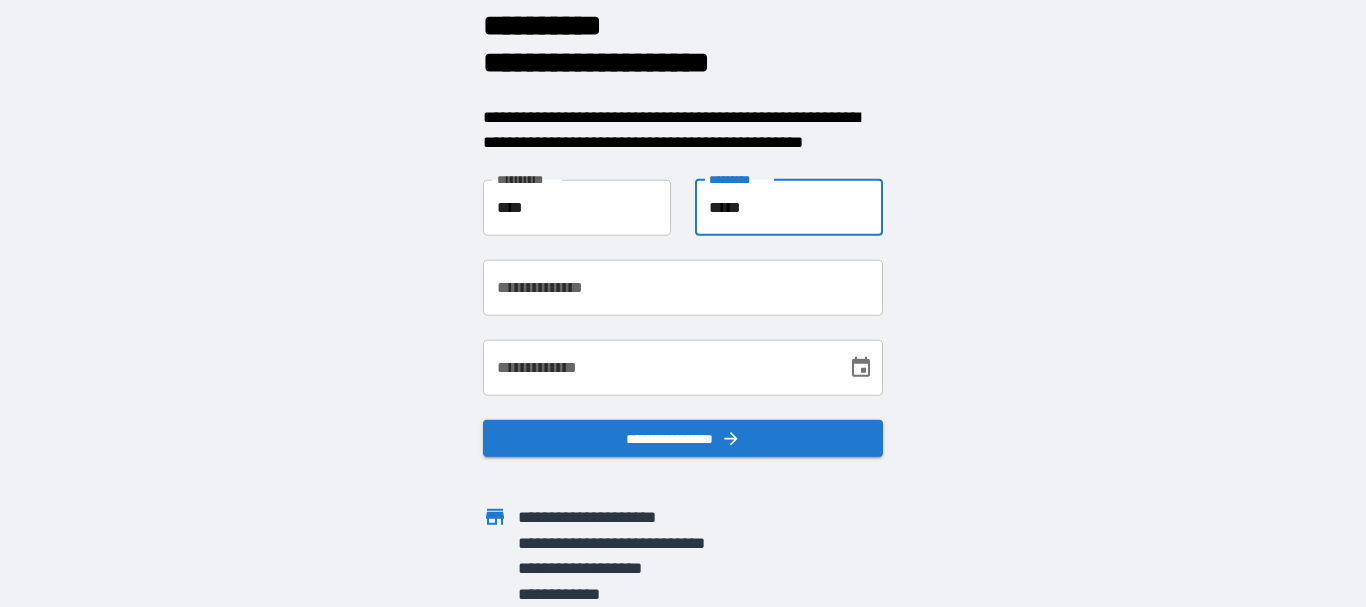 type on "*****" 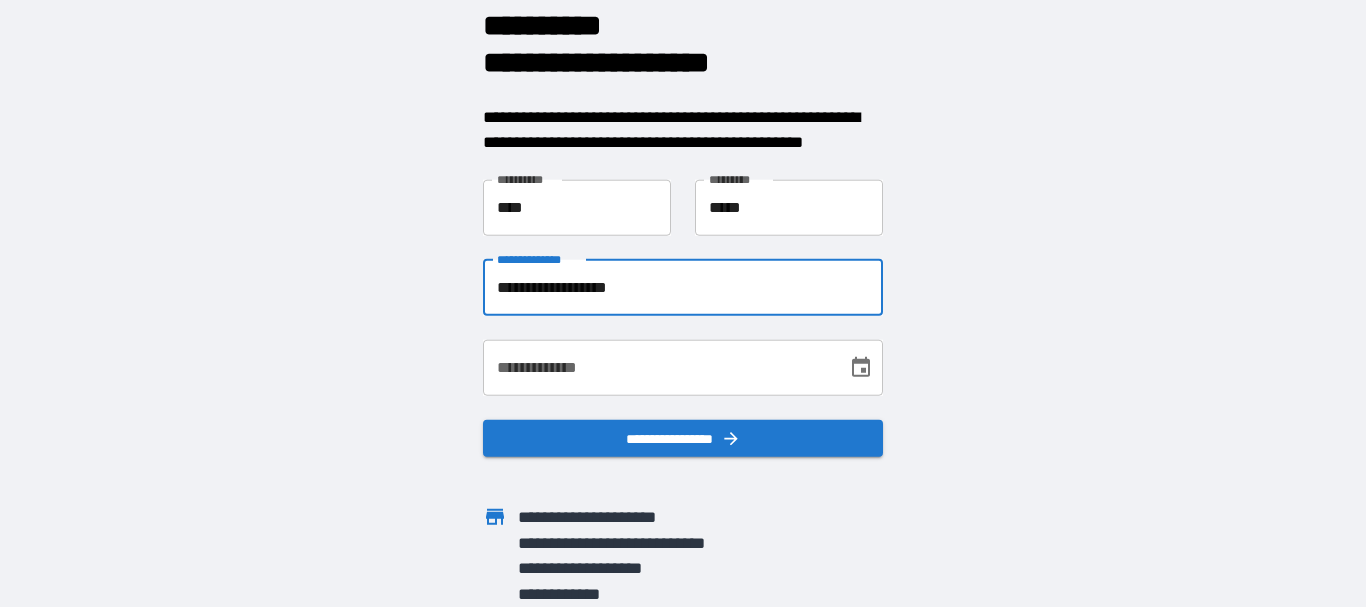 type on "**********" 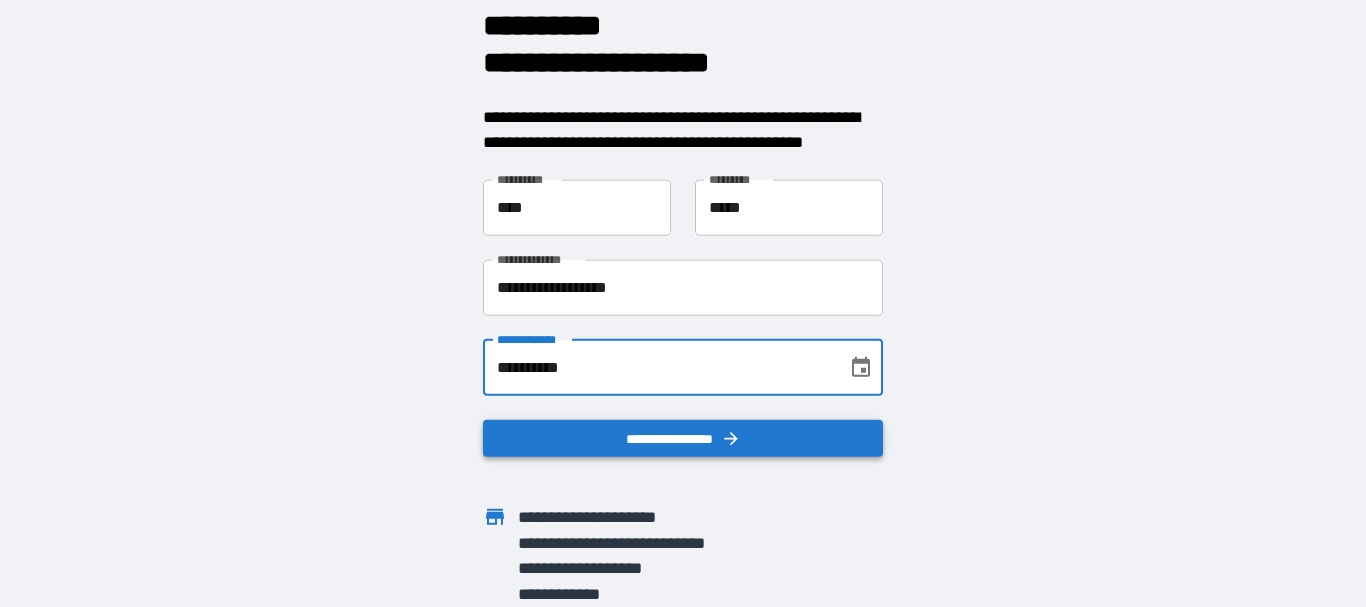 type on "**********" 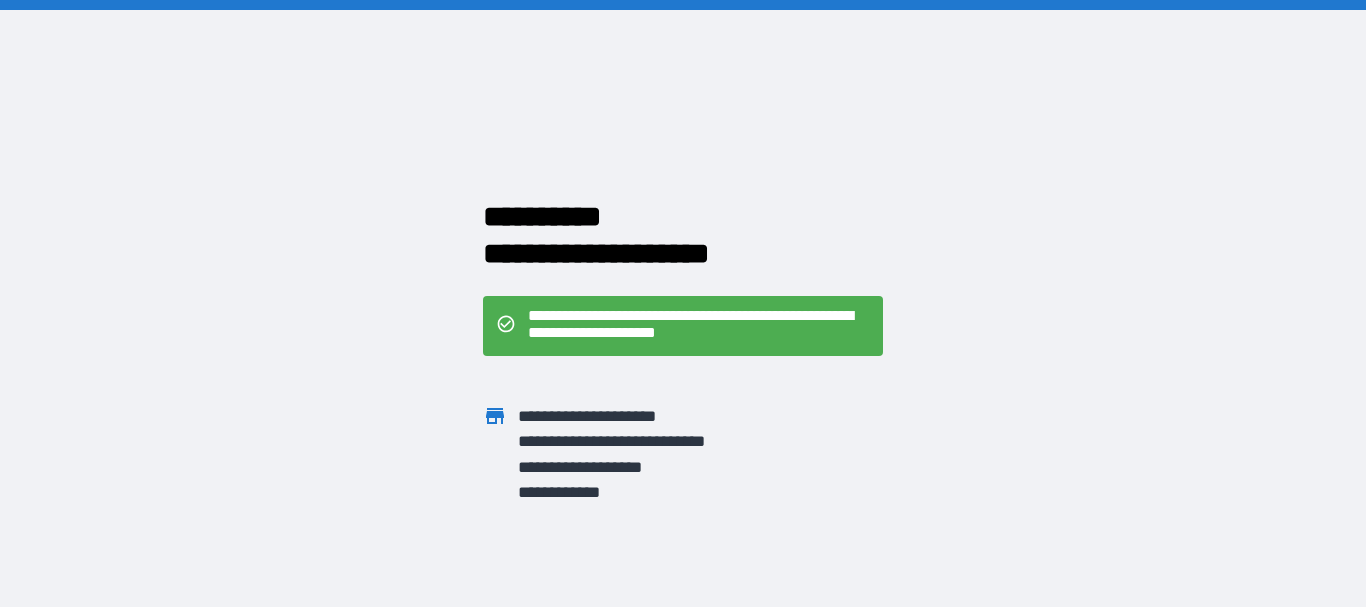 scroll, scrollTop: 0, scrollLeft: 0, axis: both 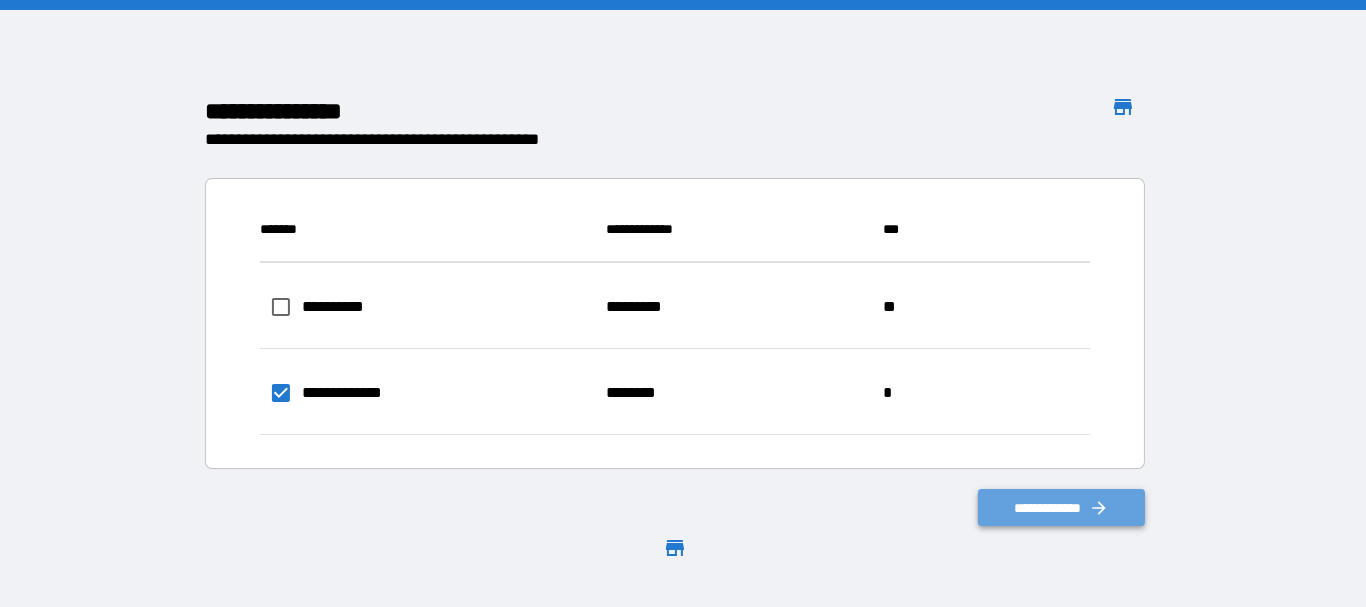 click on "**********" at bounding box center [1062, 508] 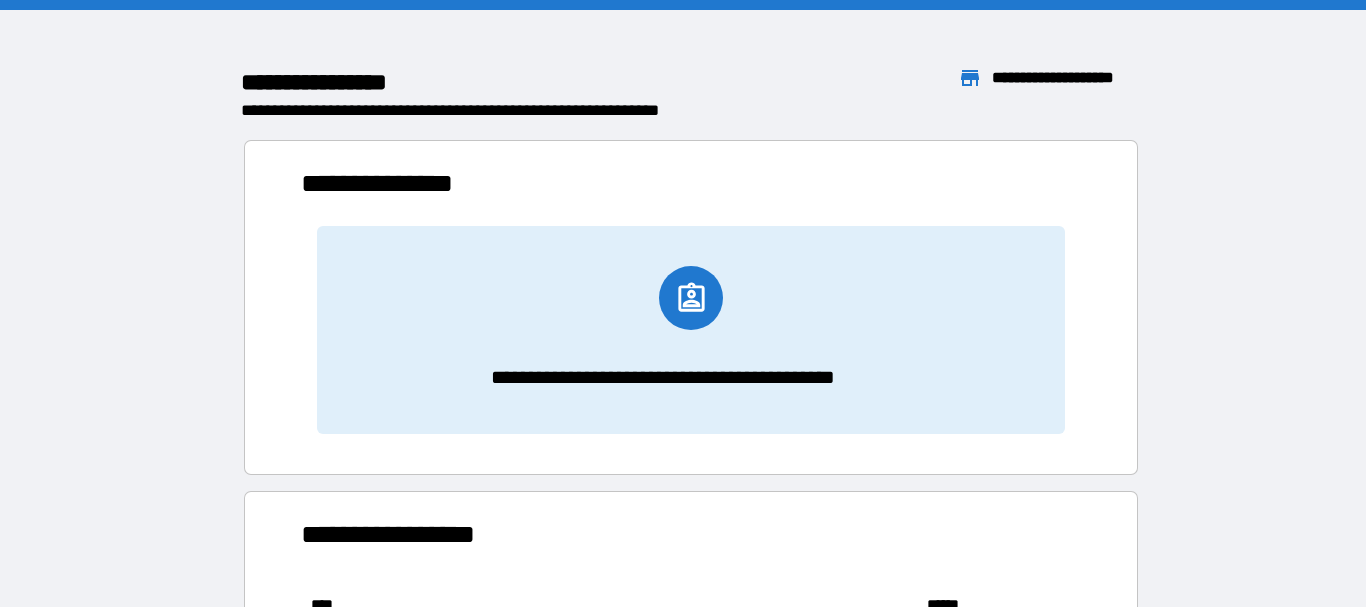 scroll, scrollTop: 16, scrollLeft: 16, axis: both 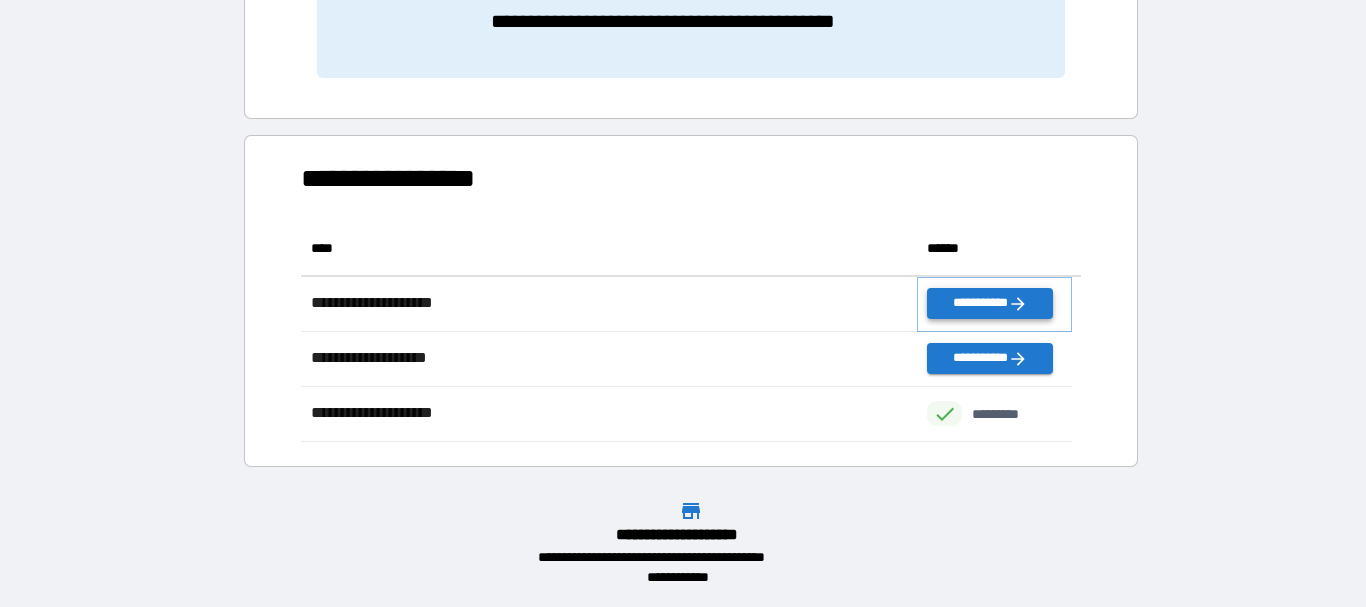 click on "**********" at bounding box center [989, 303] 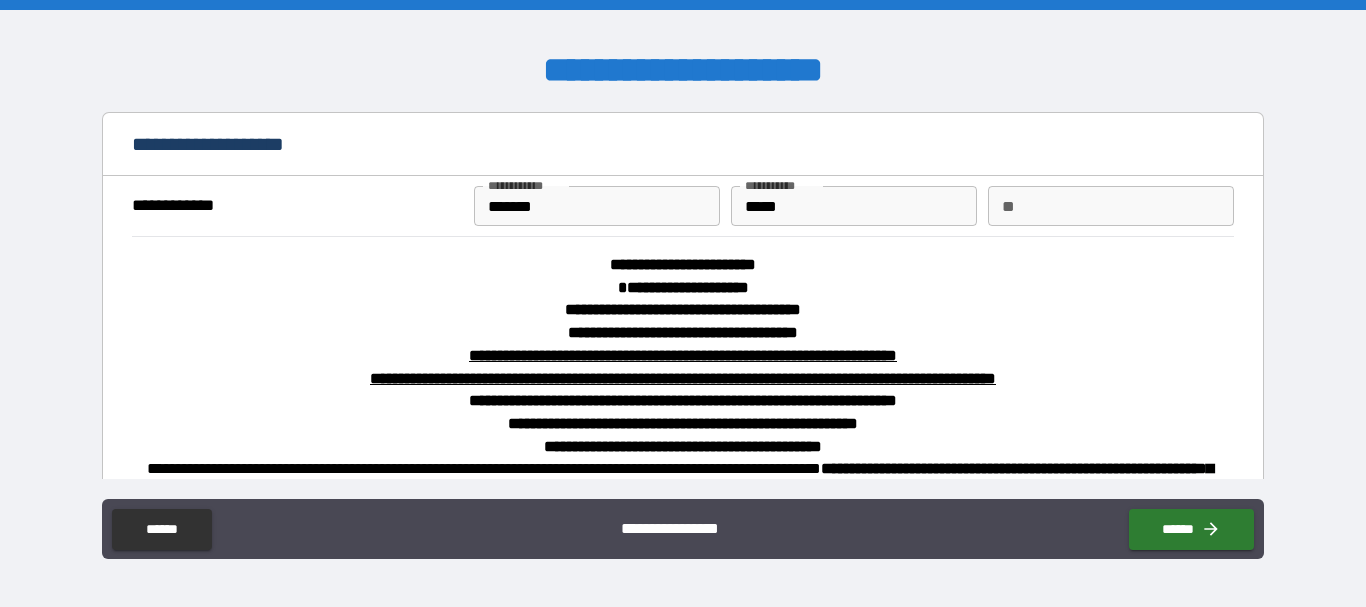 type on "*" 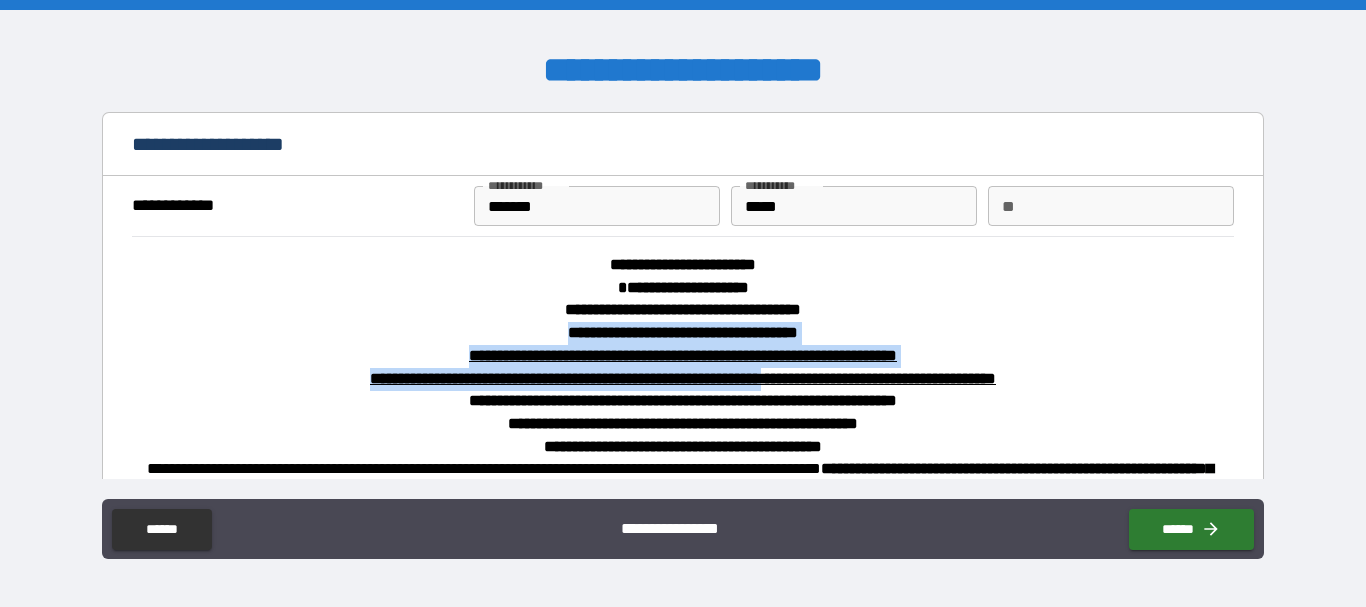 drag, startPoint x: 987, startPoint y: 300, endPoint x: 776, endPoint y: 411, distance: 238.4156 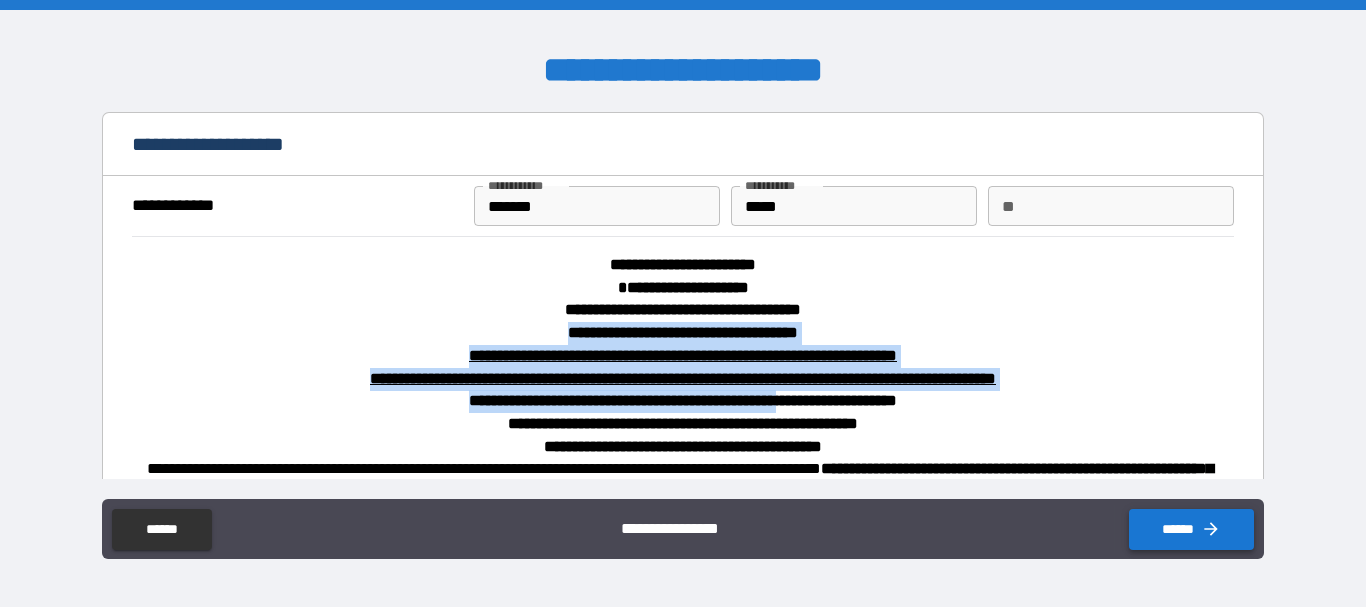 click on "******" at bounding box center [1191, 529] 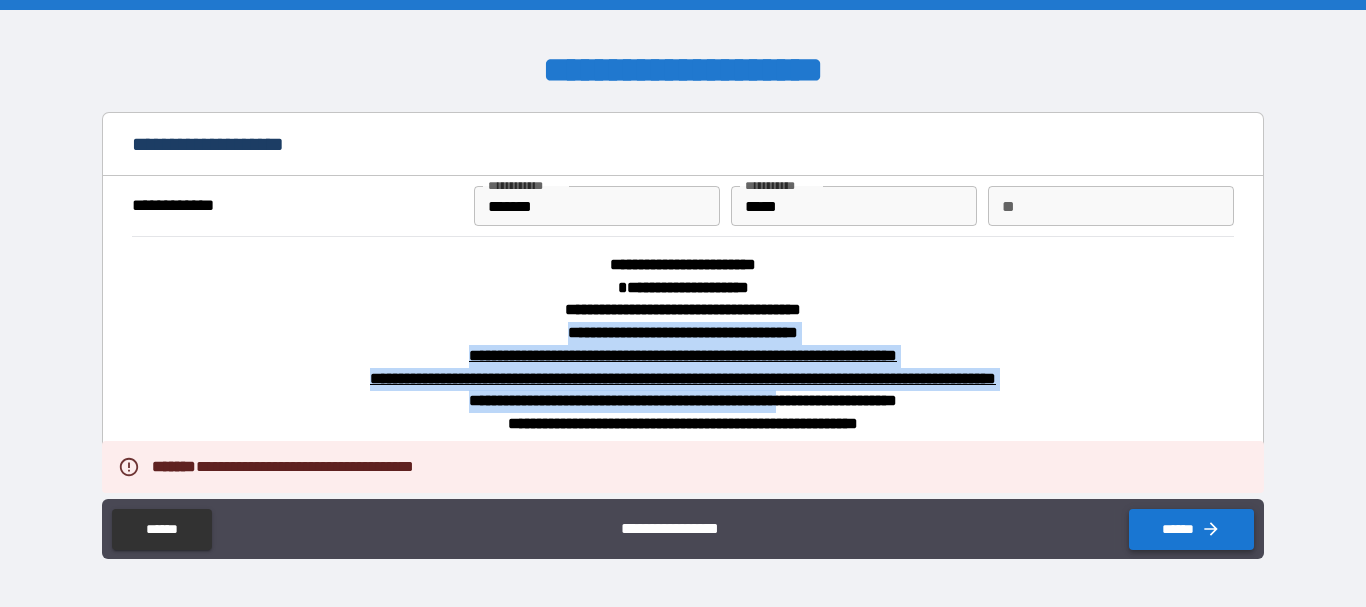 type on "*" 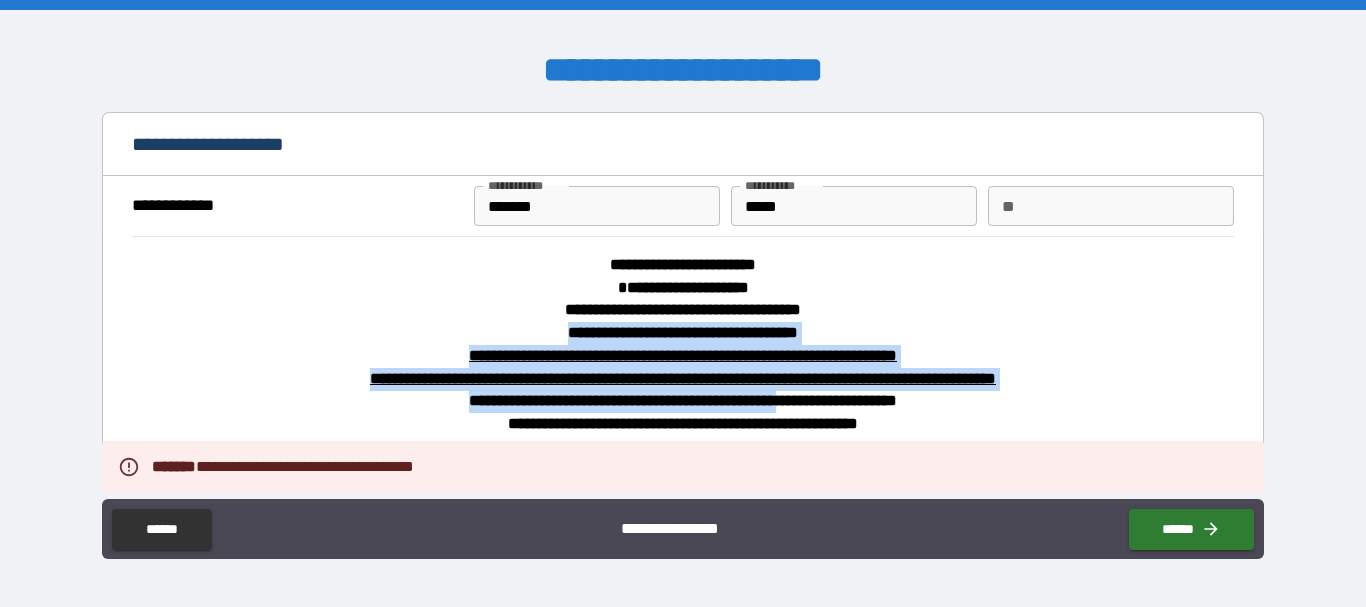 click on "**********" at bounding box center (682, 379) 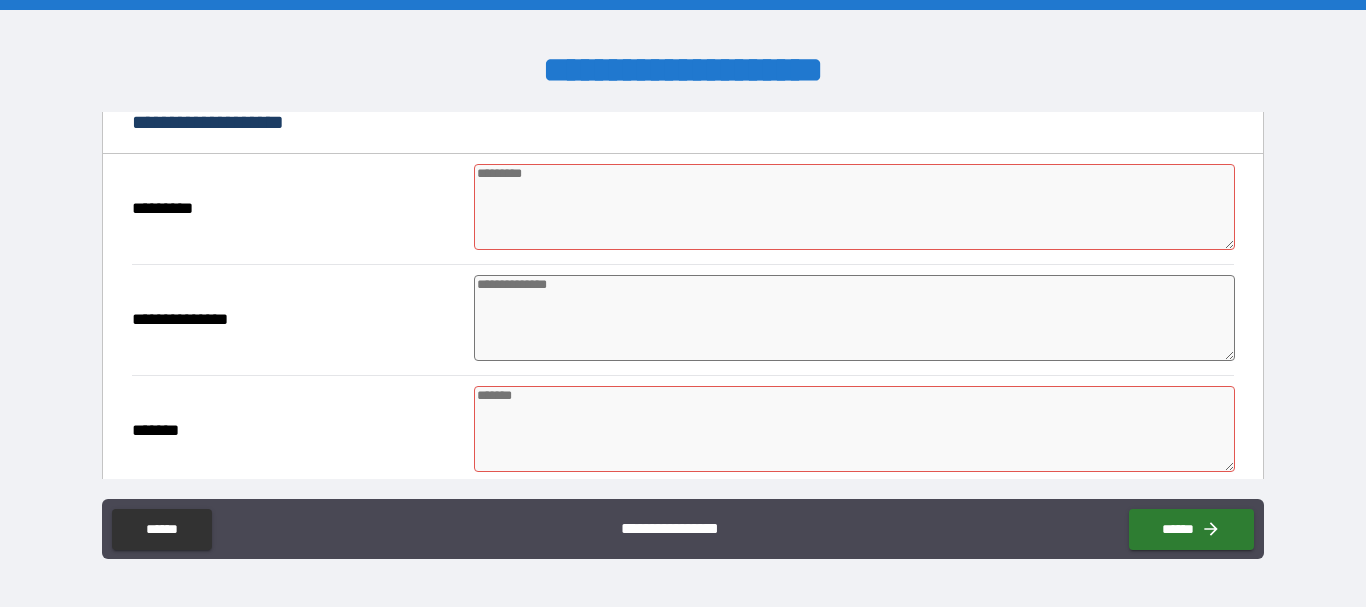 scroll, scrollTop: 1107, scrollLeft: 0, axis: vertical 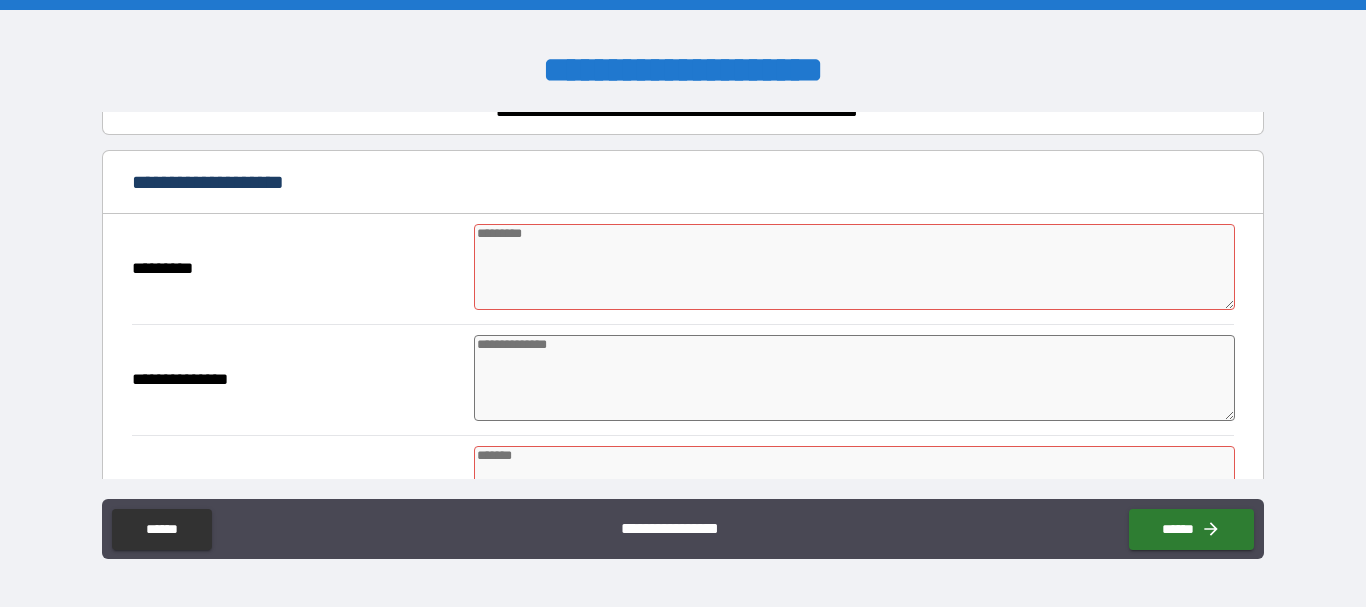 click at bounding box center (854, 267) 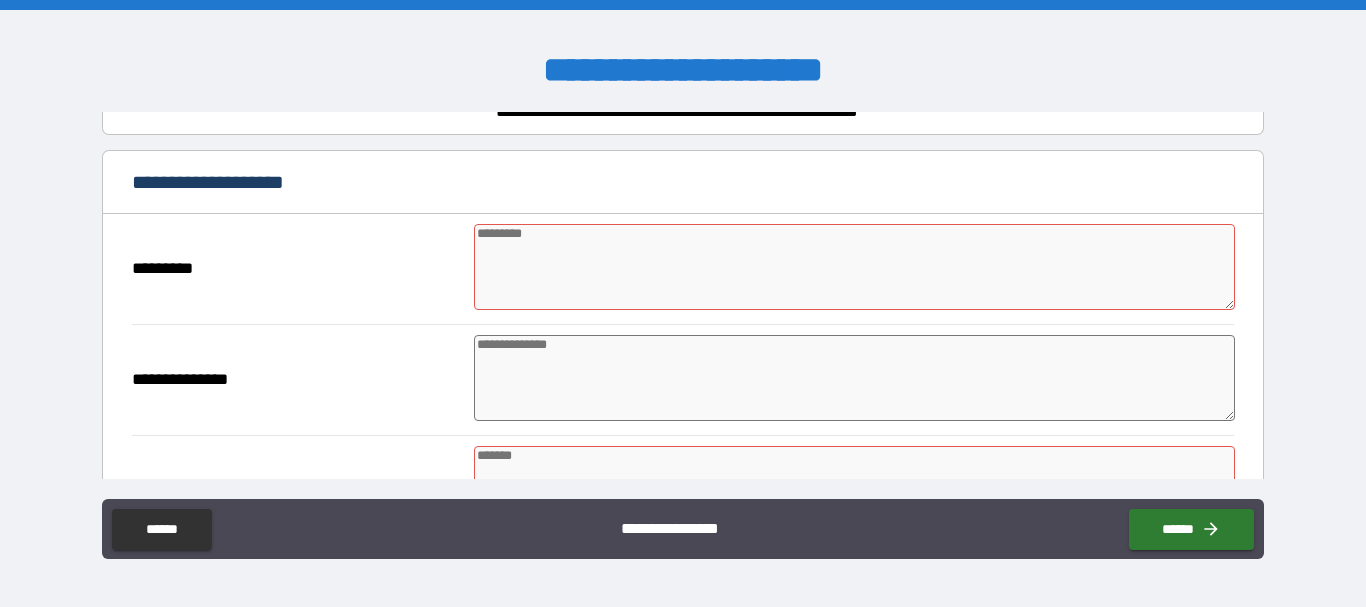 type on "*" 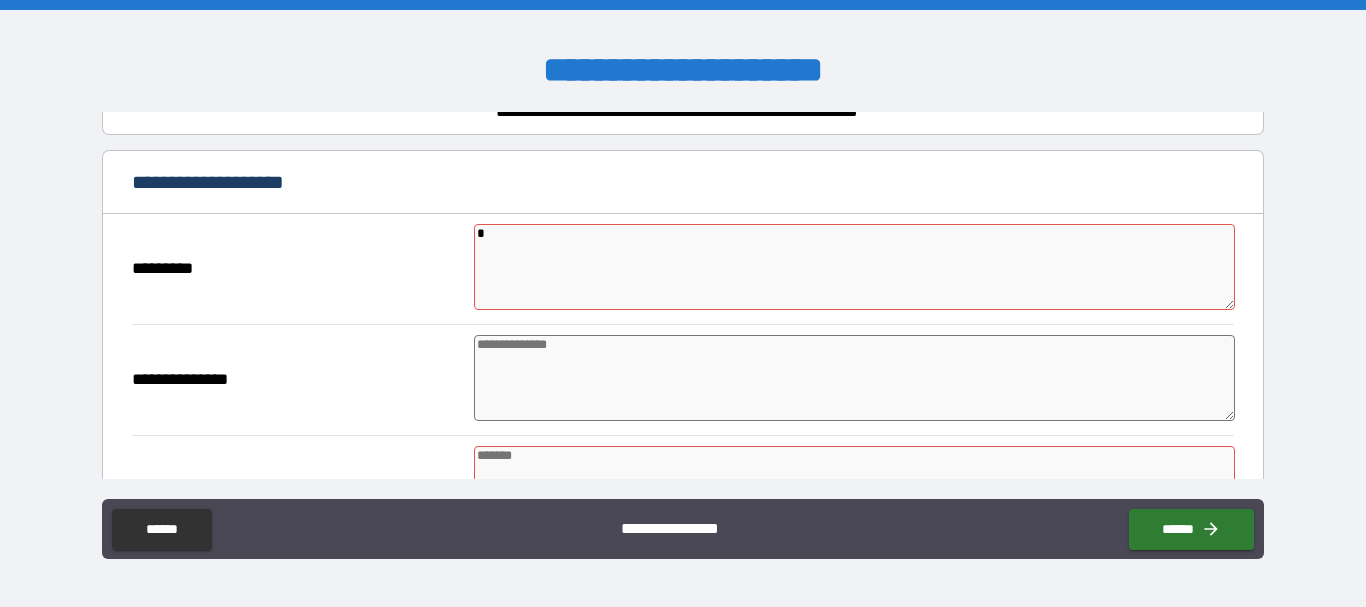 type on "*" 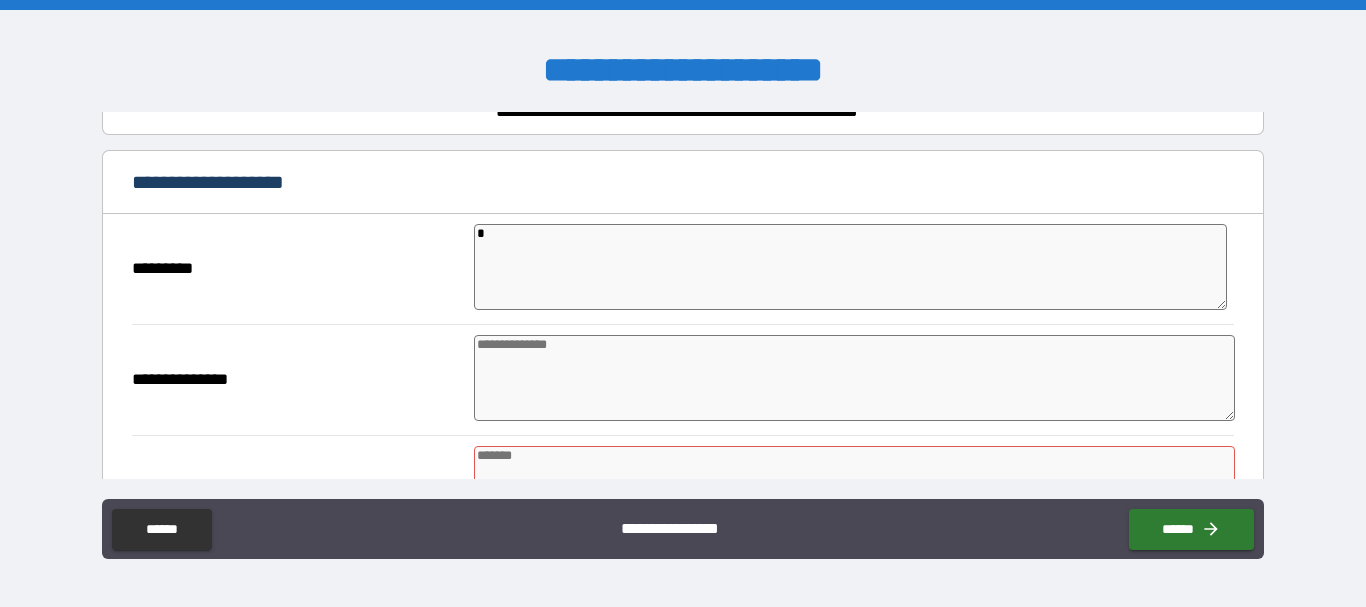 type on "*" 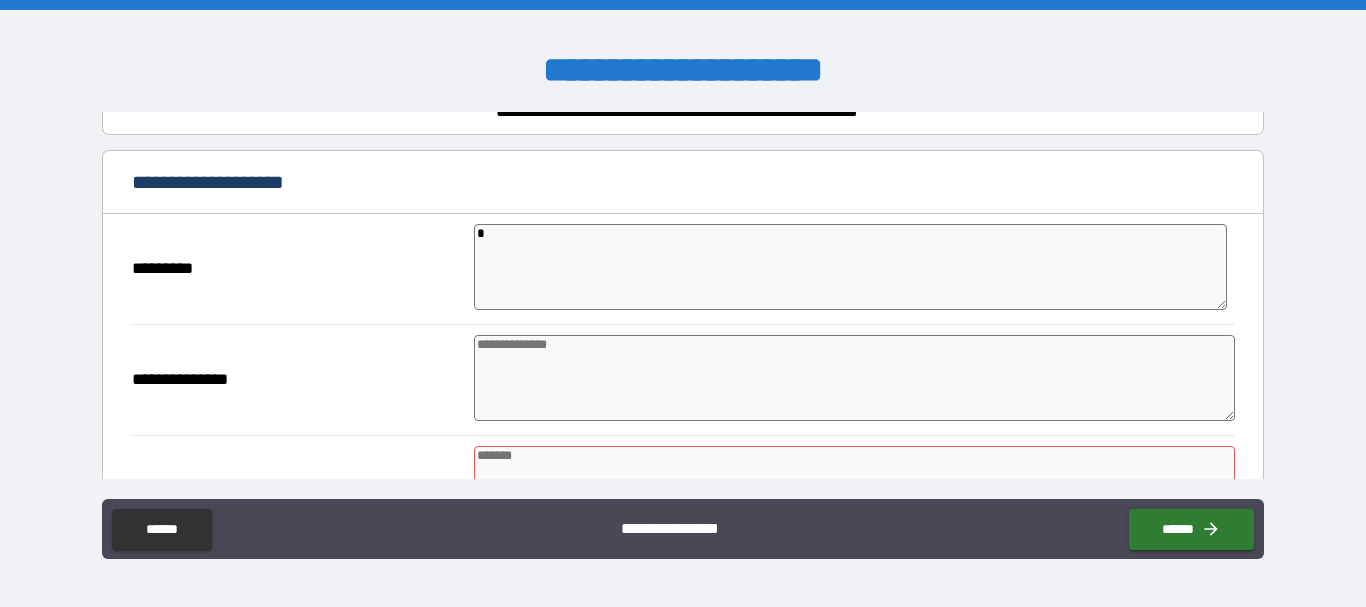 type on "*" 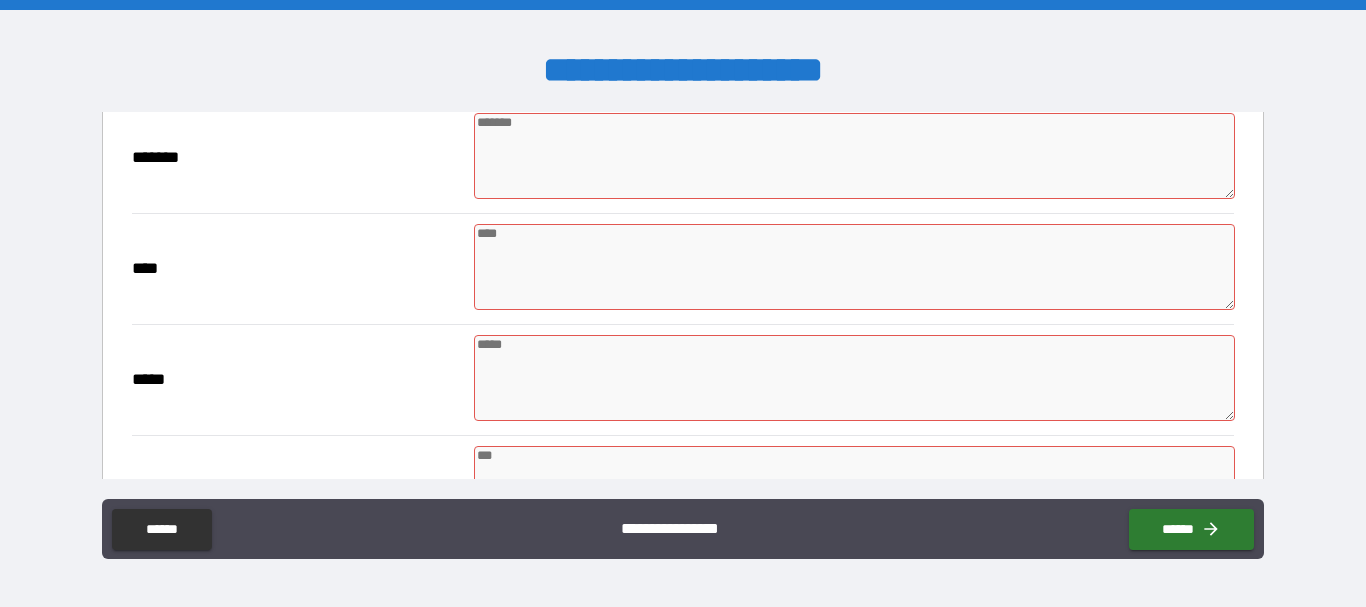 scroll, scrollTop: 1400, scrollLeft: 0, axis: vertical 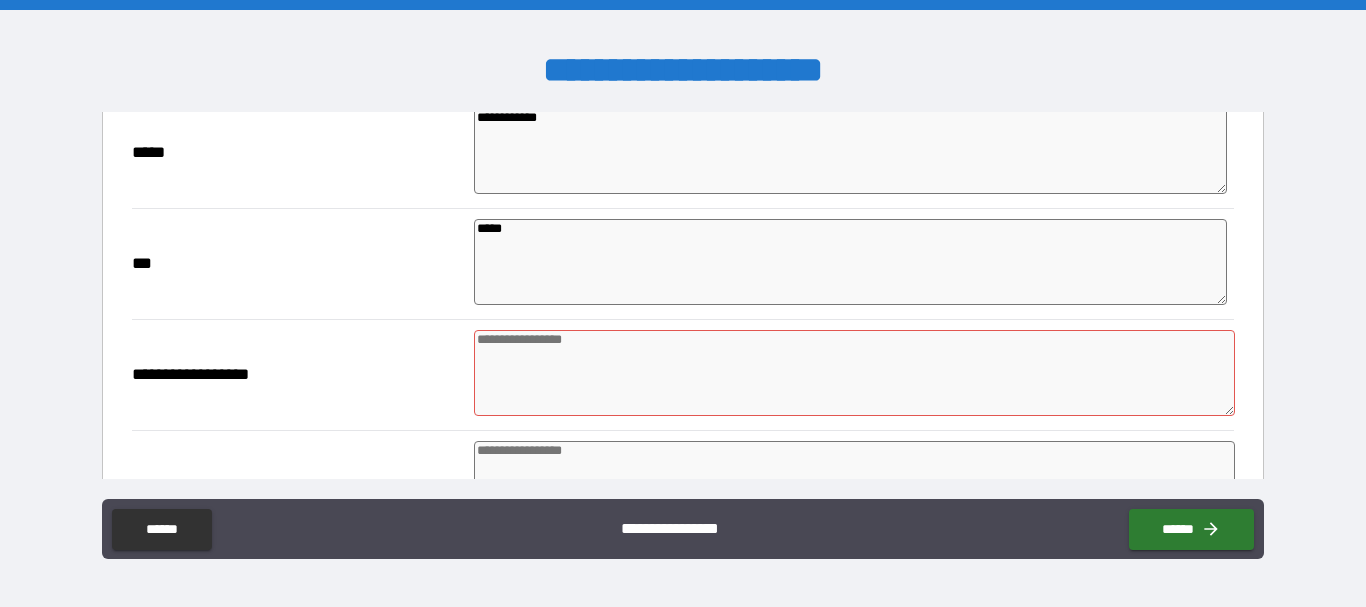 click at bounding box center [854, 373] 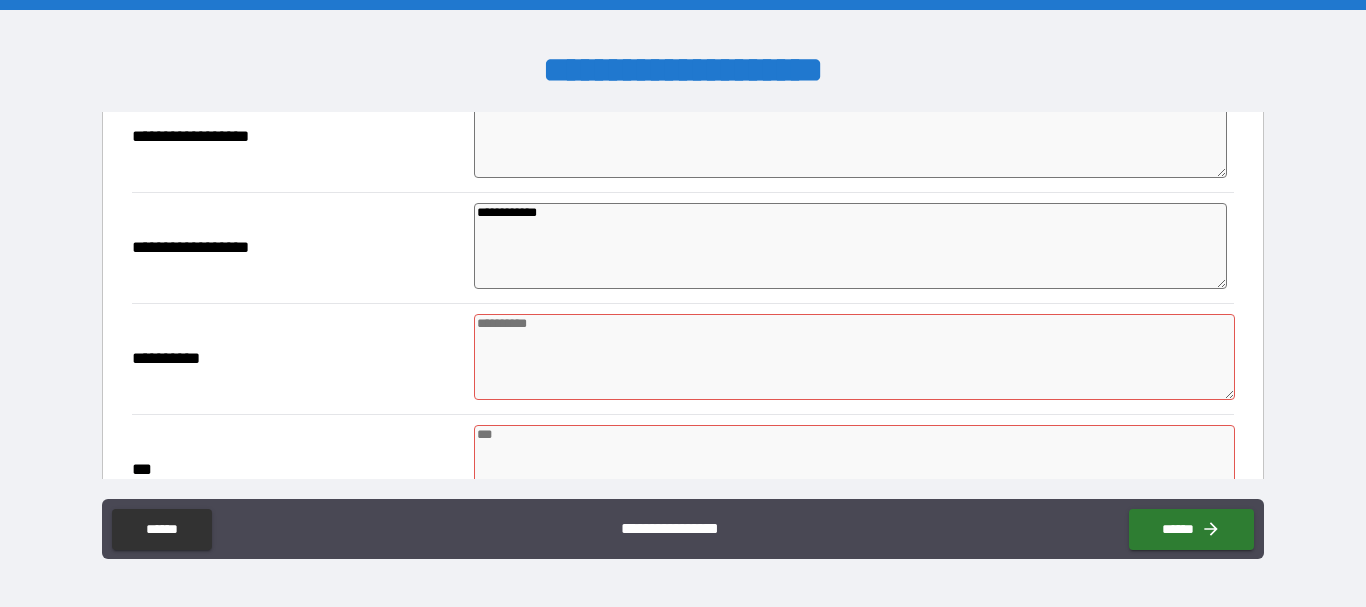 scroll, scrollTop: 1907, scrollLeft: 0, axis: vertical 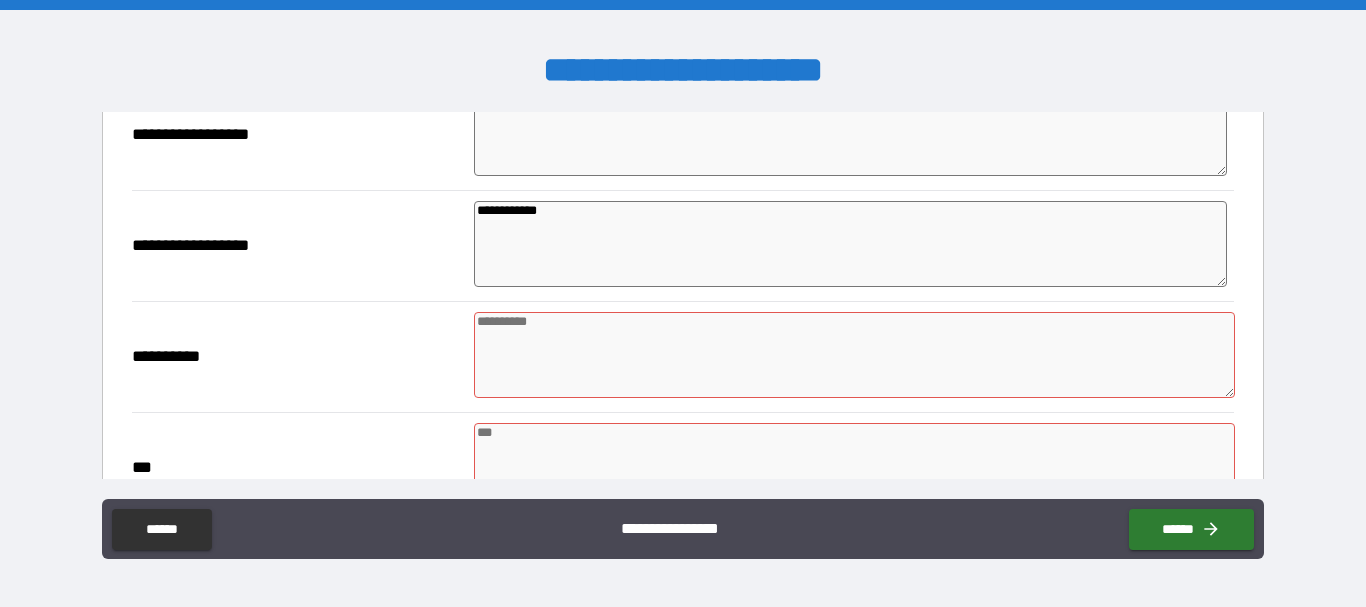 click at bounding box center [854, 355] 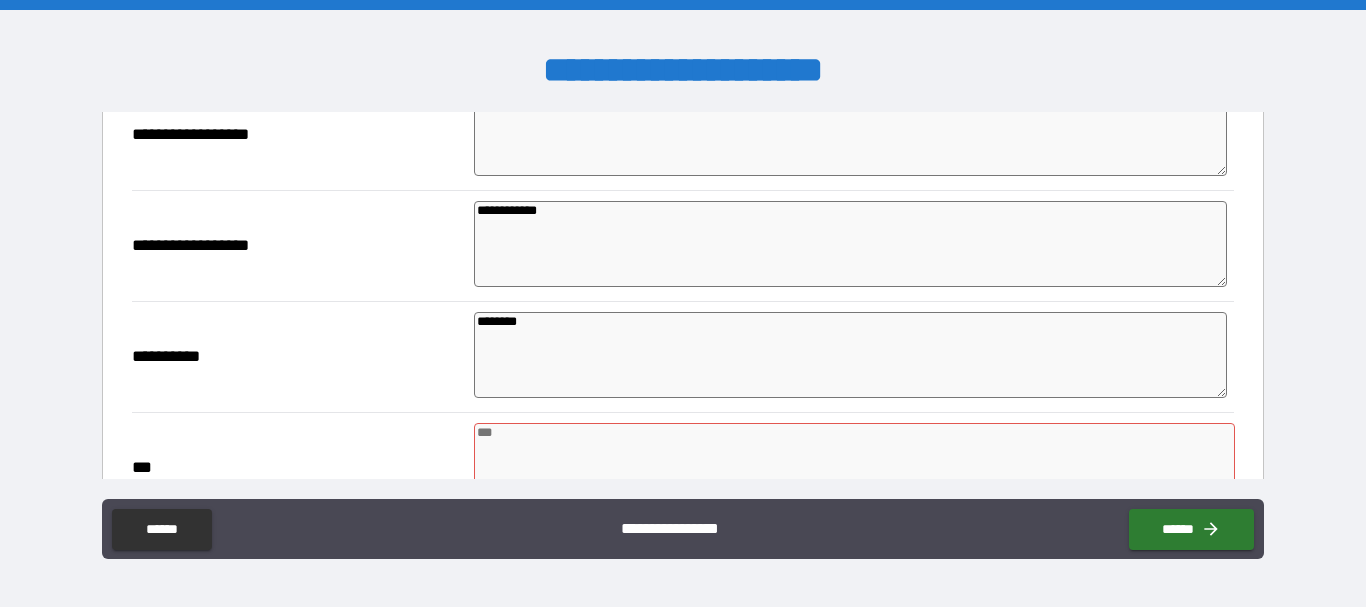click at bounding box center [854, 466] 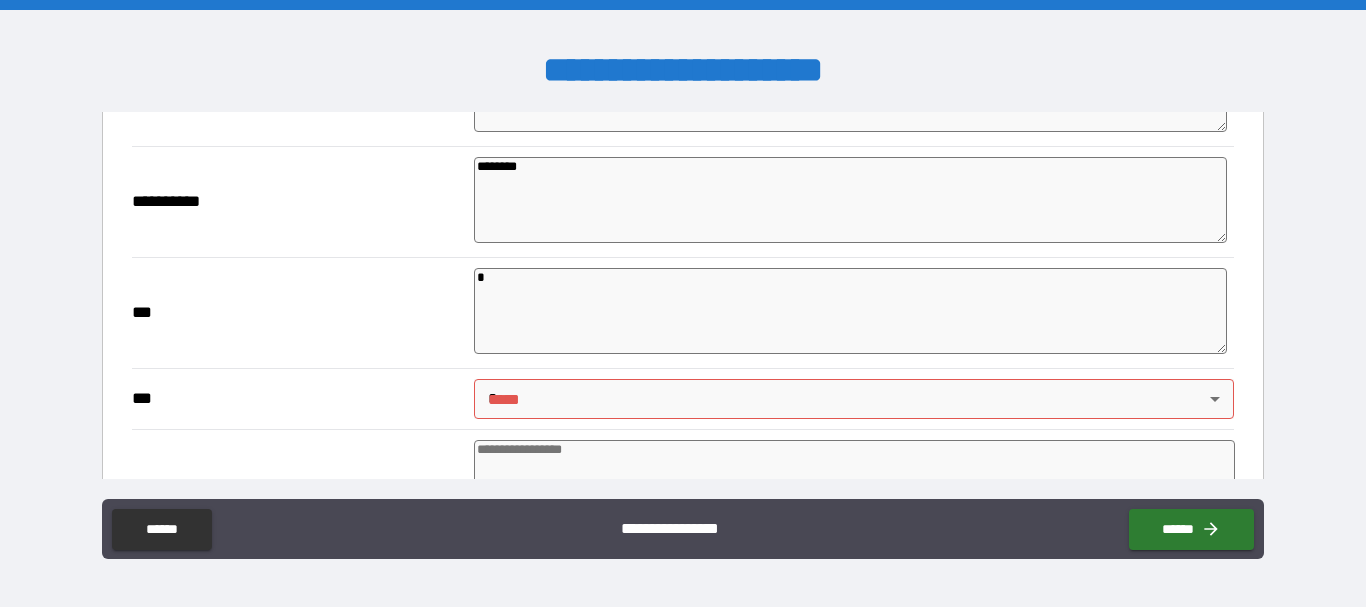 scroll, scrollTop: 2153, scrollLeft: 0, axis: vertical 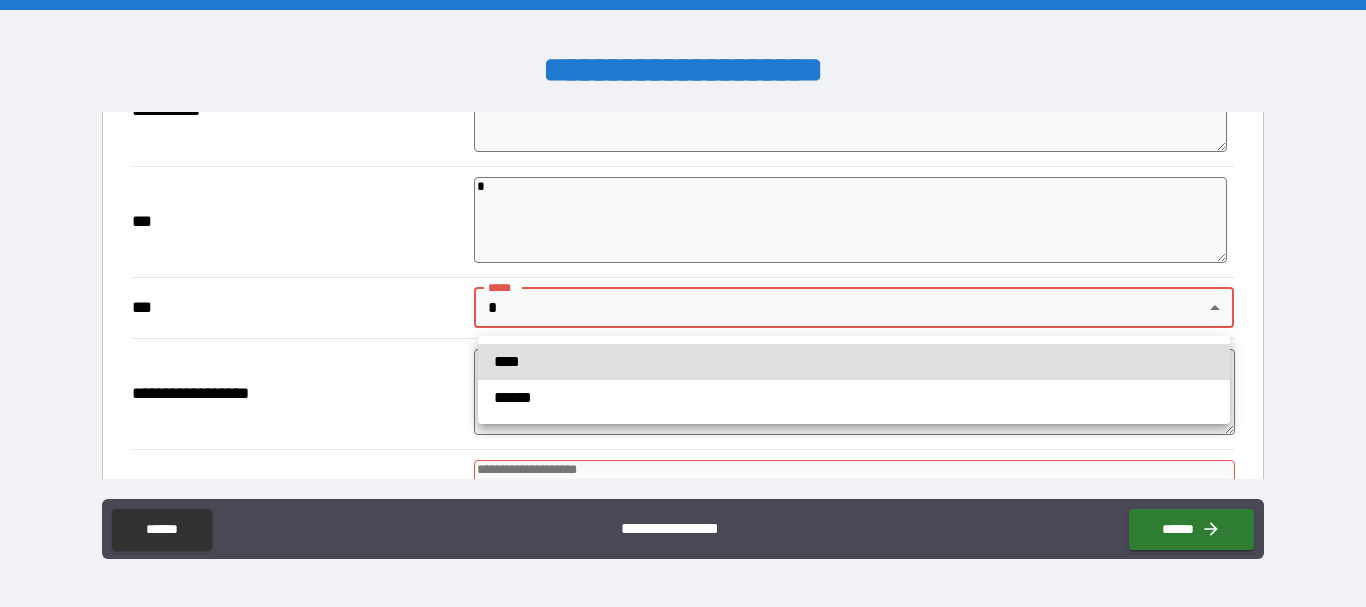 click on "**********" at bounding box center (683, 303) 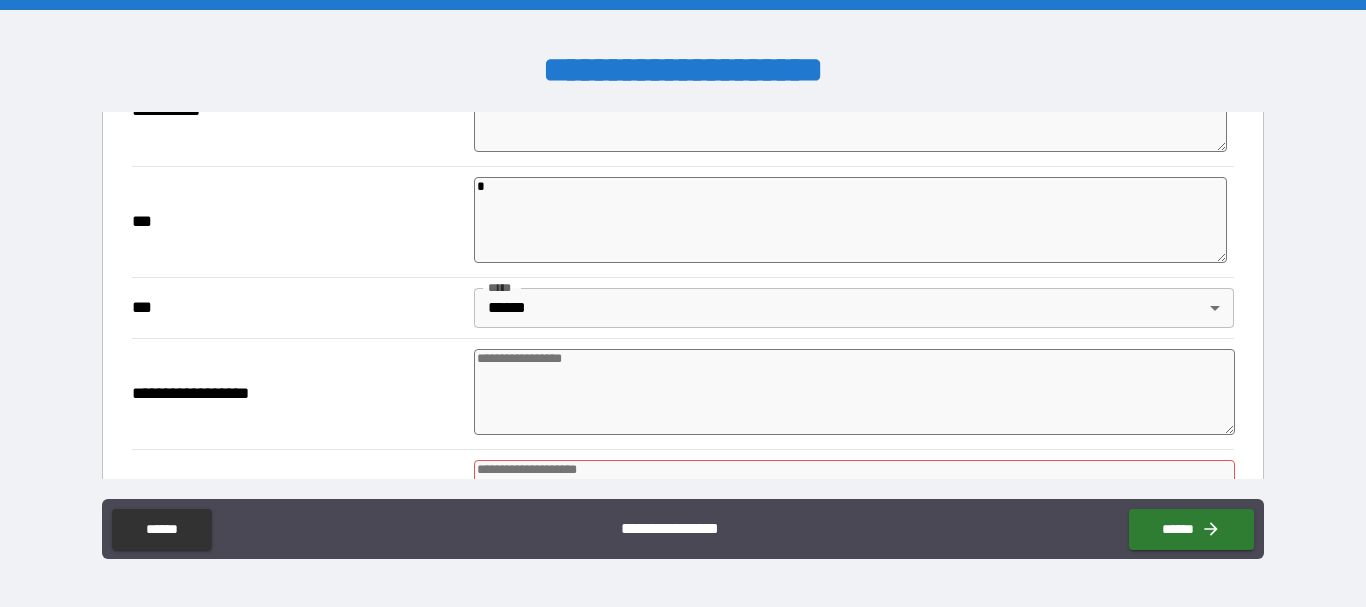 click at bounding box center (854, 392) 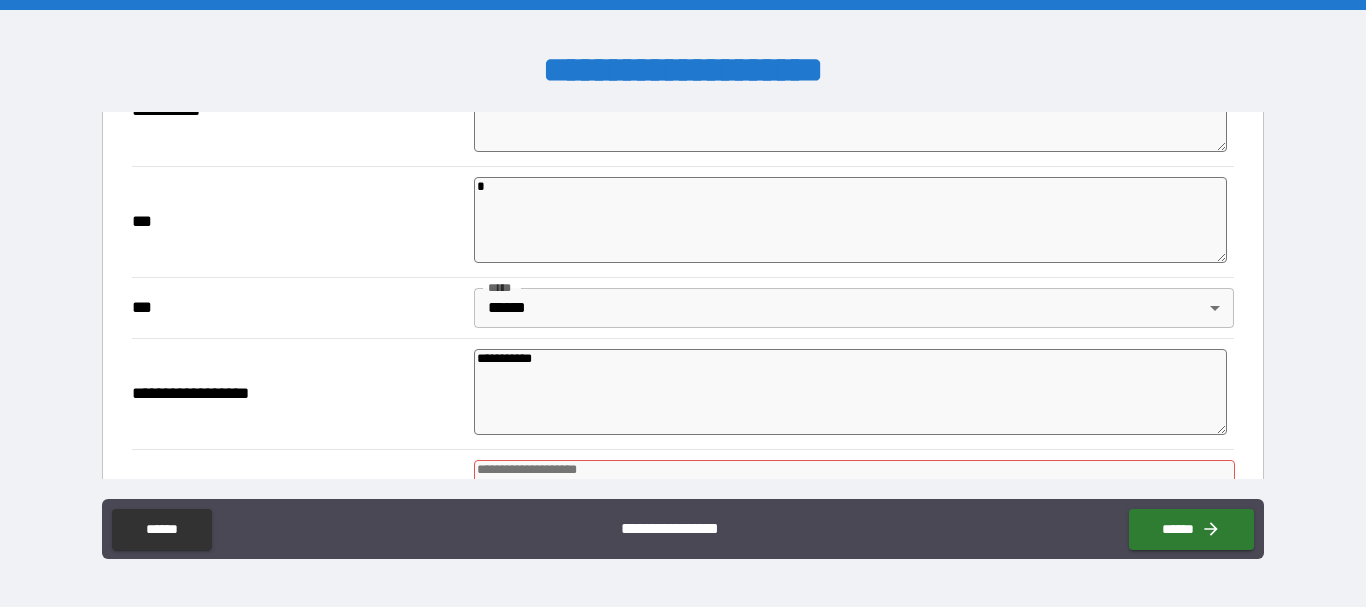 click on "**********" at bounding box center [295, 394] 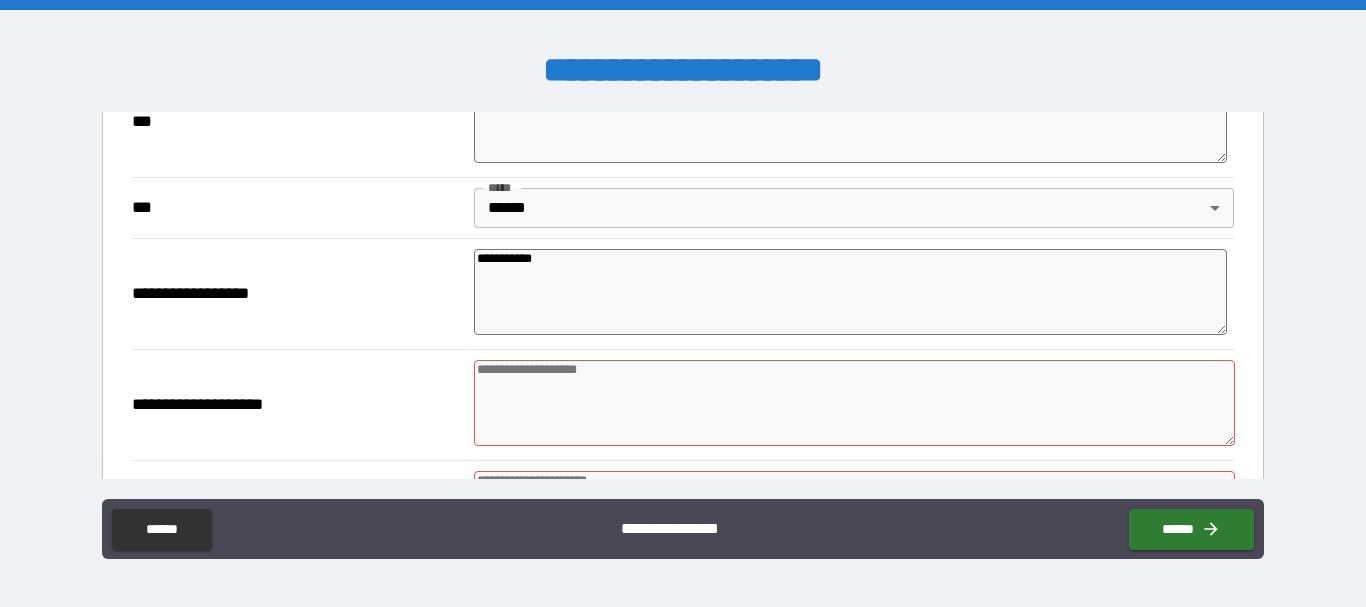 scroll, scrollTop: 2287, scrollLeft: 0, axis: vertical 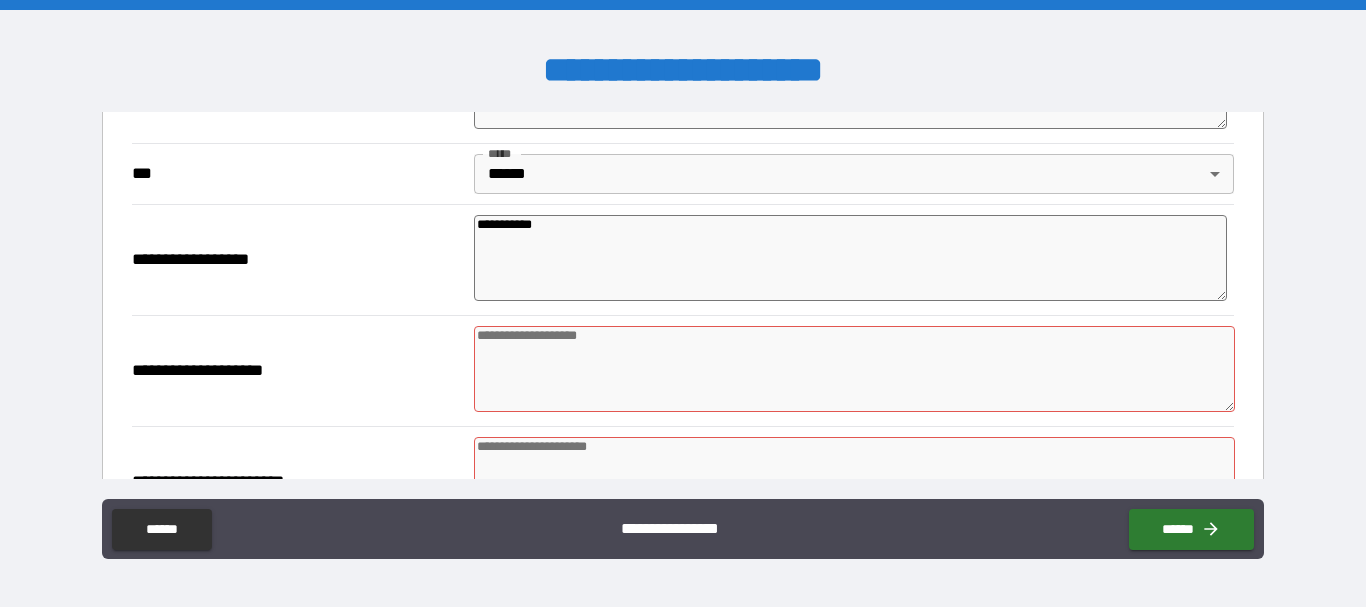 click at bounding box center [854, 369] 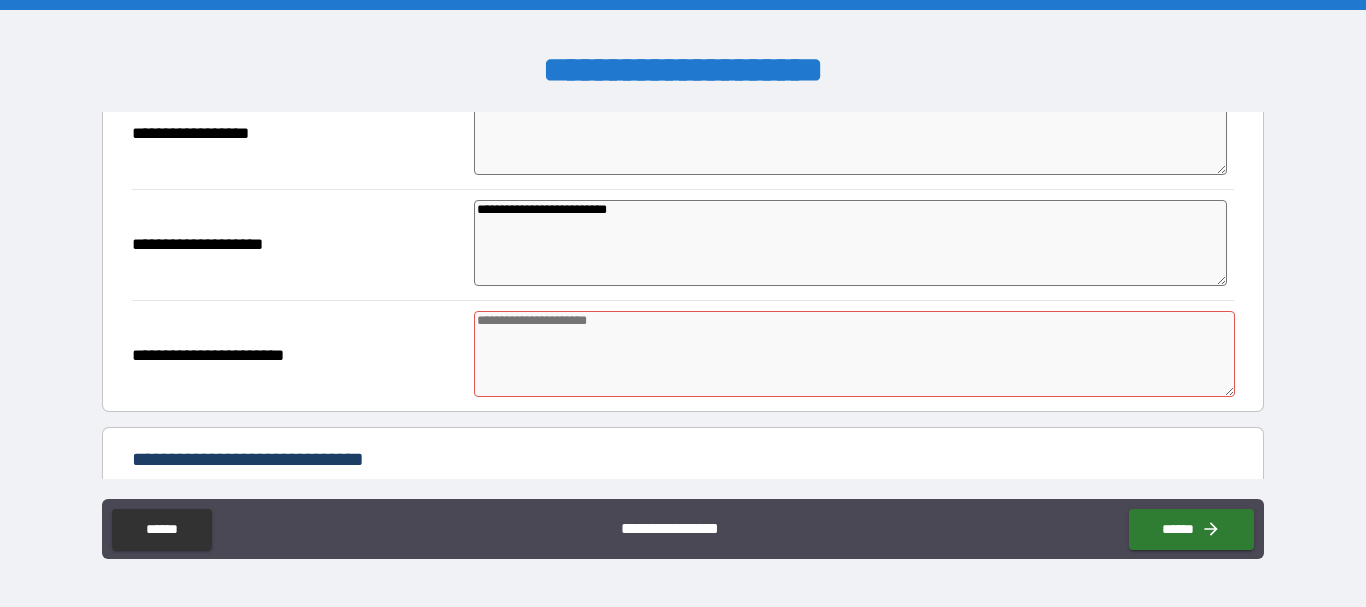 scroll, scrollTop: 2420, scrollLeft: 0, axis: vertical 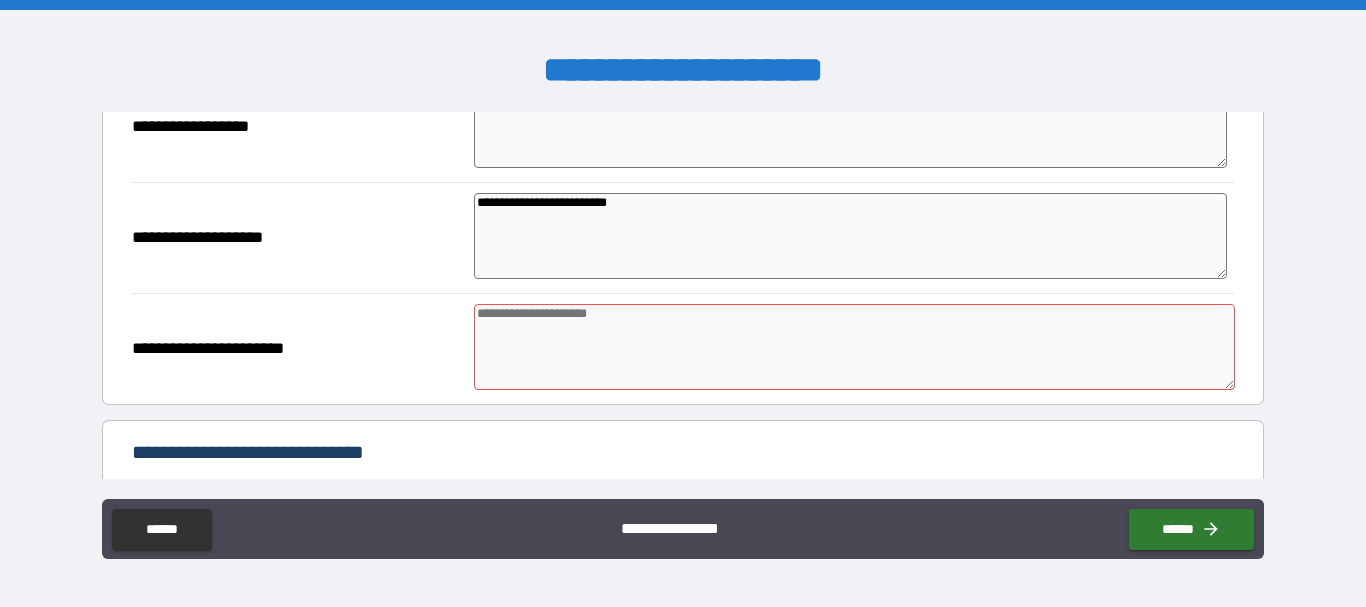 click at bounding box center (854, 347) 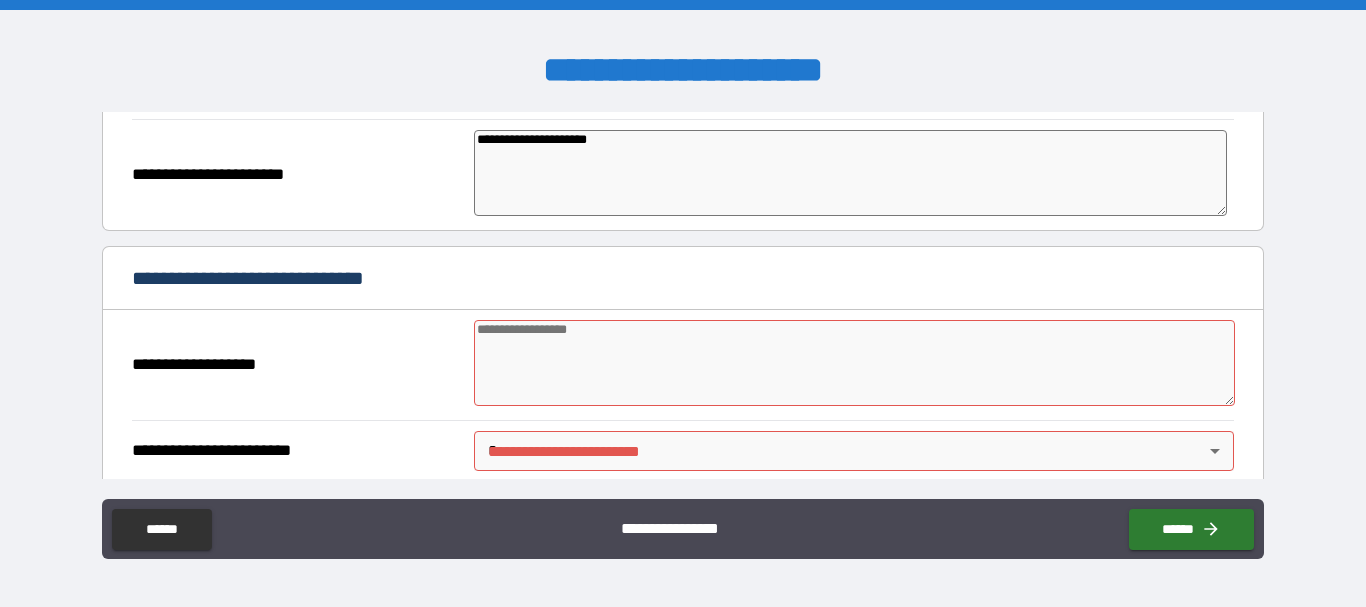scroll, scrollTop: 2640, scrollLeft: 0, axis: vertical 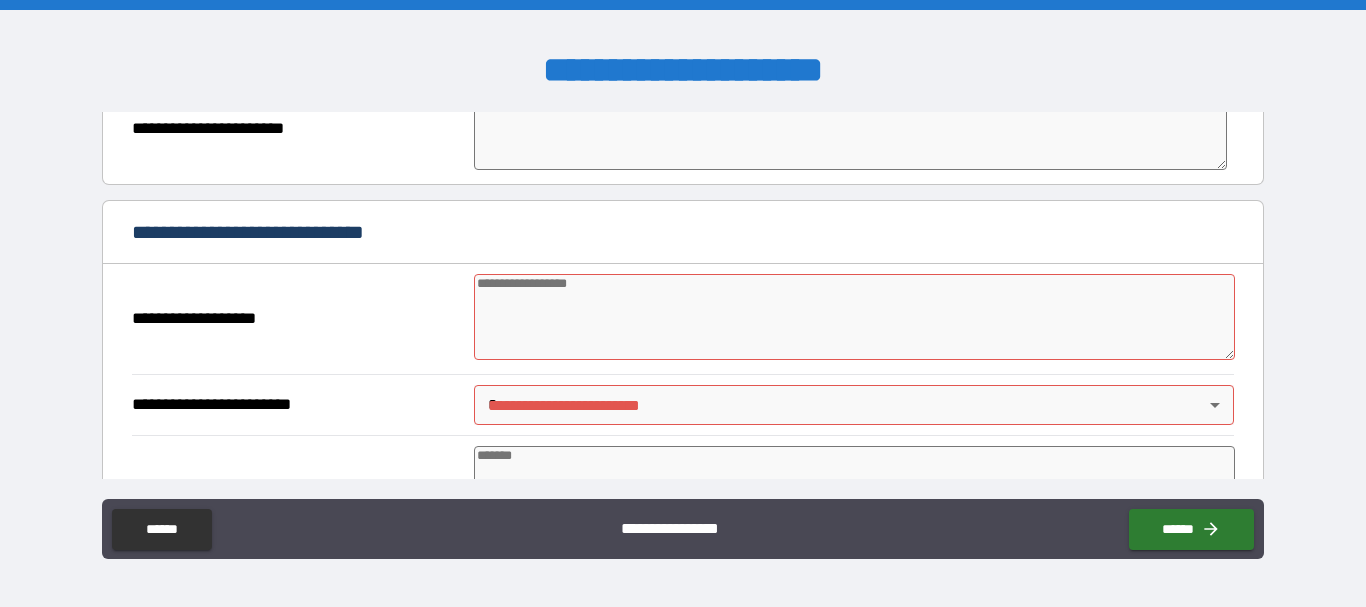 click at bounding box center (854, 317) 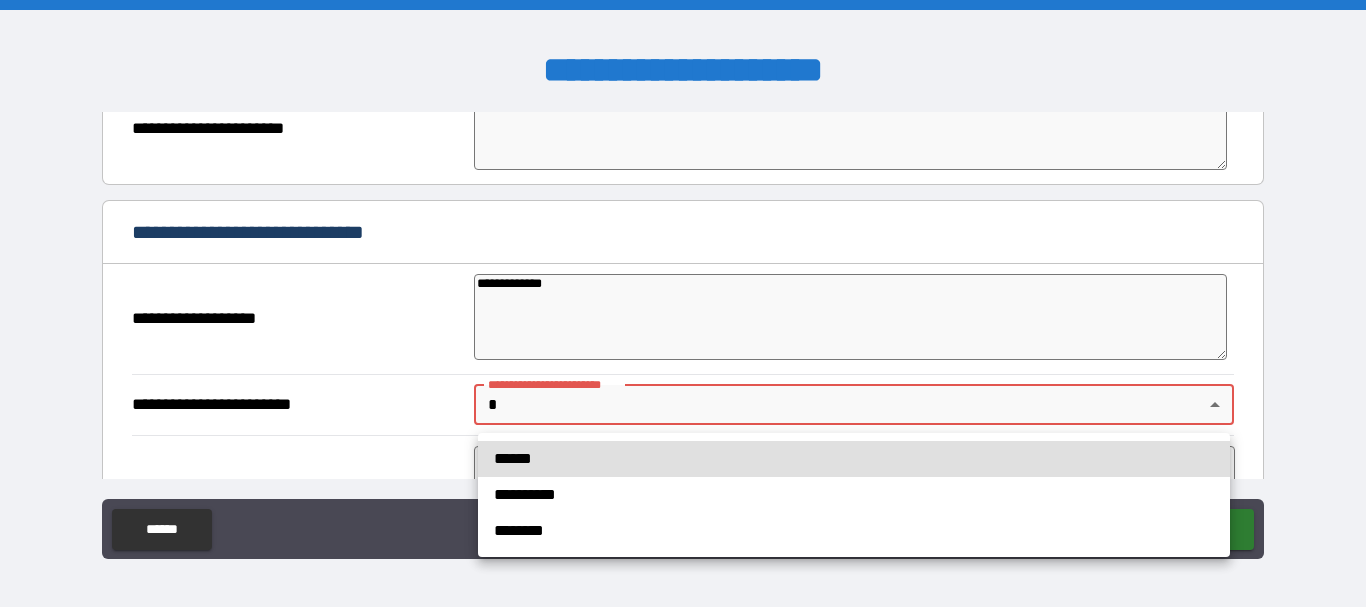 click on "**********" at bounding box center [683, 303] 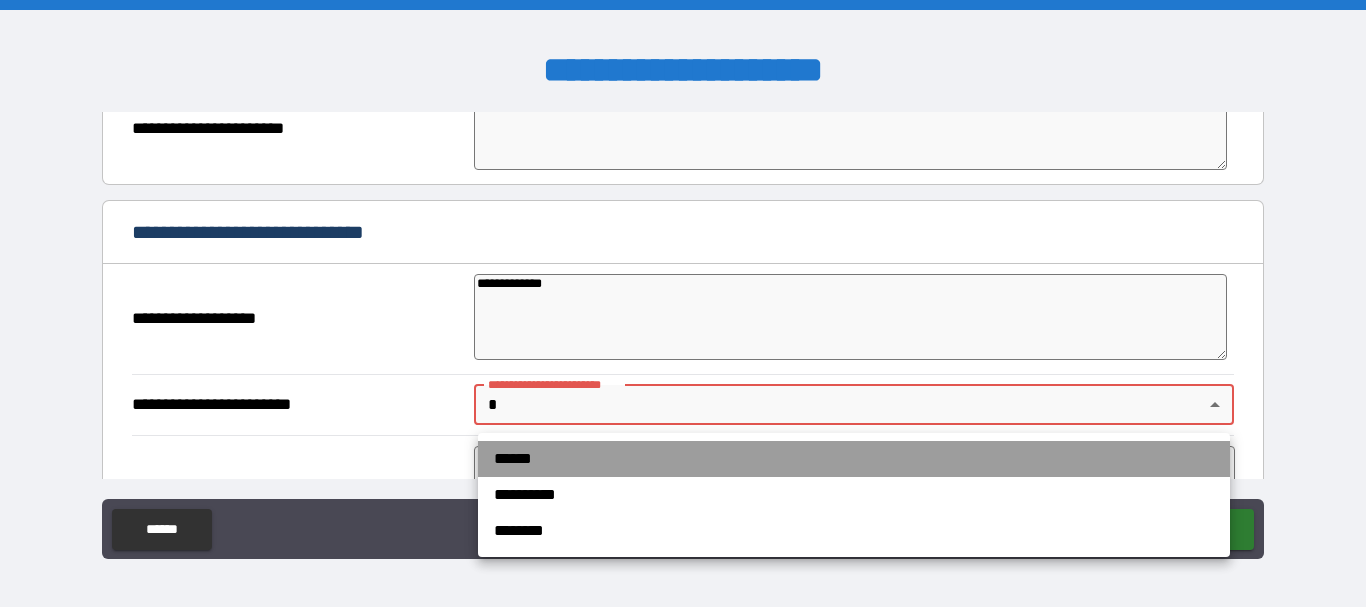 click on "******" at bounding box center (854, 459) 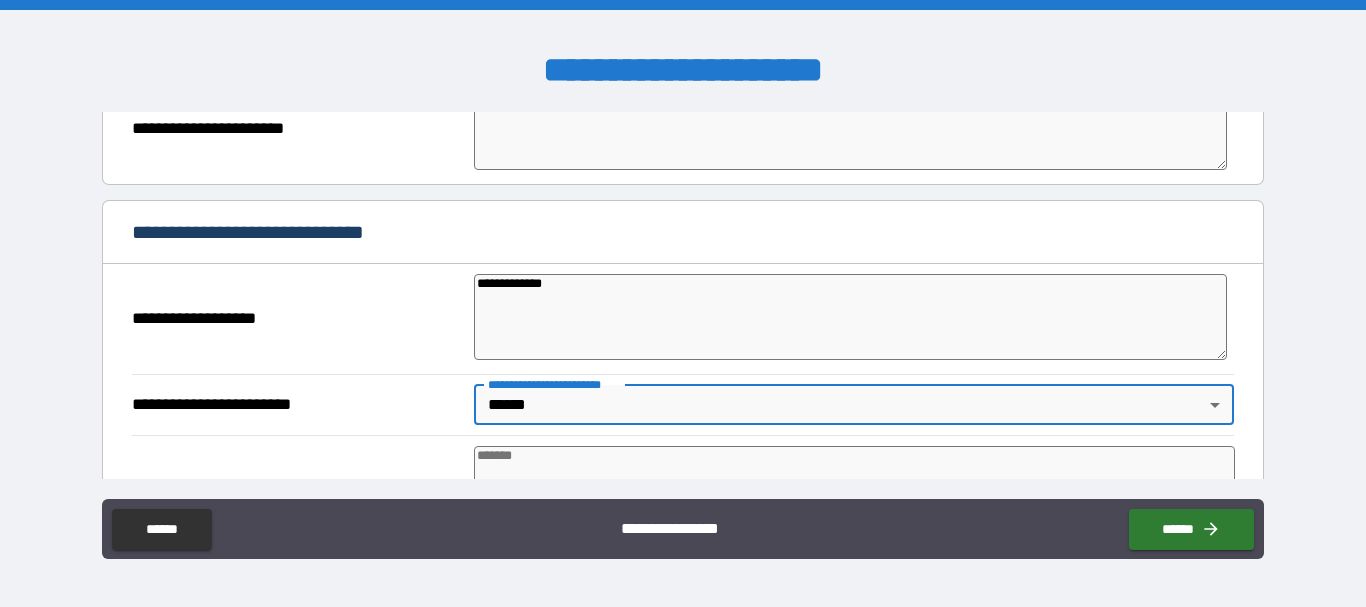 click on "**********" at bounding box center (297, 319) 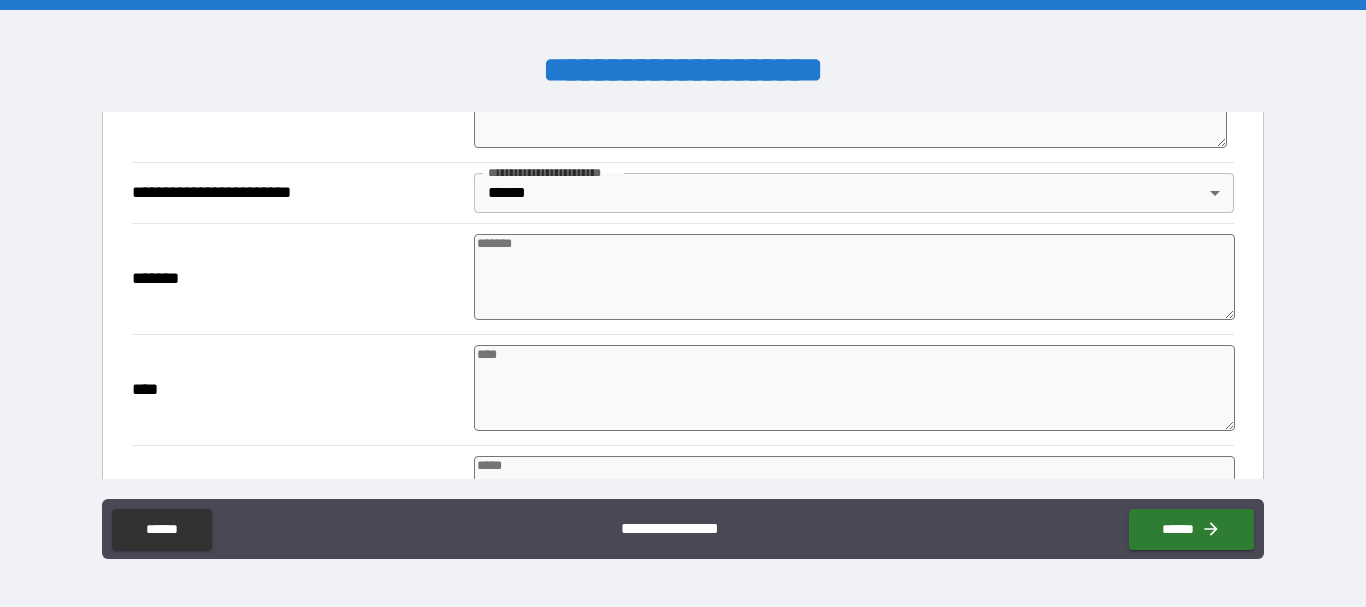 scroll, scrollTop: 2853, scrollLeft: 0, axis: vertical 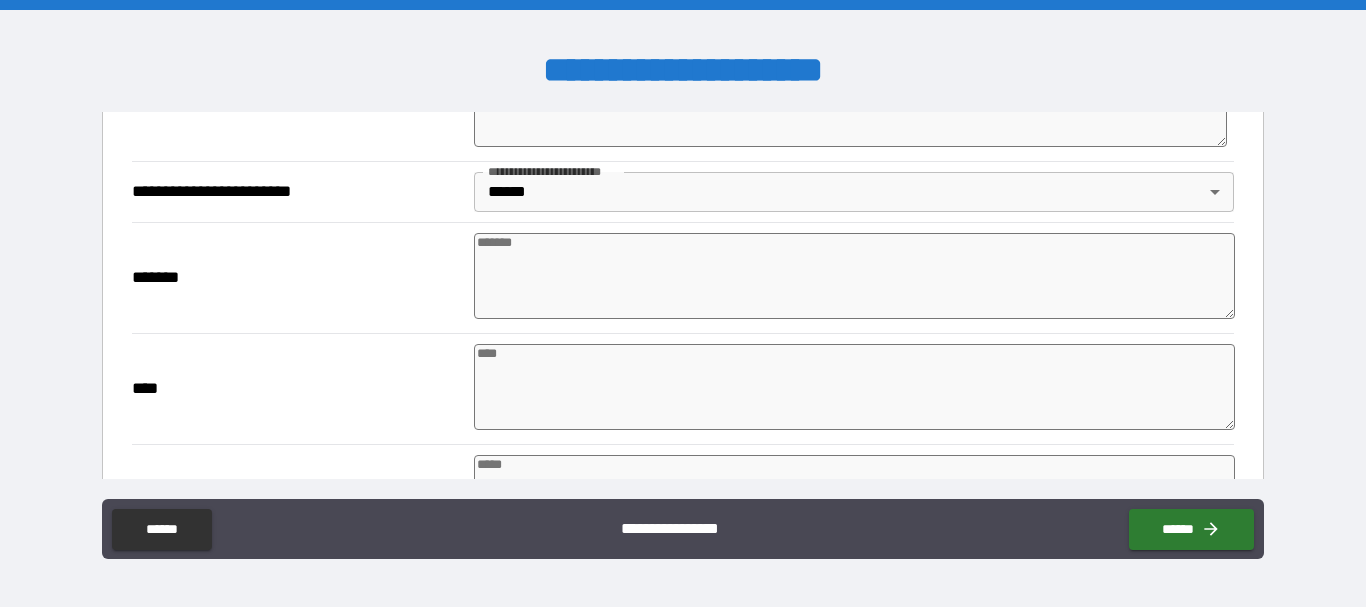 click at bounding box center (854, 276) 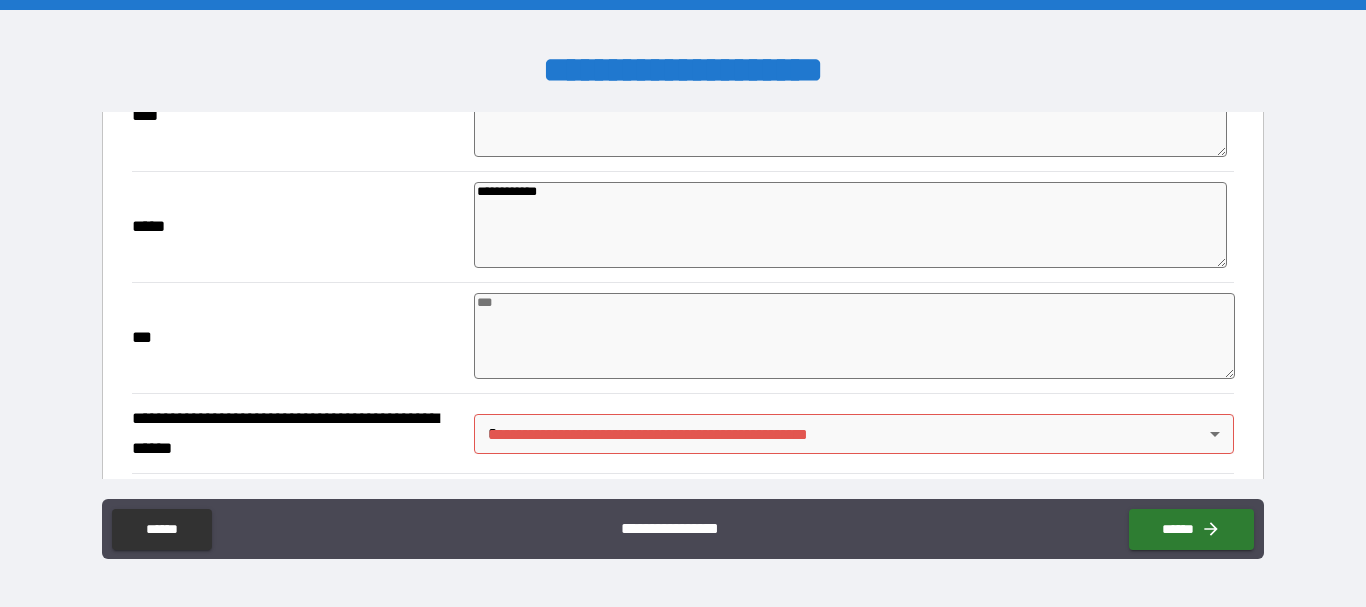 scroll, scrollTop: 3127, scrollLeft: 0, axis: vertical 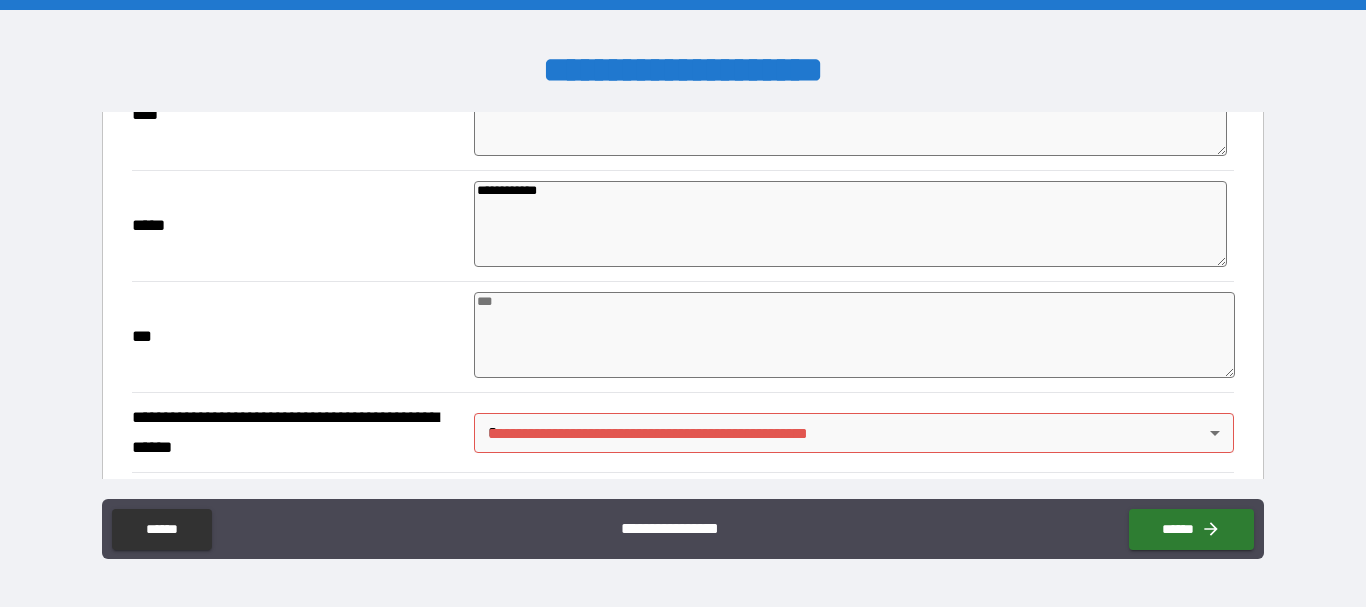 click at bounding box center (854, 335) 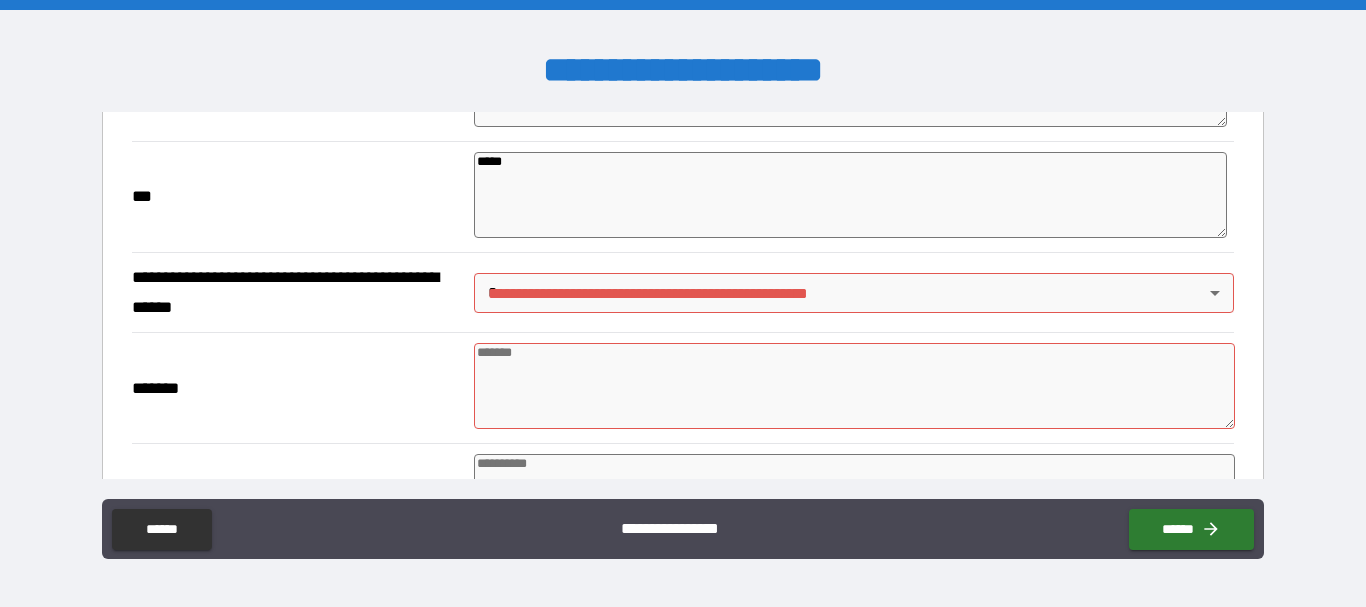 scroll, scrollTop: 3300, scrollLeft: 0, axis: vertical 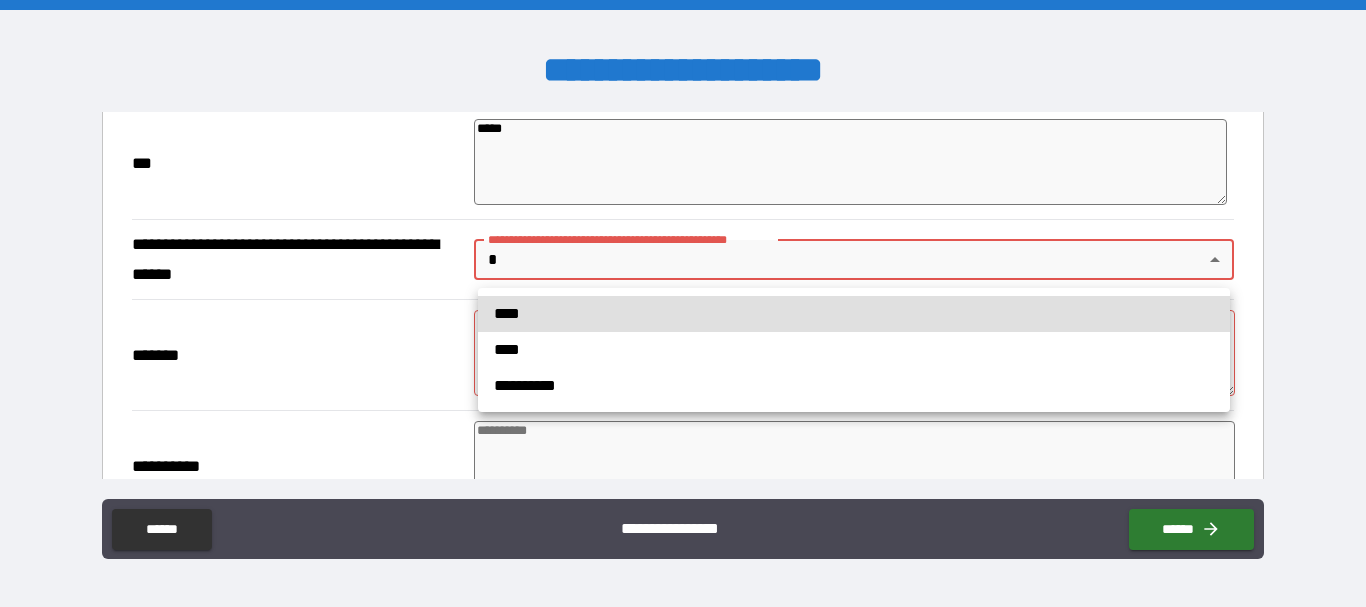 click on "**********" at bounding box center [683, 303] 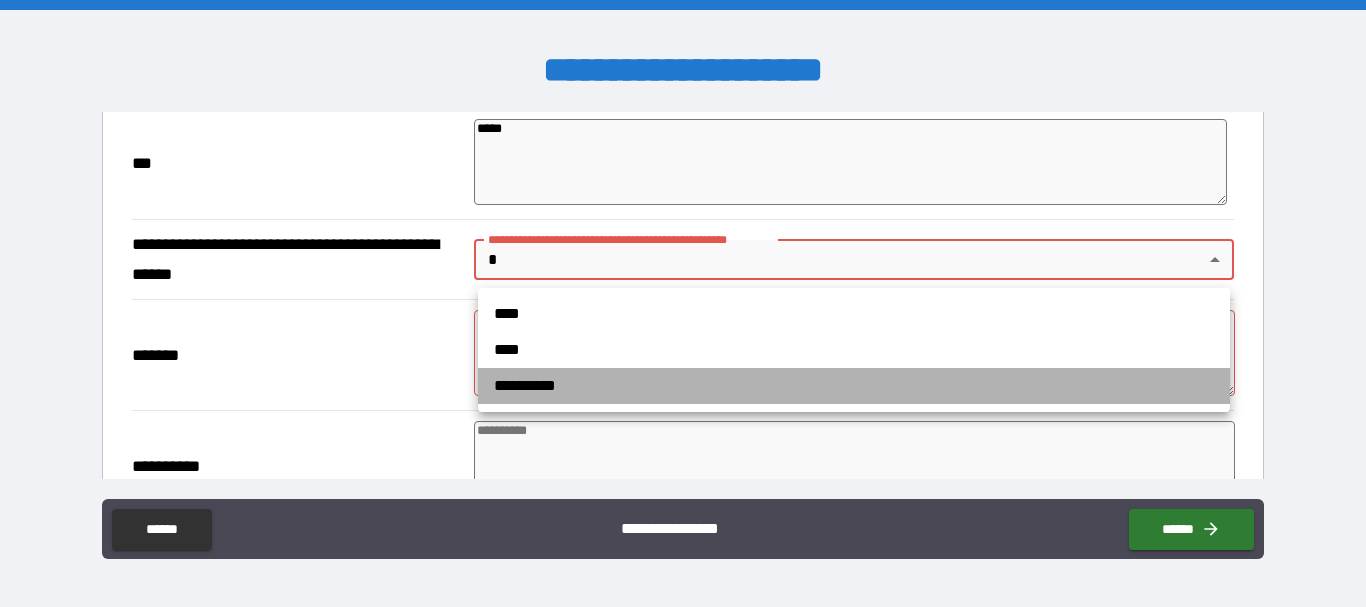 click on "**********" at bounding box center [854, 386] 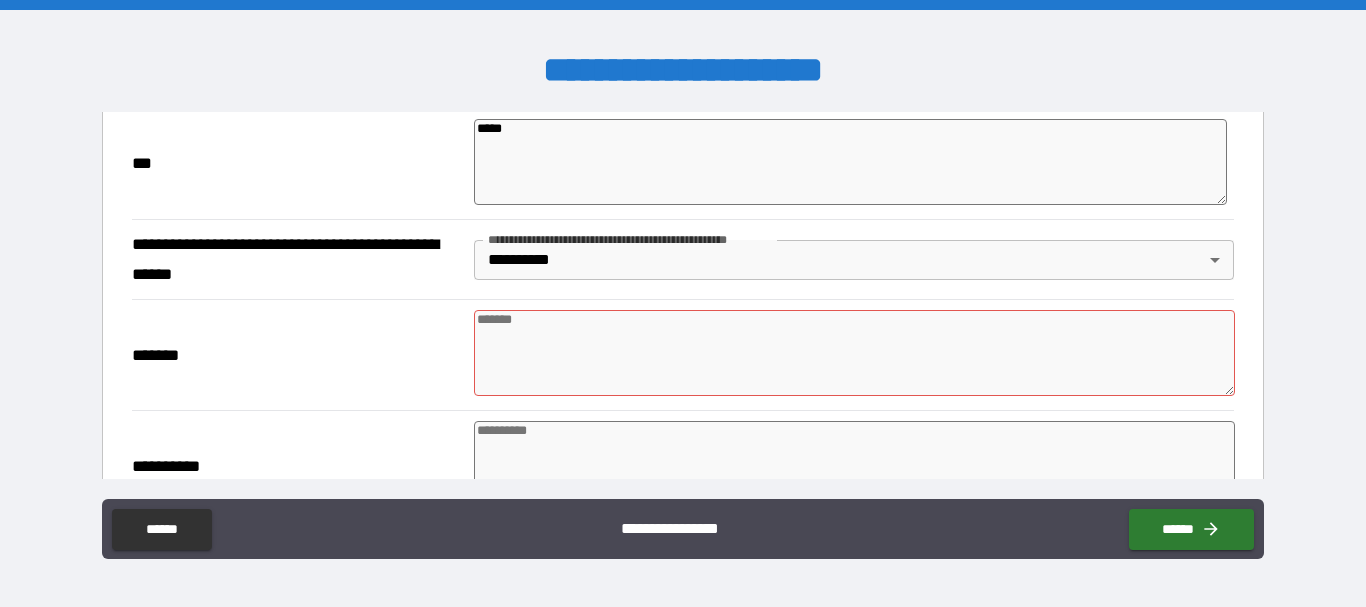 click at bounding box center (854, 353) 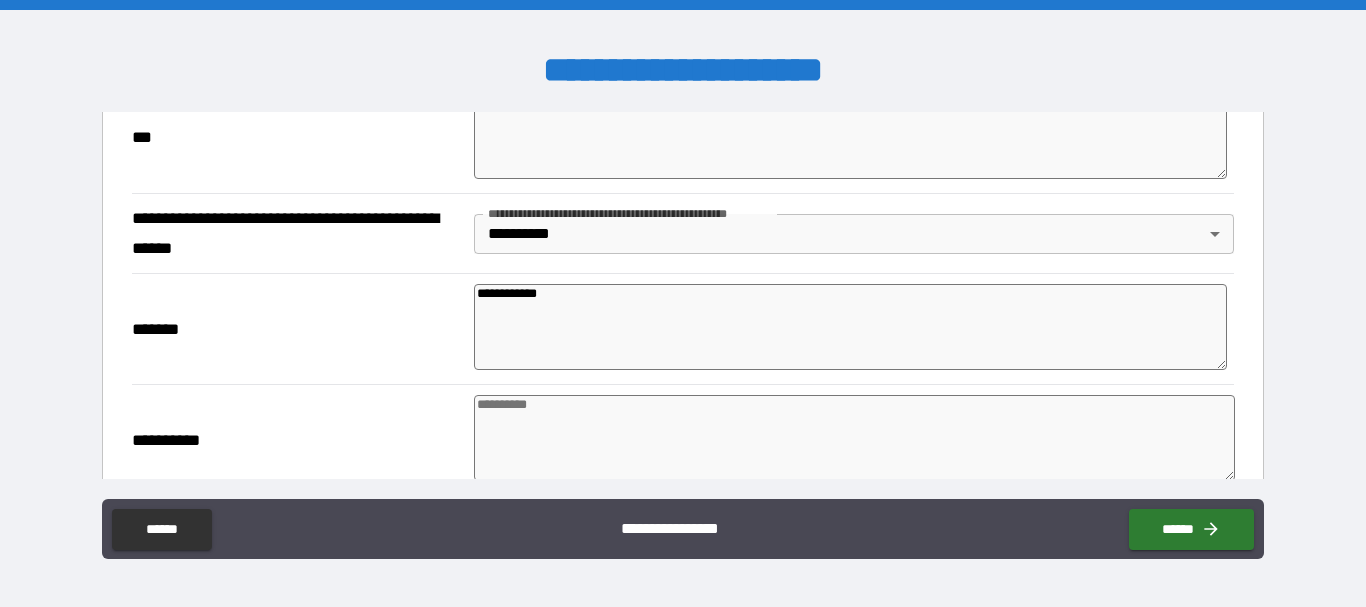 scroll, scrollTop: 3333, scrollLeft: 0, axis: vertical 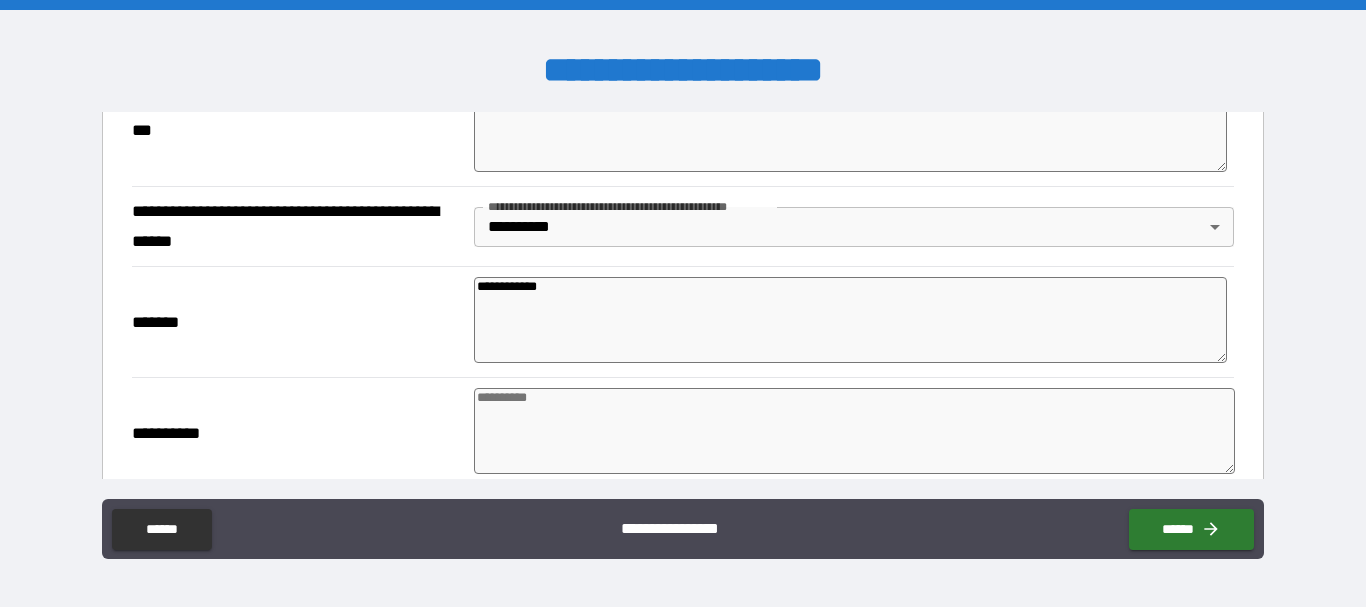 click at bounding box center (854, 431) 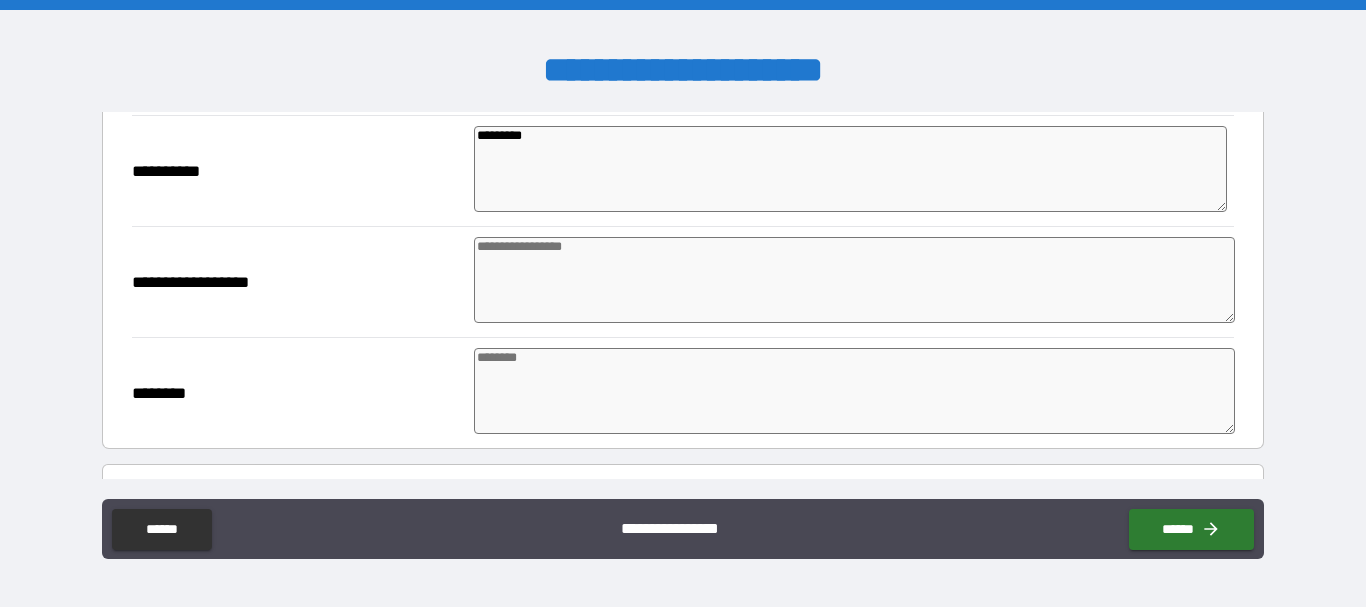 scroll, scrollTop: 3600, scrollLeft: 0, axis: vertical 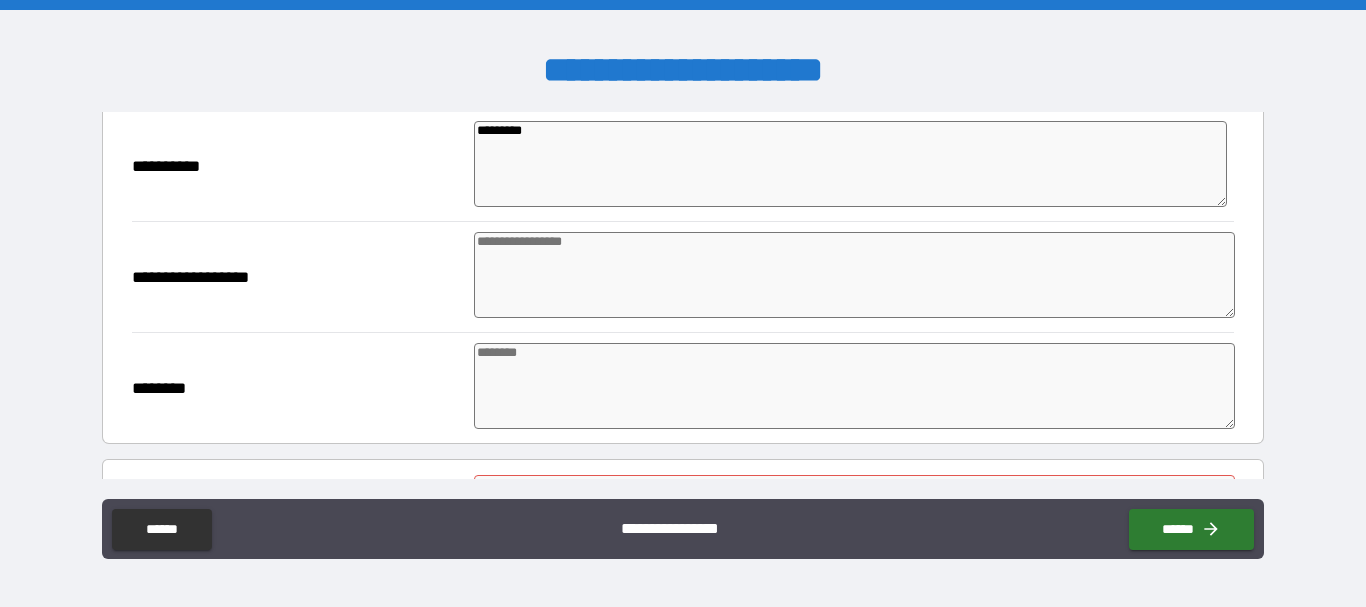 click at bounding box center [854, 275] 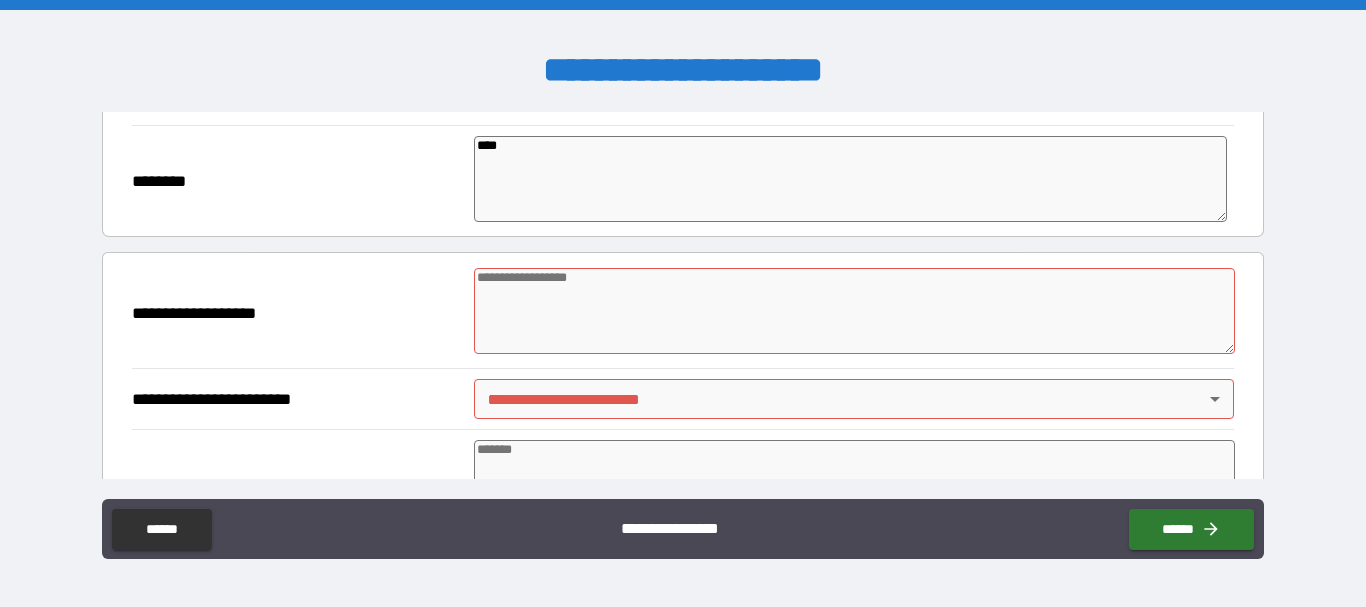 scroll, scrollTop: 3833, scrollLeft: 0, axis: vertical 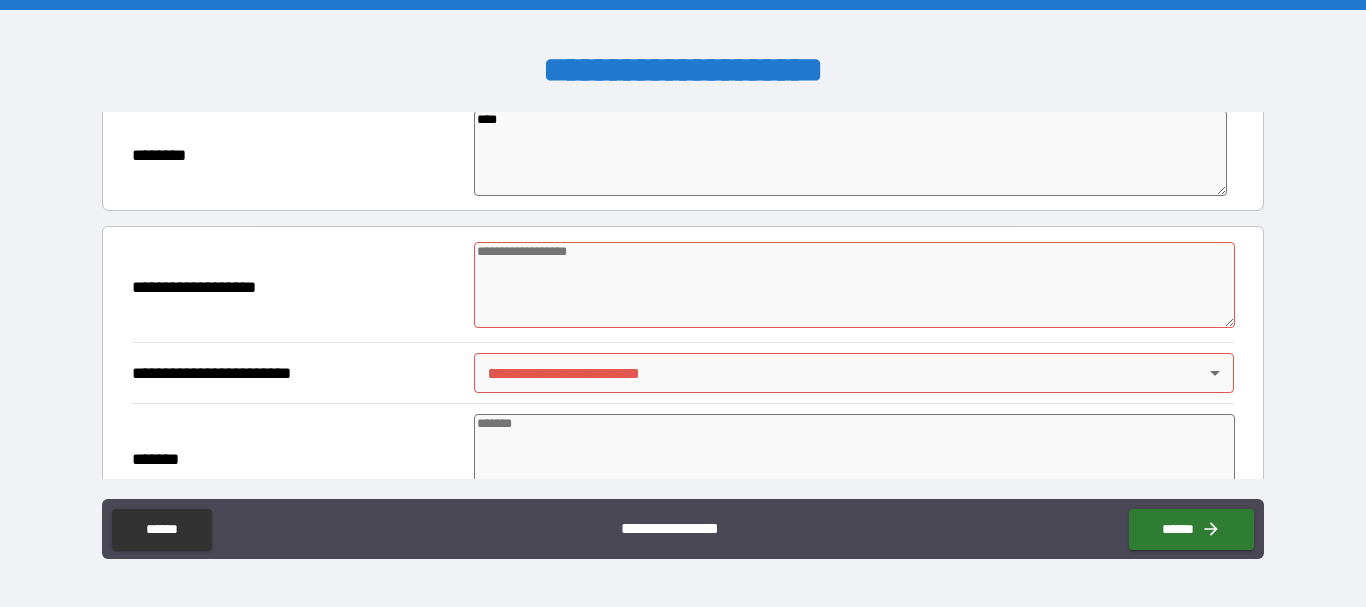 click at bounding box center [854, 285] 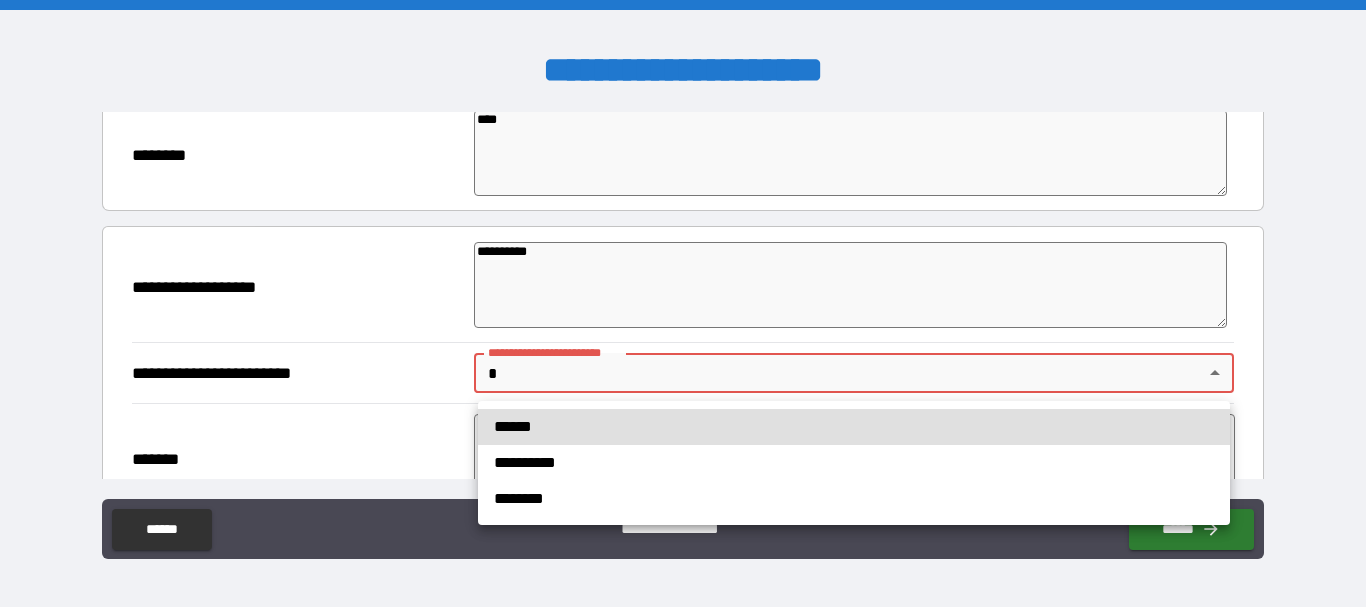 click on "**********" at bounding box center [683, 303] 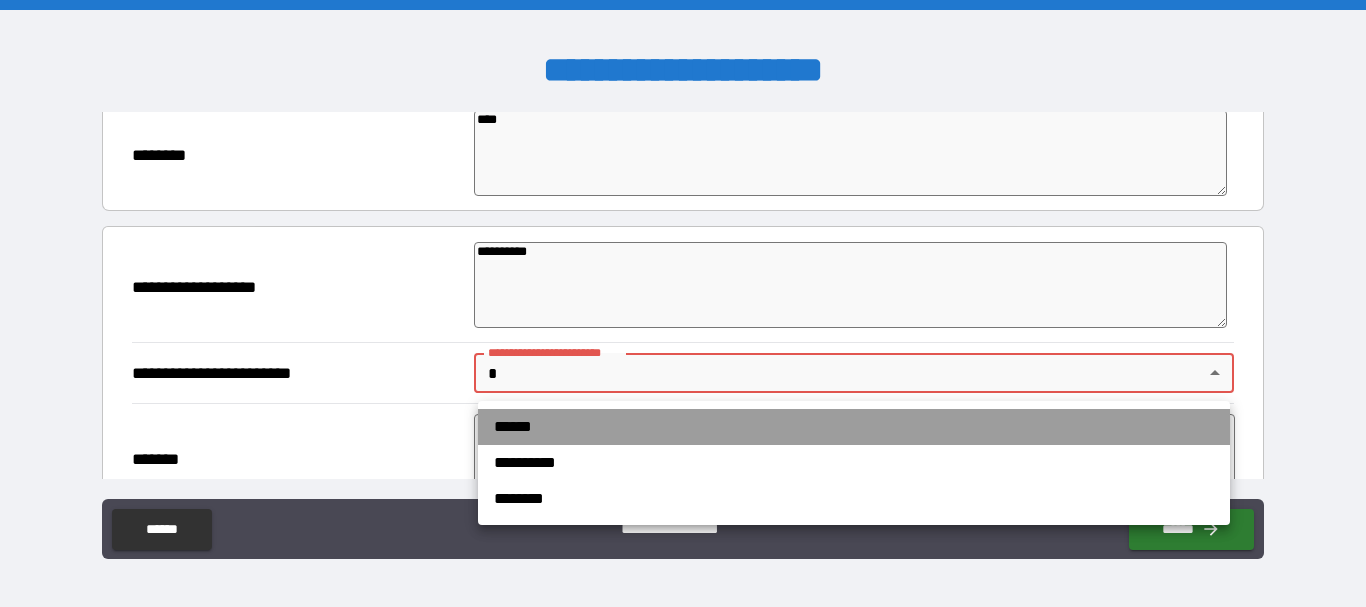 click on "******" at bounding box center [854, 427] 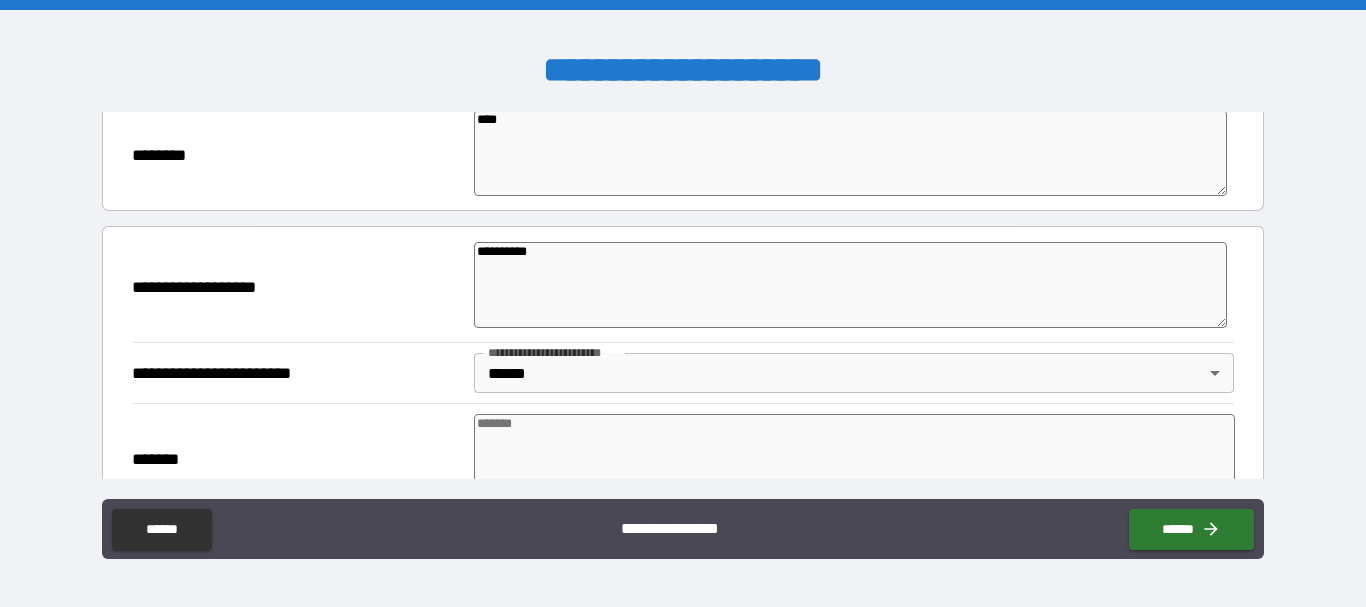 click on "**********" at bounding box center (682, 292) 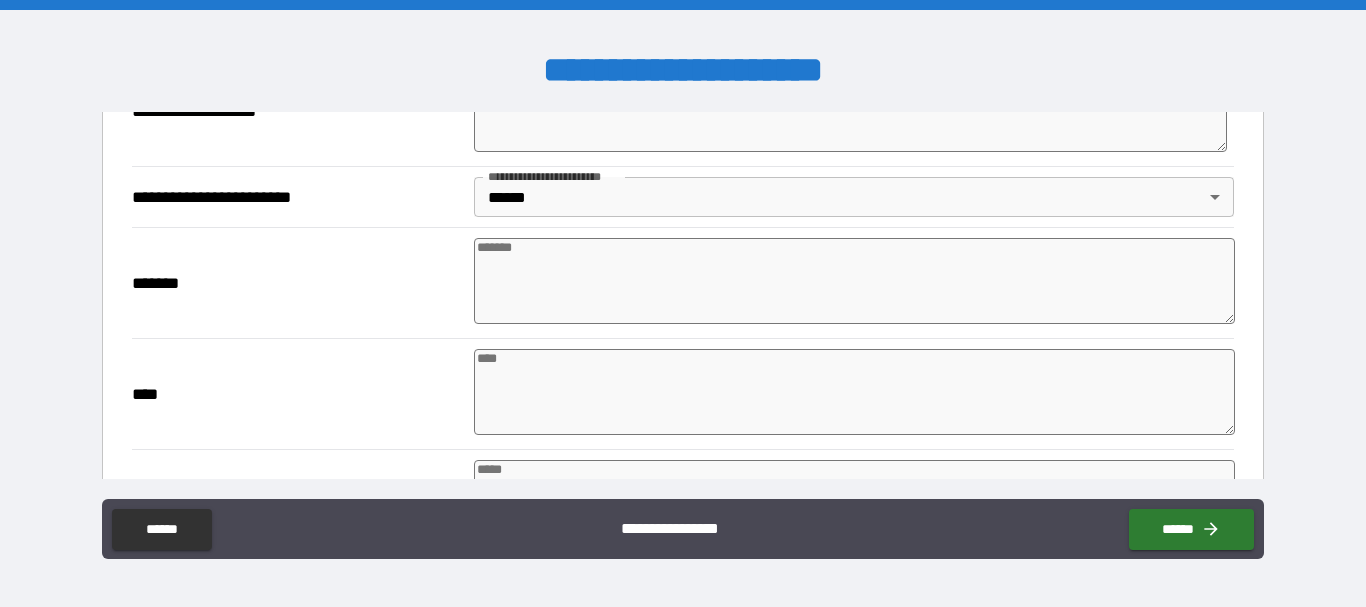 scroll, scrollTop: 4047, scrollLeft: 0, axis: vertical 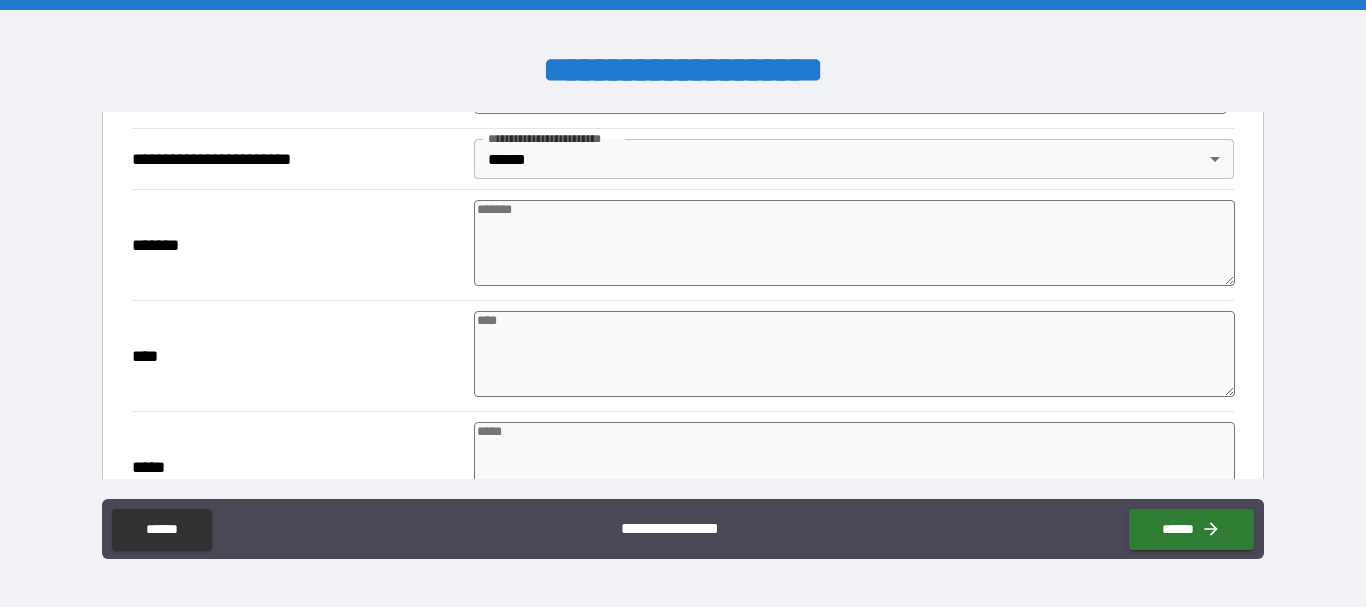 click at bounding box center [854, 243] 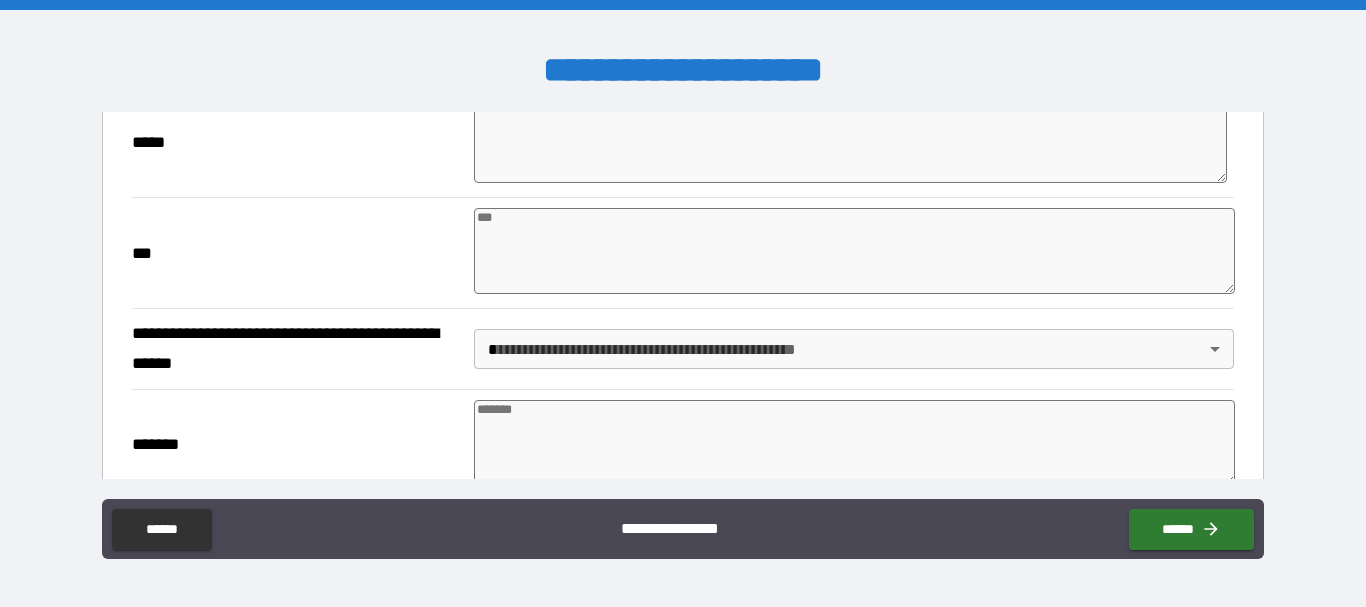 scroll, scrollTop: 4380, scrollLeft: 0, axis: vertical 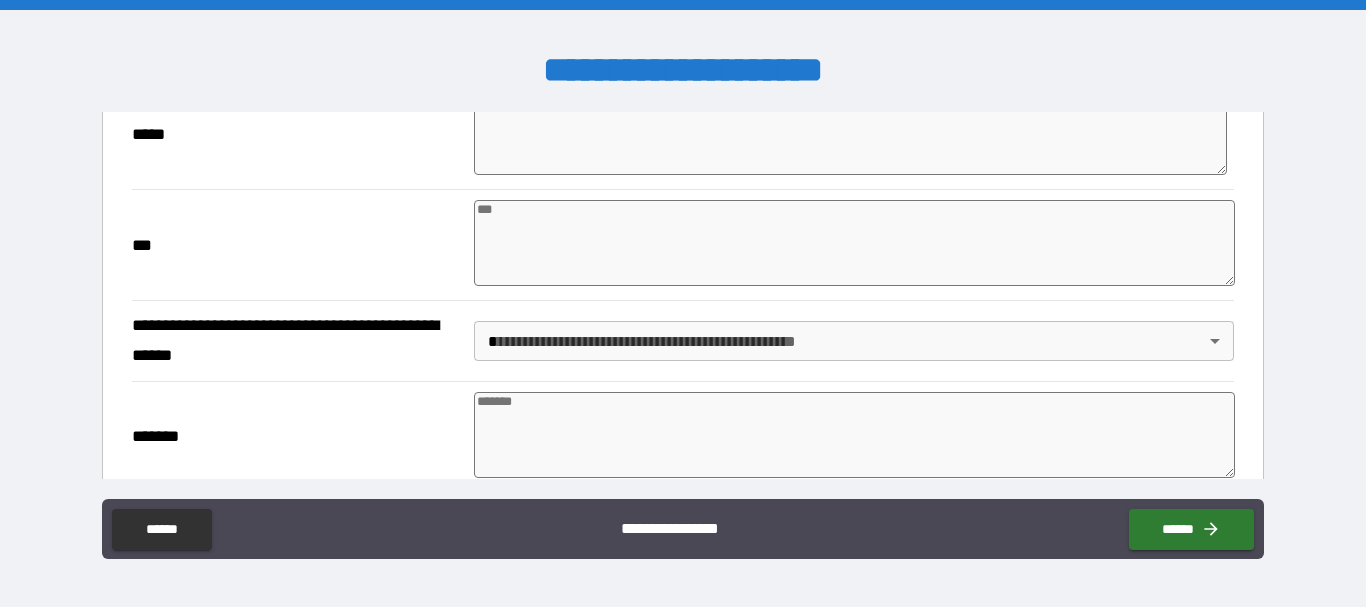 click at bounding box center (854, 243) 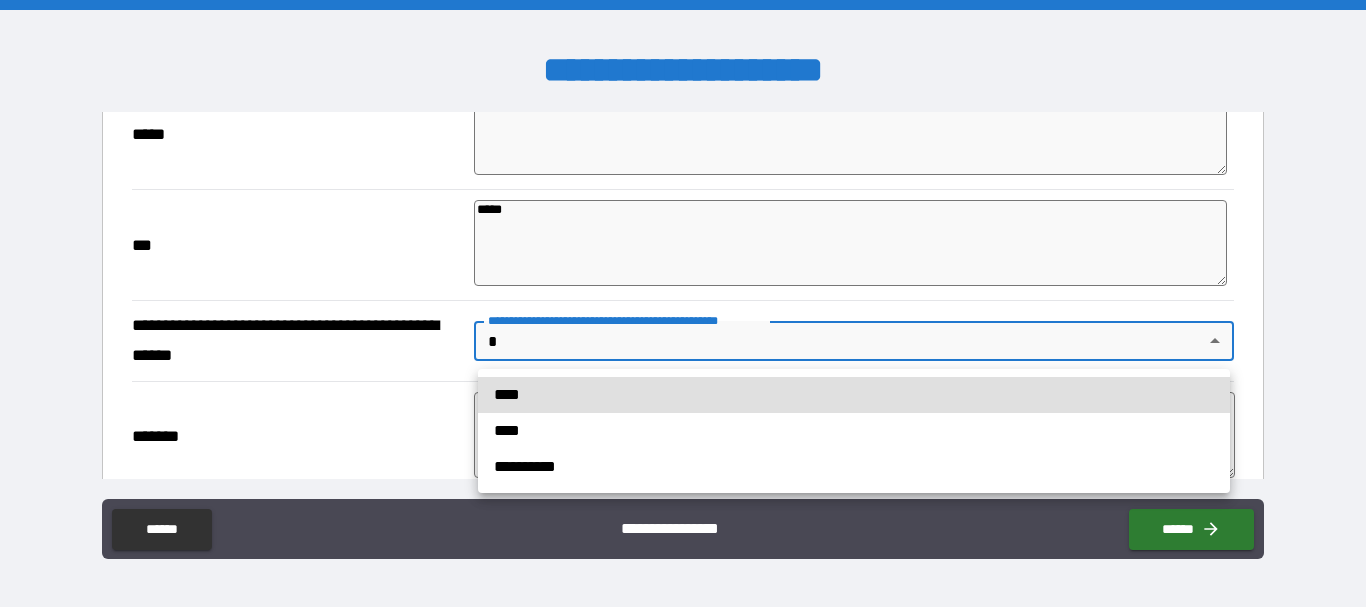 click on "**********" at bounding box center (683, 303) 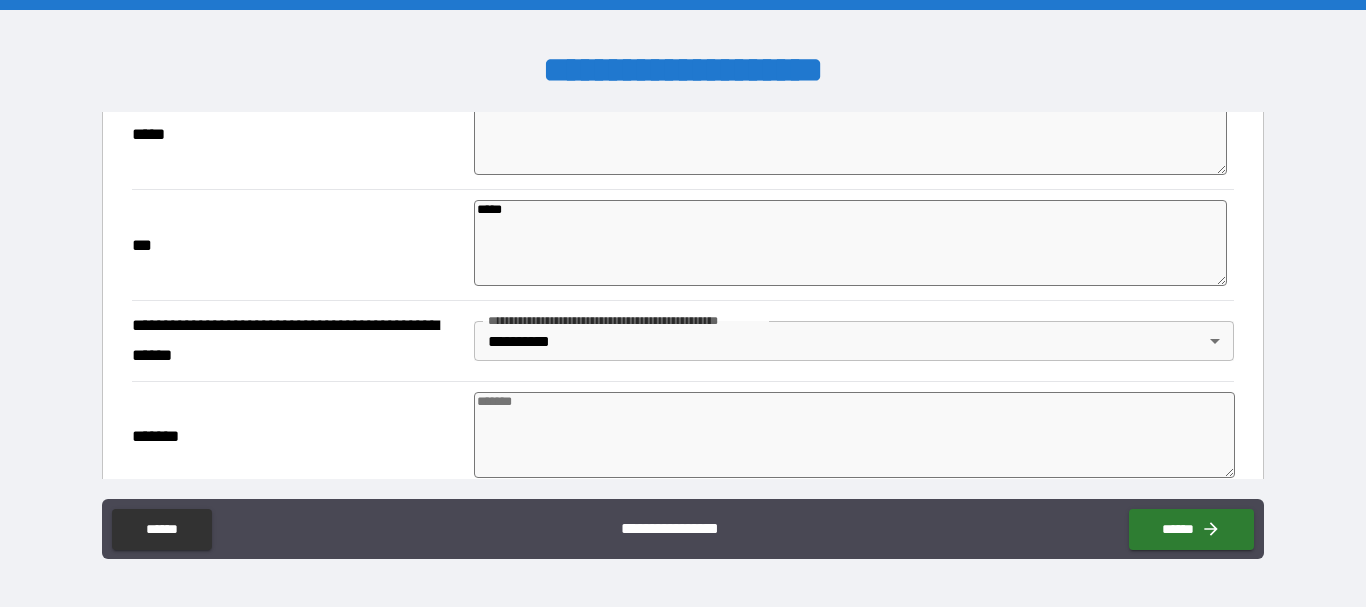 click at bounding box center [854, 435] 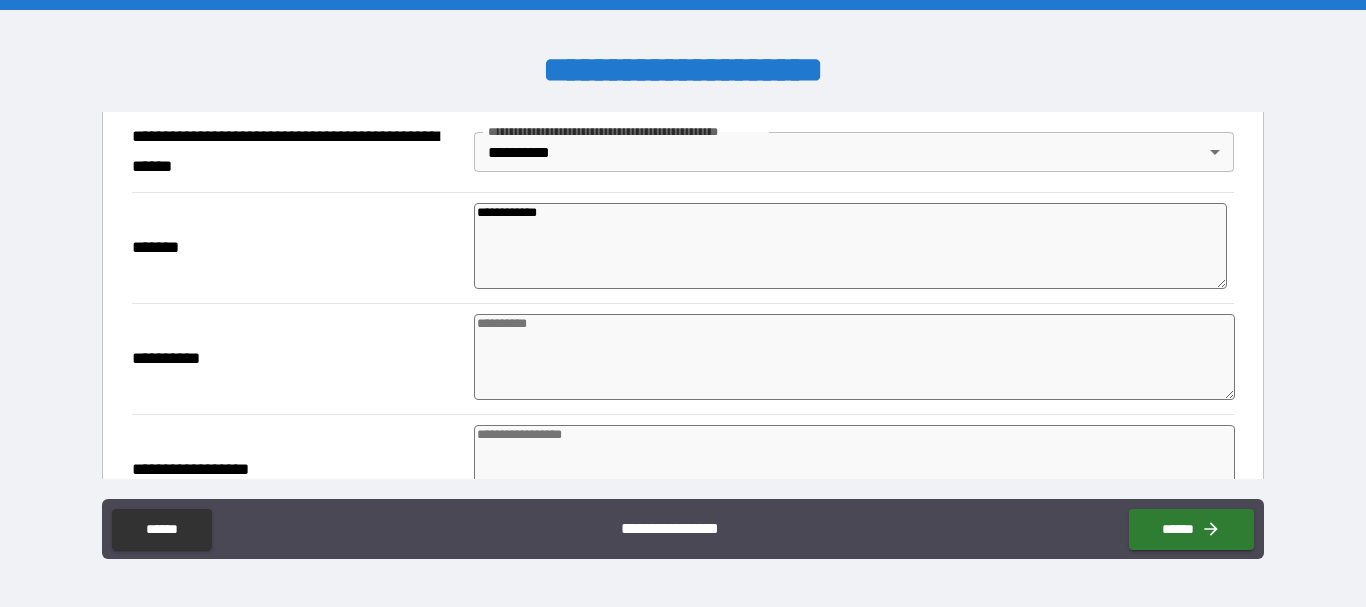 scroll, scrollTop: 4580, scrollLeft: 0, axis: vertical 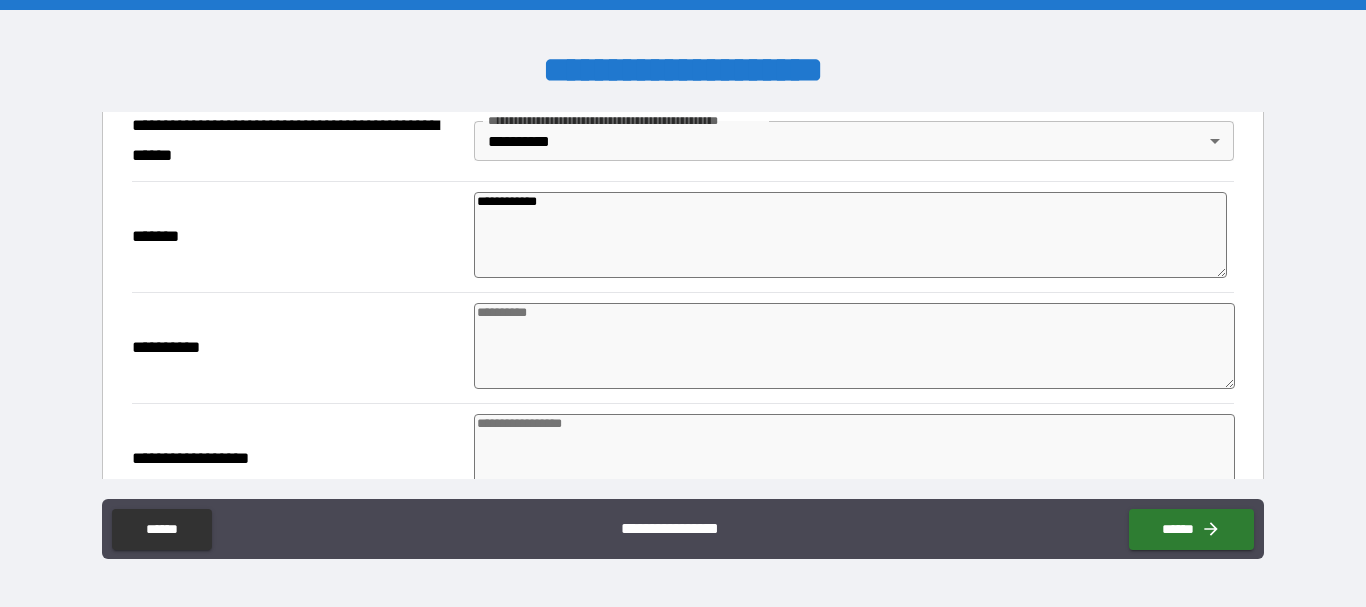 click at bounding box center [854, 346] 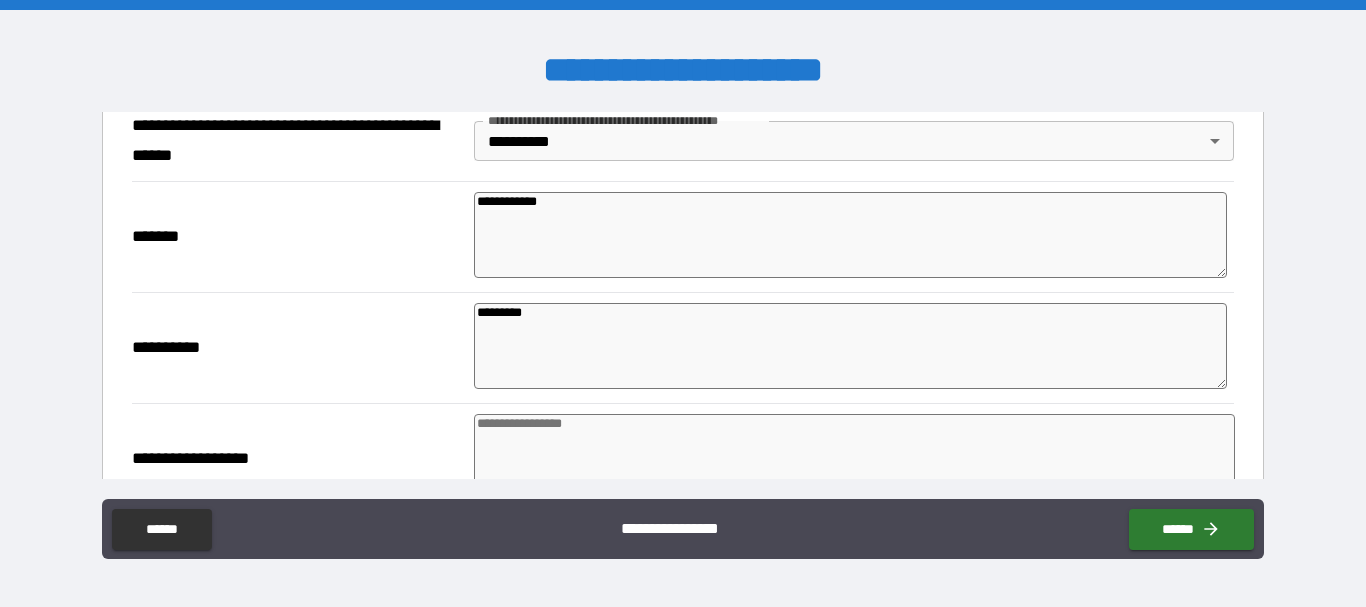 click at bounding box center (854, 457) 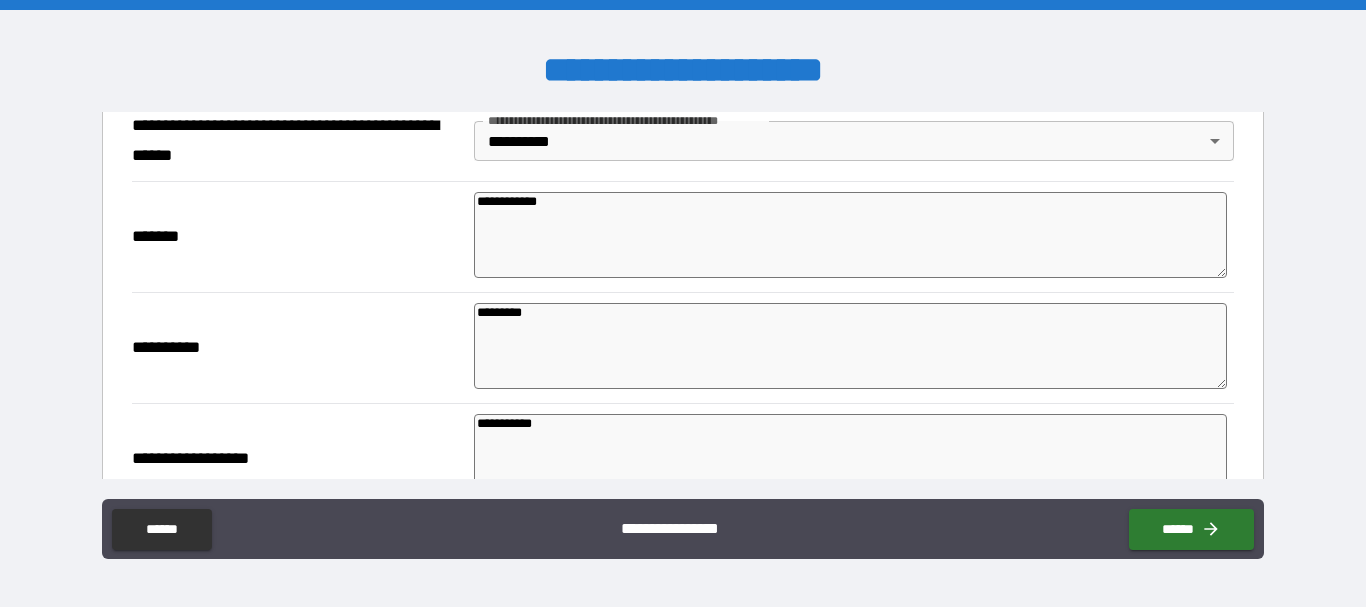 click on "**********" at bounding box center (297, 459) 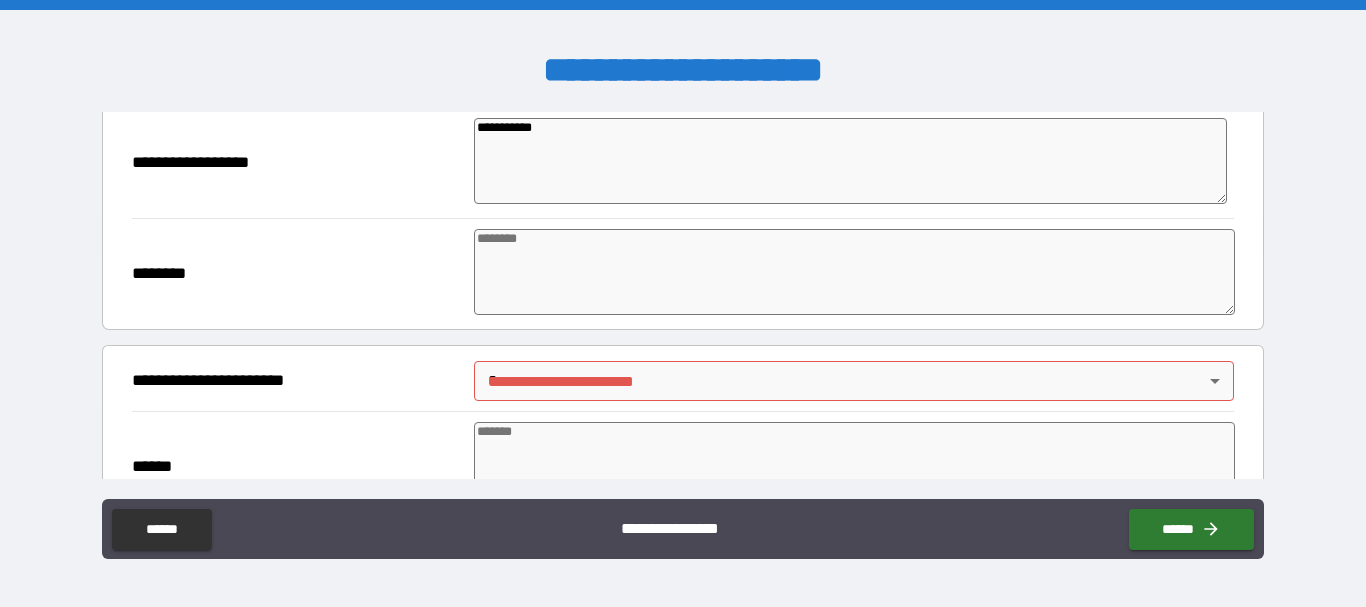 scroll, scrollTop: 4880, scrollLeft: 0, axis: vertical 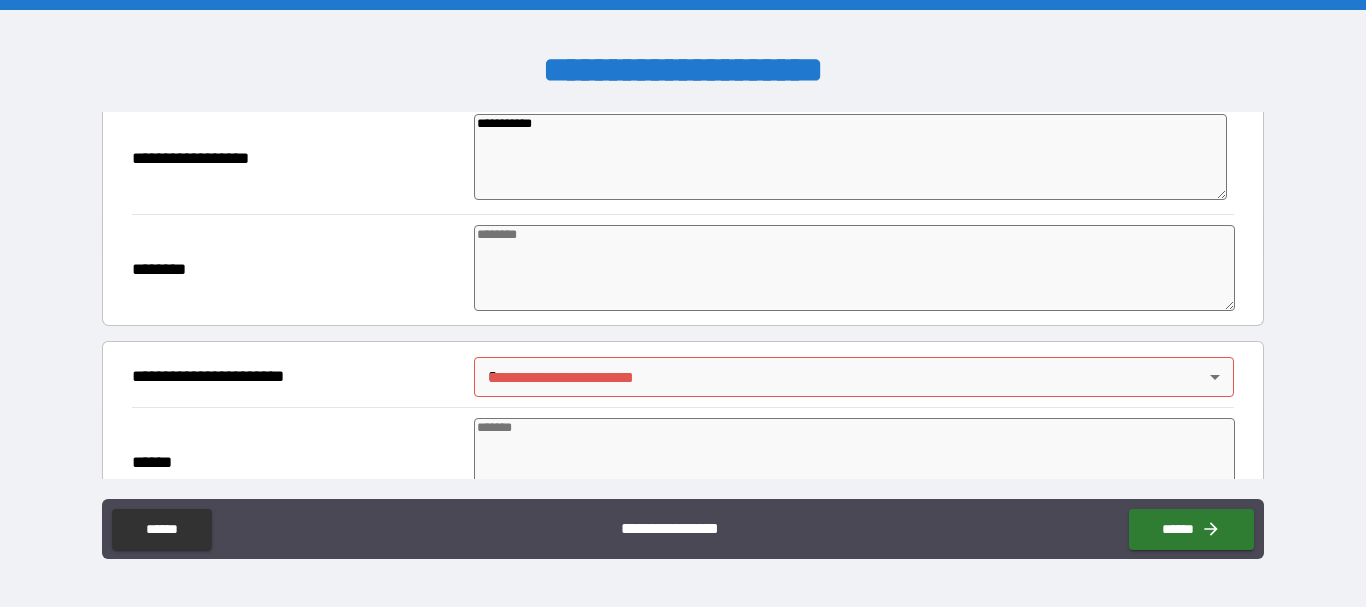 click at bounding box center [854, 268] 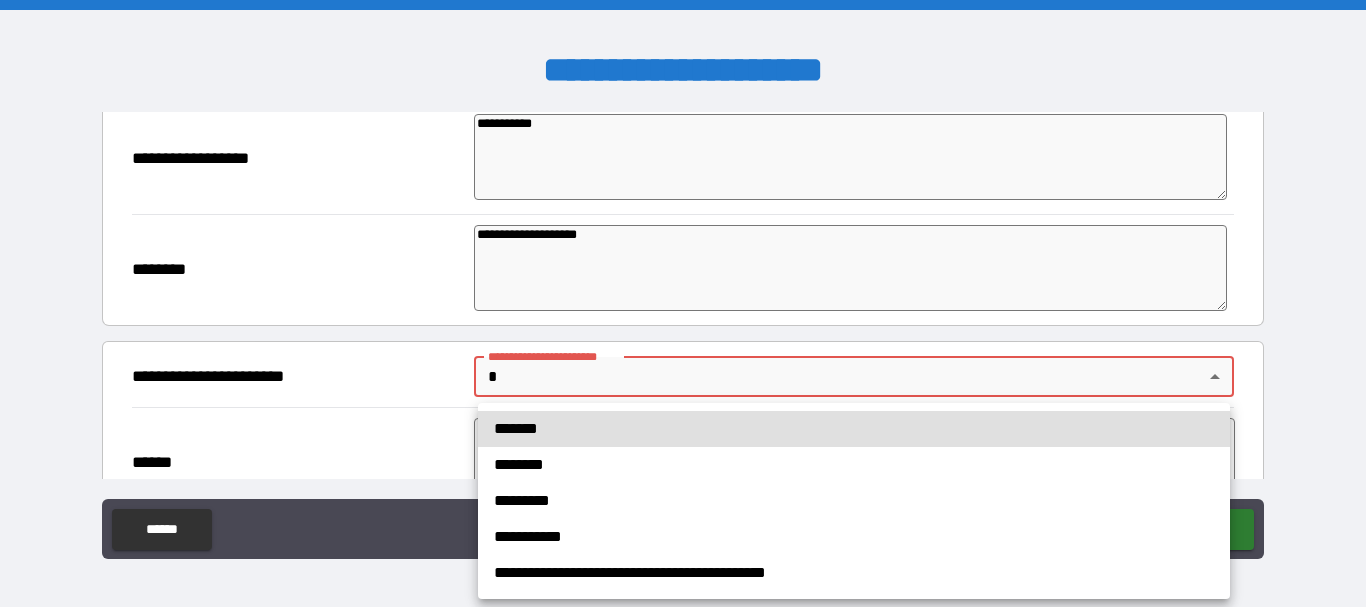click on "**********" at bounding box center [683, 303] 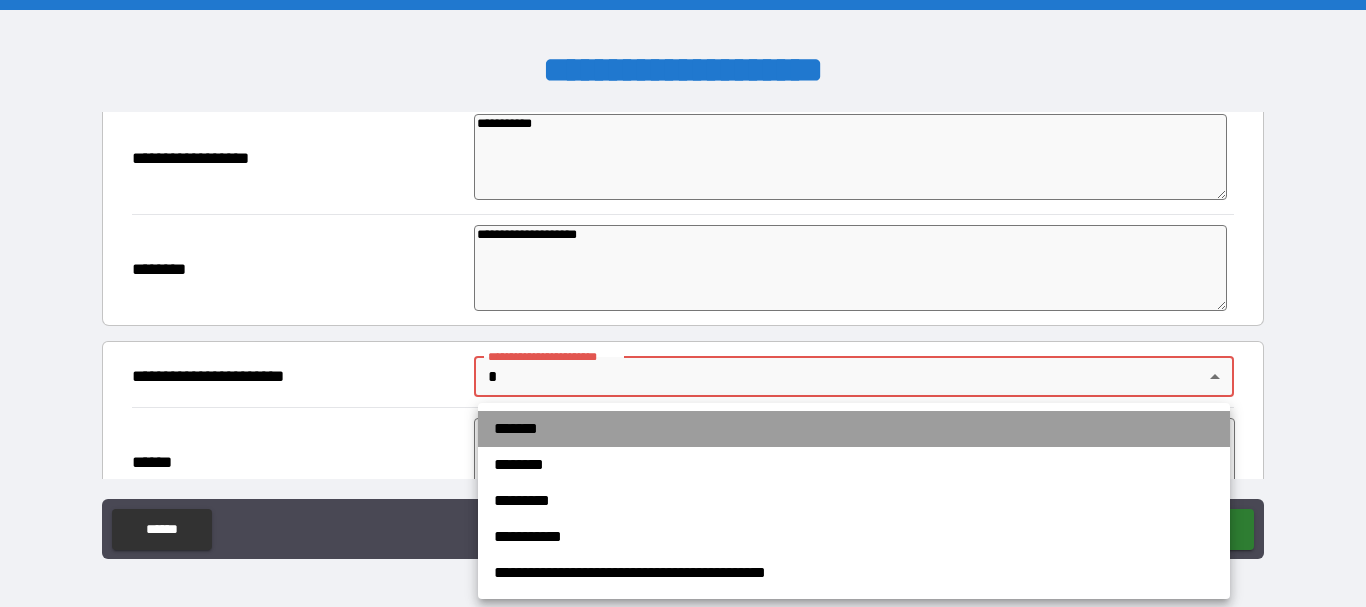 click on "*******" at bounding box center [854, 429] 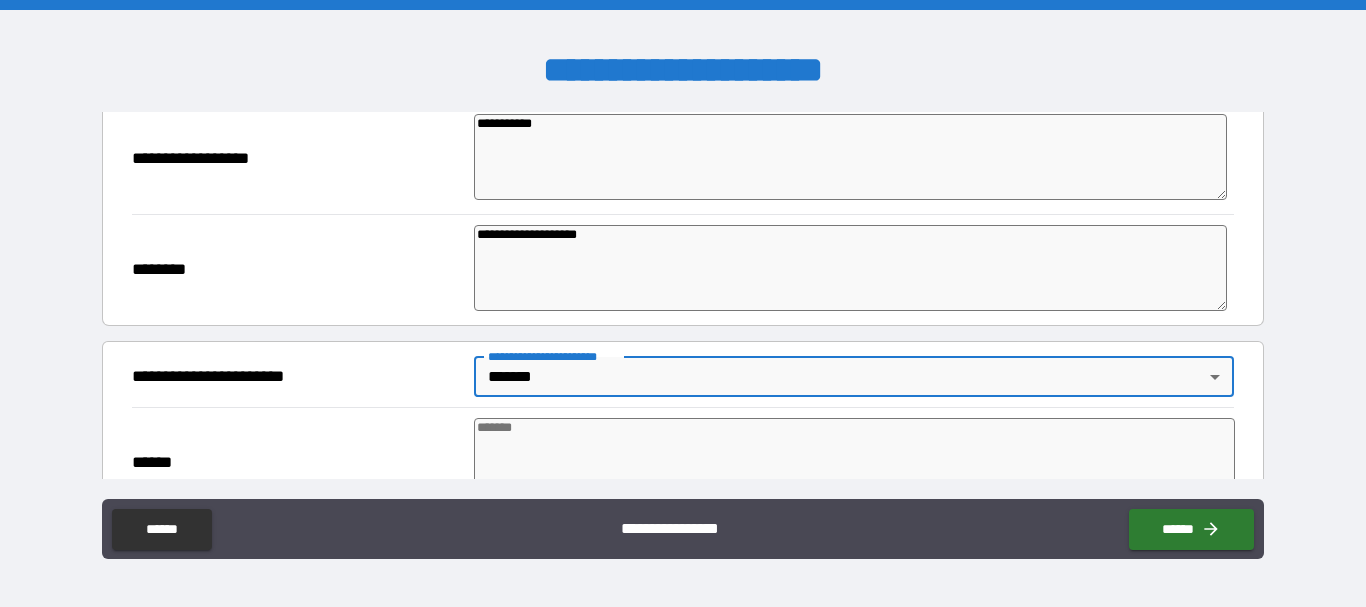 click on "**********" at bounding box center [295, 377] 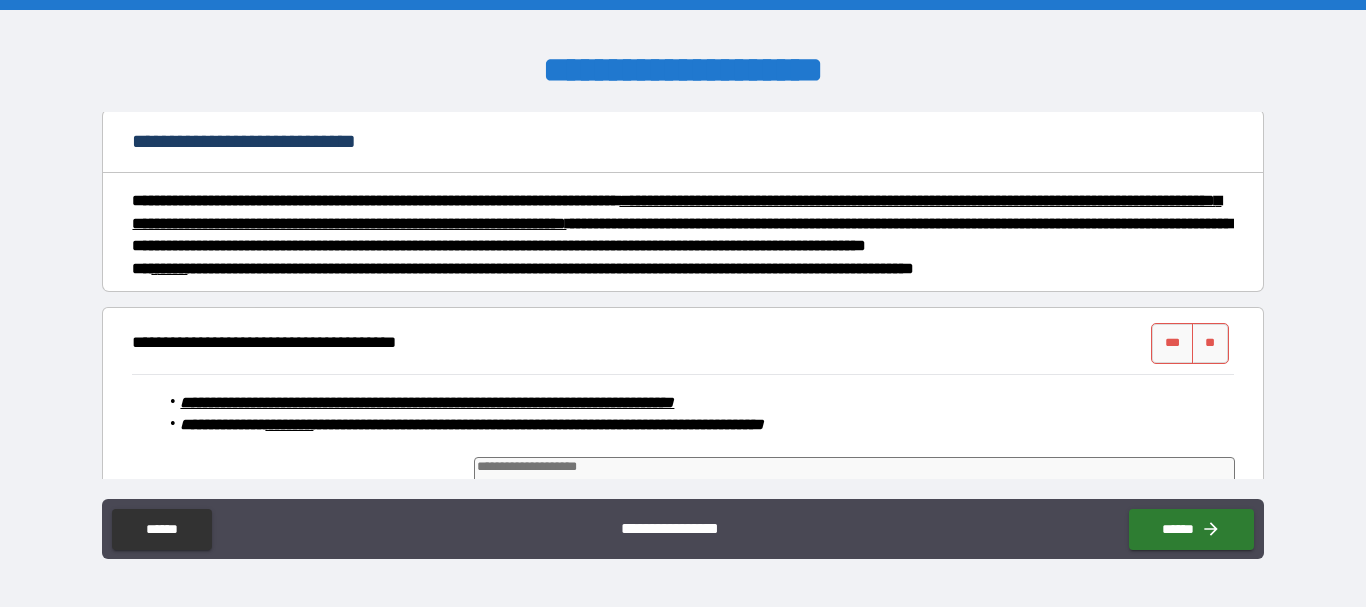 scroll, scrollTop: 5327, scrollLeft: 0, axis: vertical 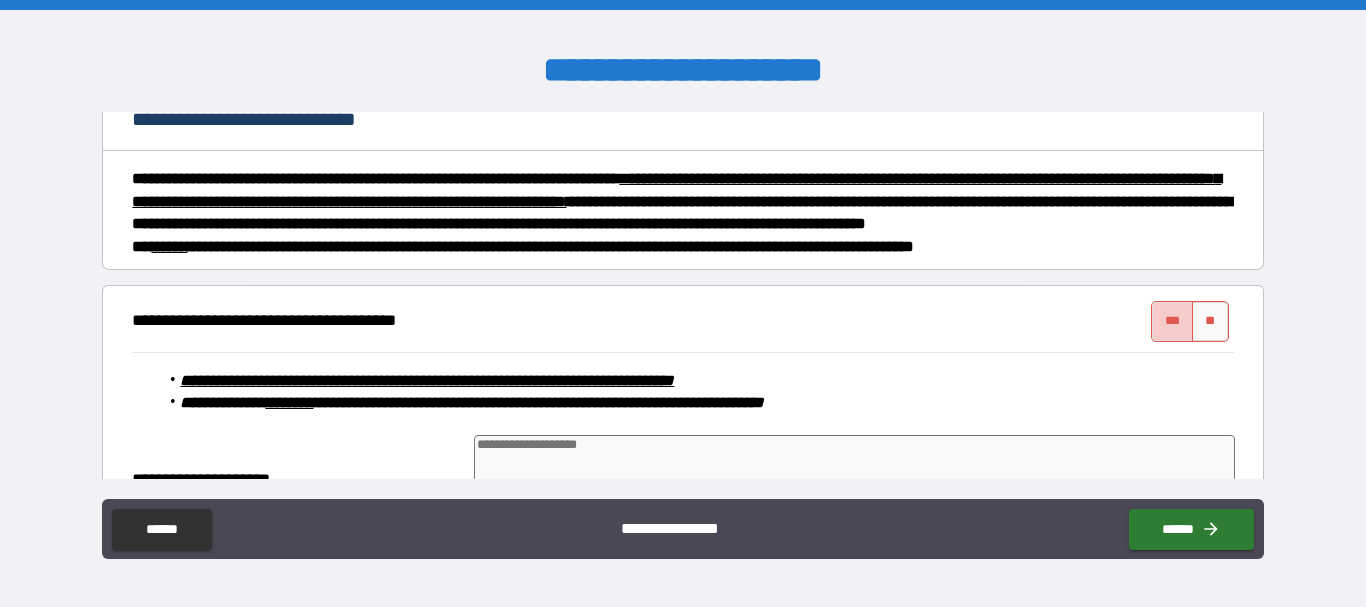 click on "***" at bounding box center (1172, 321) 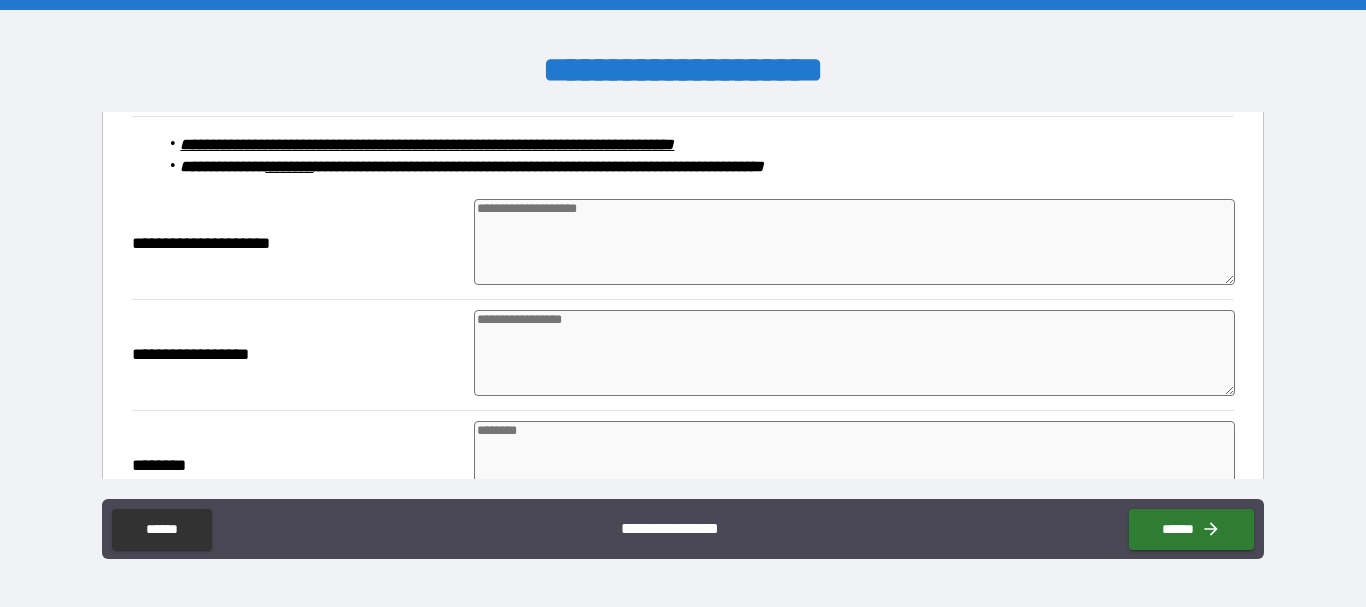 scroll, scrollTop: 5567, scrollLeft: 0, axis: vertical 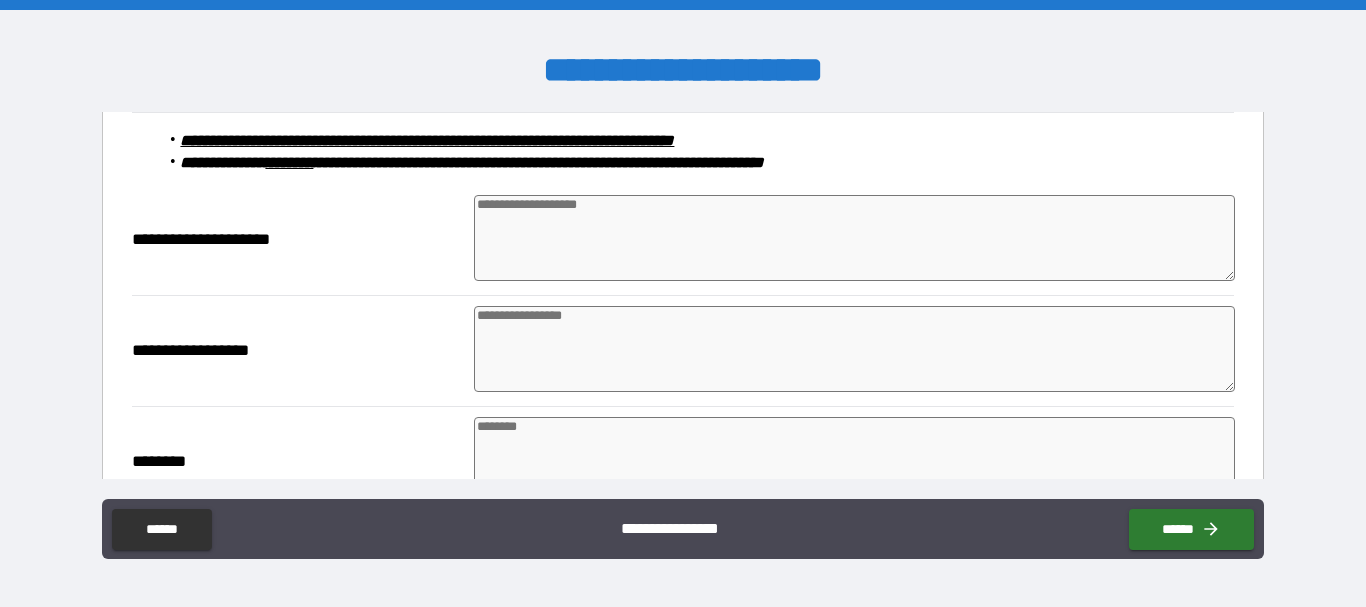 click at bounding box center (854, 238) 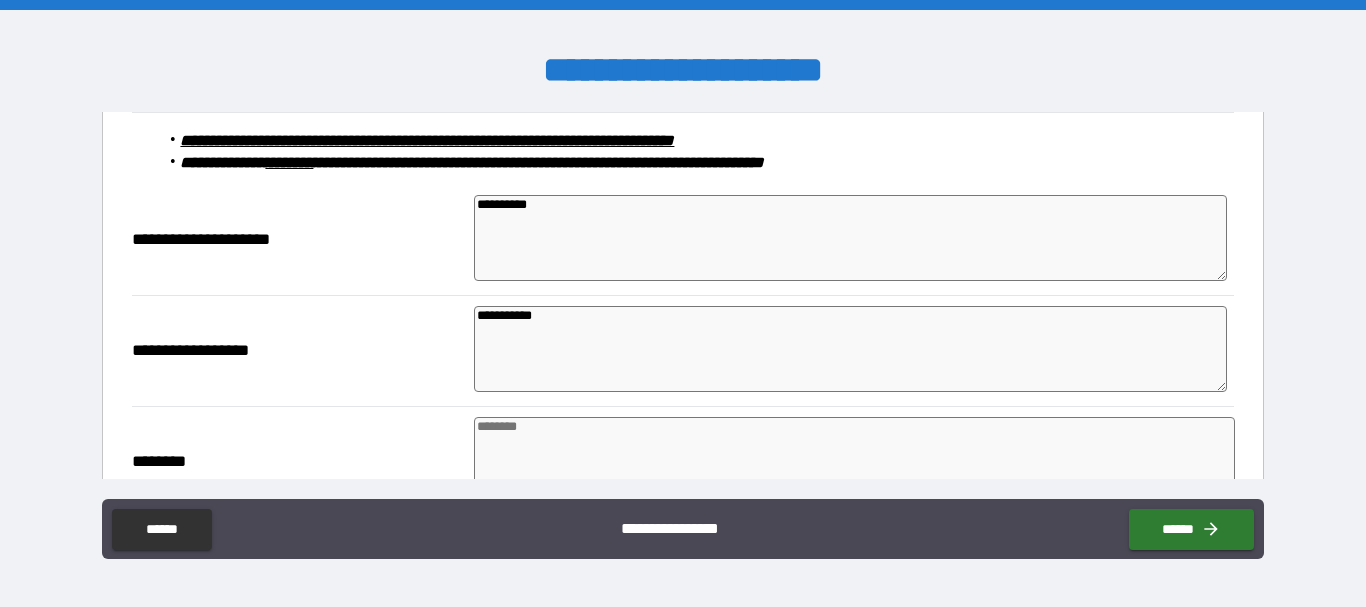 click on "**********" at bounding box center (297, 351) 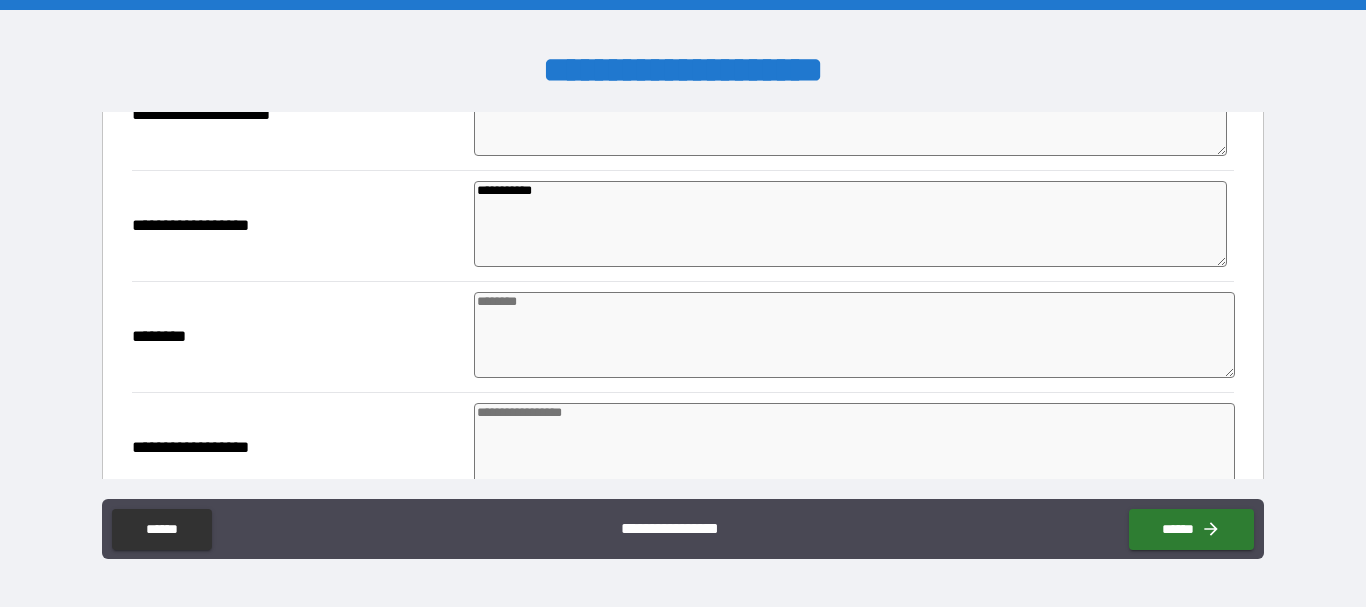 scroll, scrollTop: 5707, scrollLeft: 0, axis: vertical 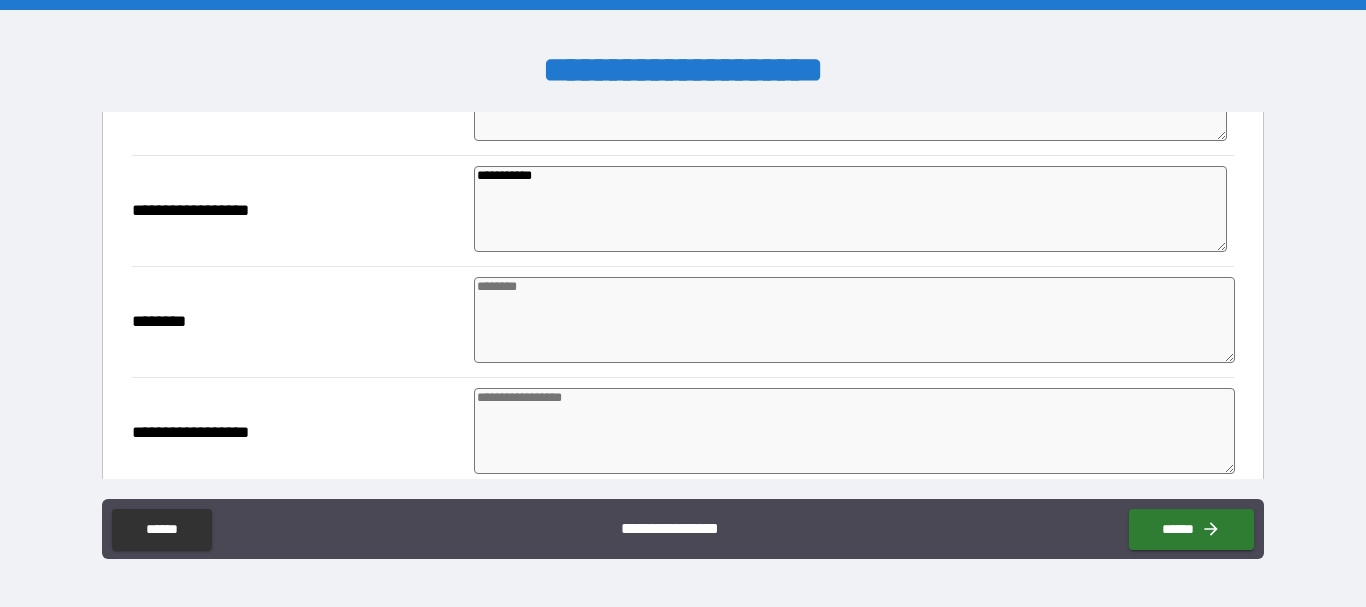 click at bounding box center [854, 320] 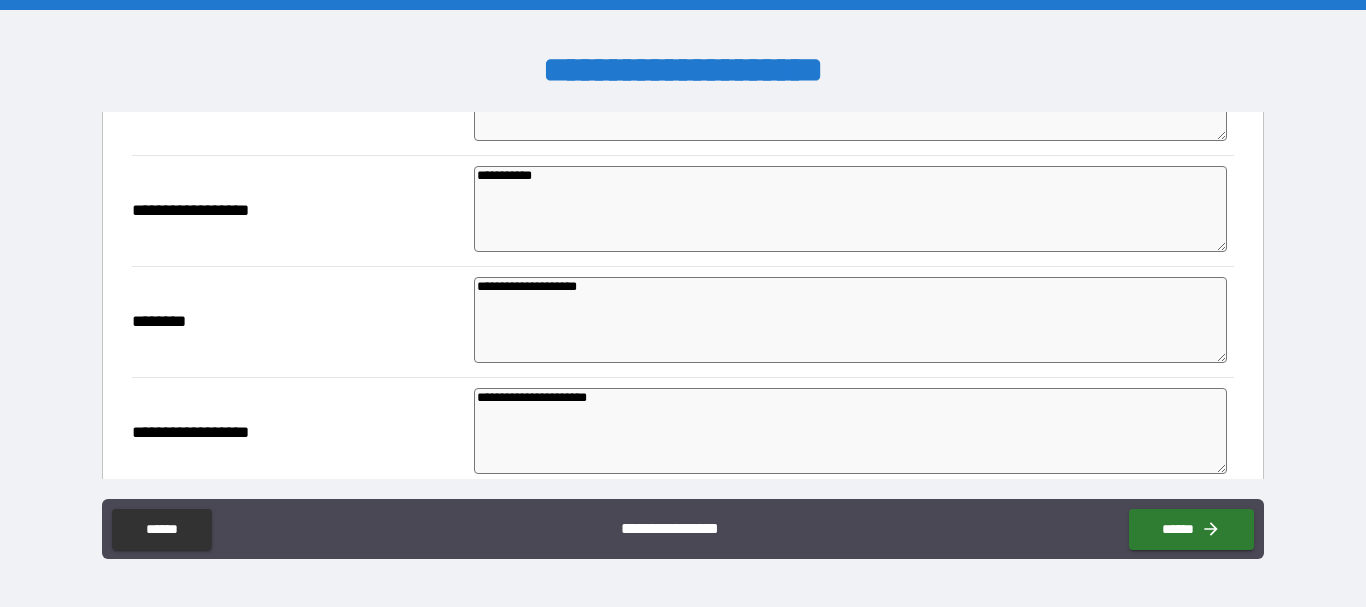 scroll, scrollTop: 5944, scrollLeft: 0, axis: vertical 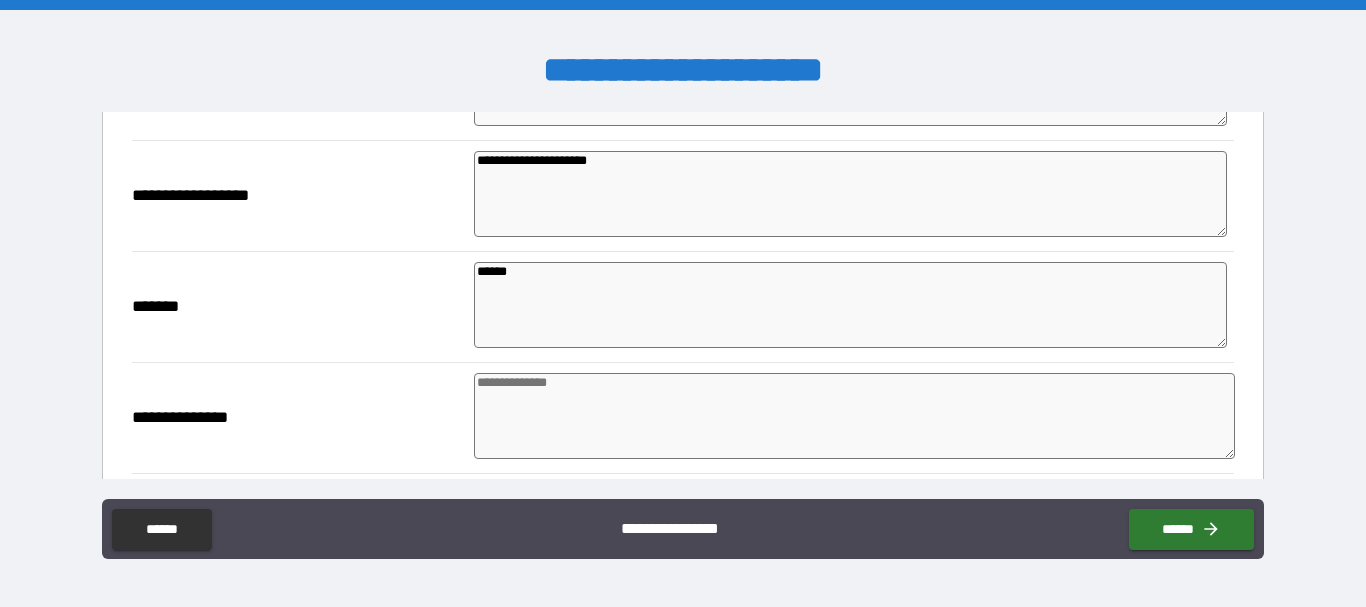 click at bounding box center [854, 416] 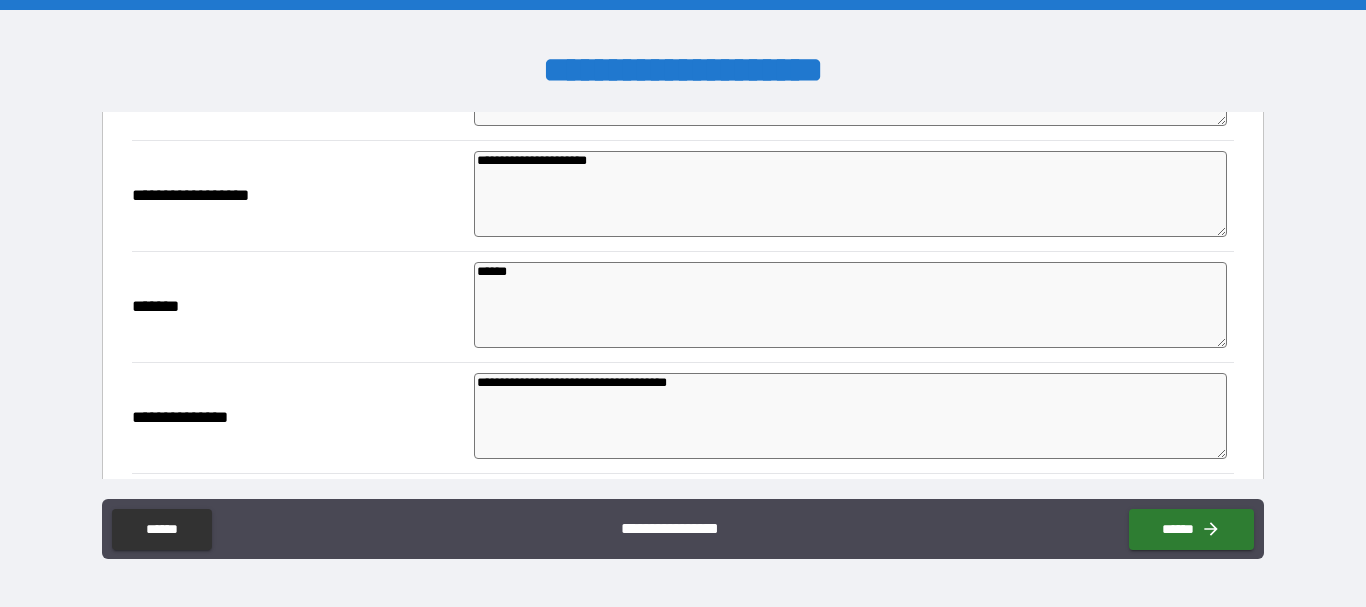 click on "**********" at bounding box center (850, 416) 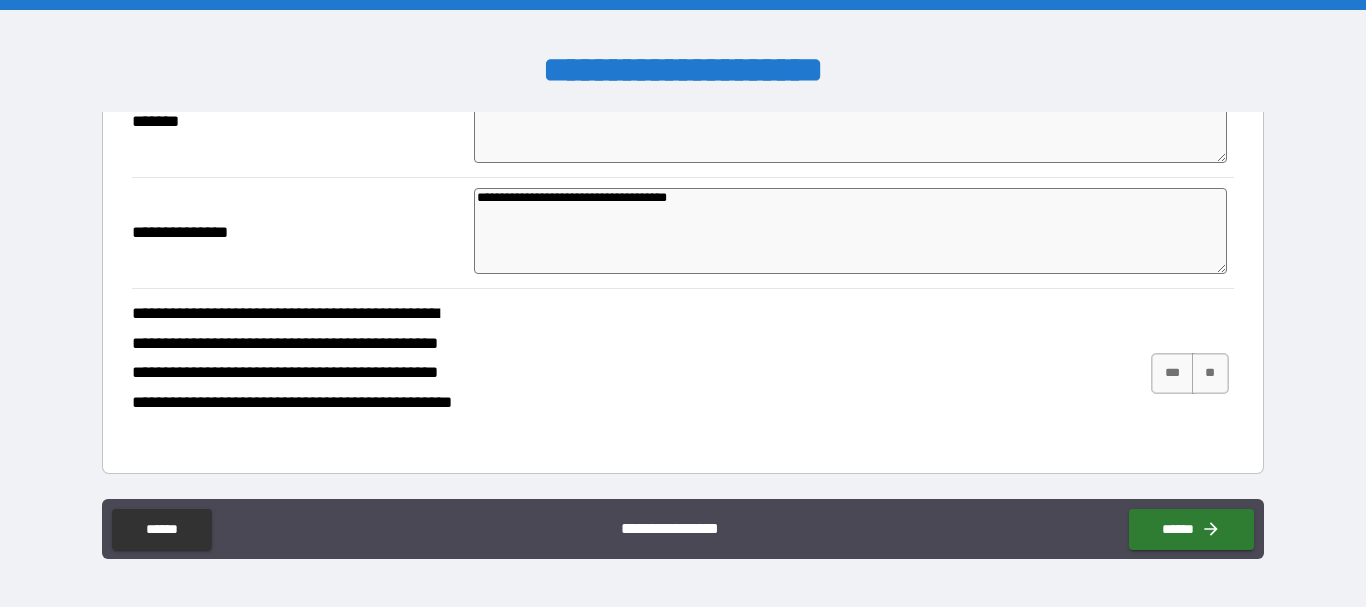 scroll, scrollTop: 6151, scrollLeft: 0, axis: vertical 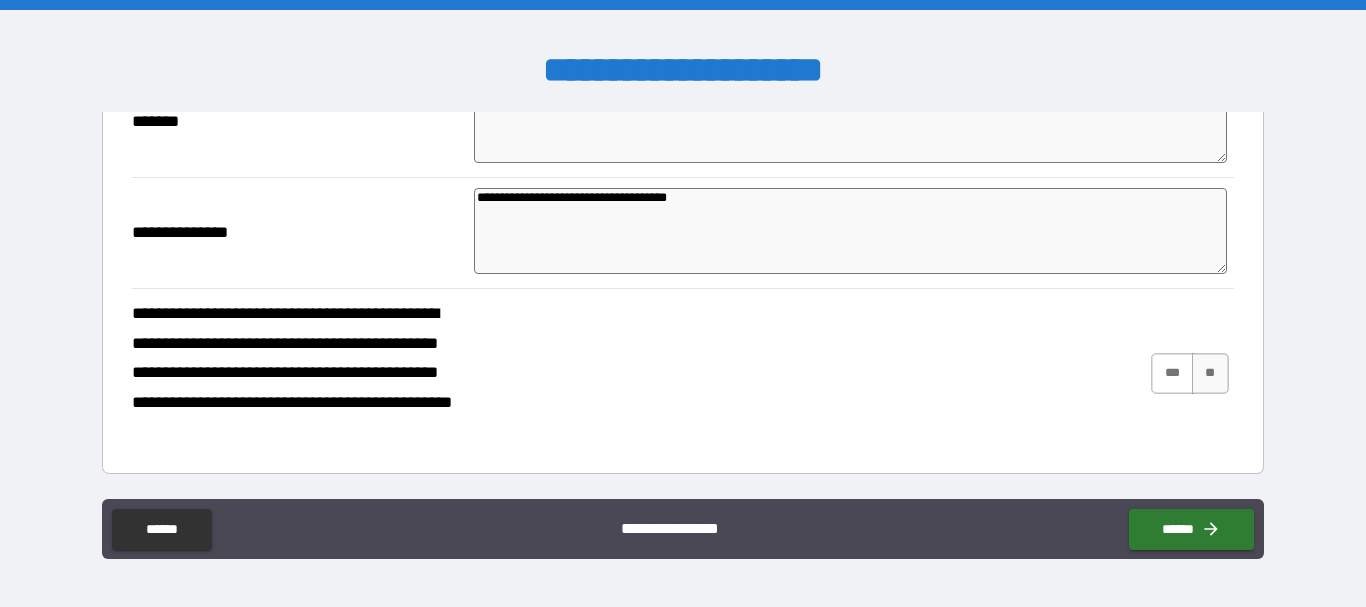 click on "***" at bounding box center [1172, 373] 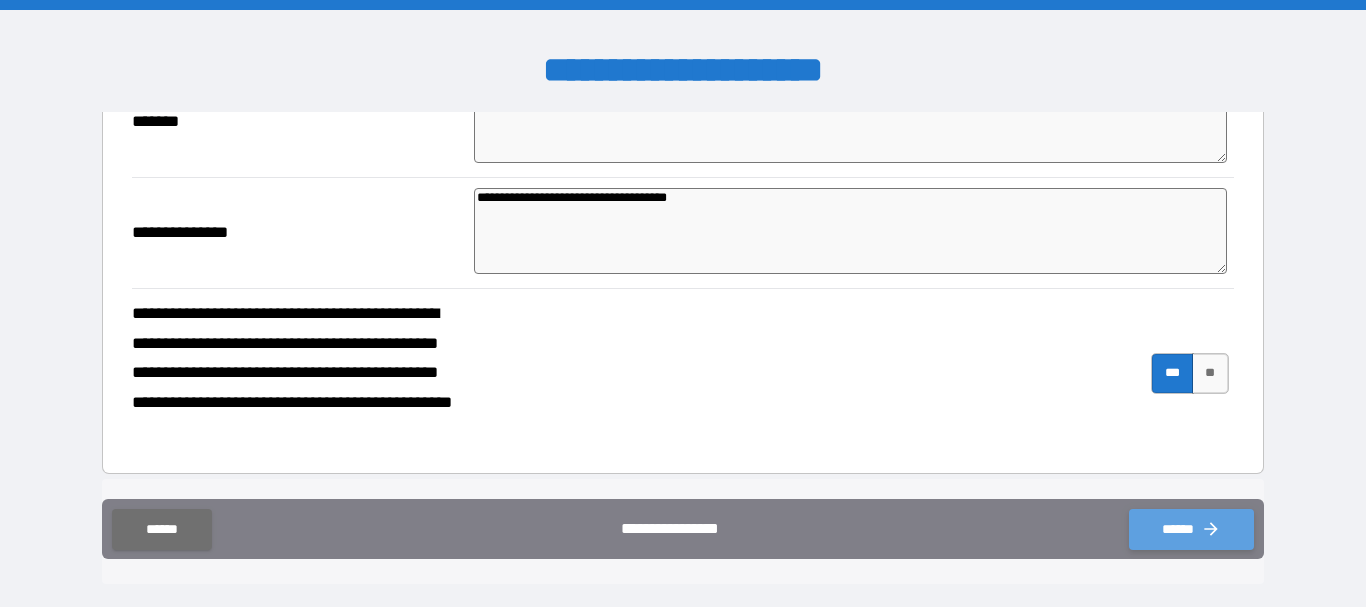 click on "******" at bounding box center (1191, 529) 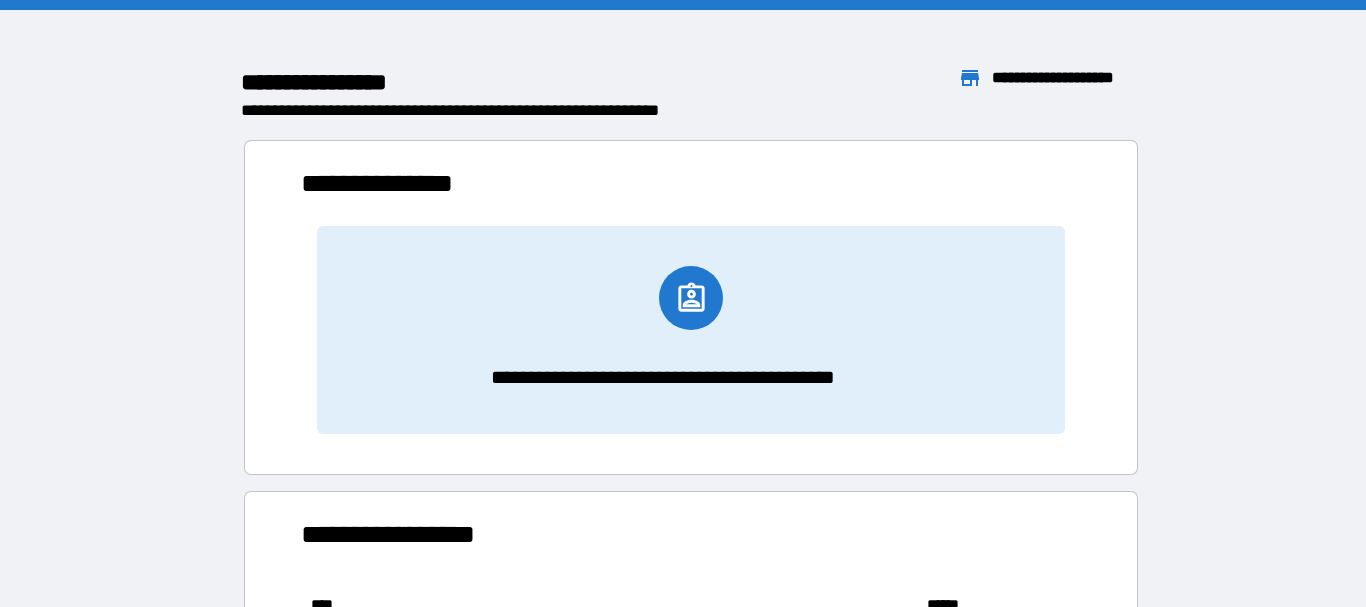 scroll, scrollTop: 16, scrollLeft: 16, axis: both 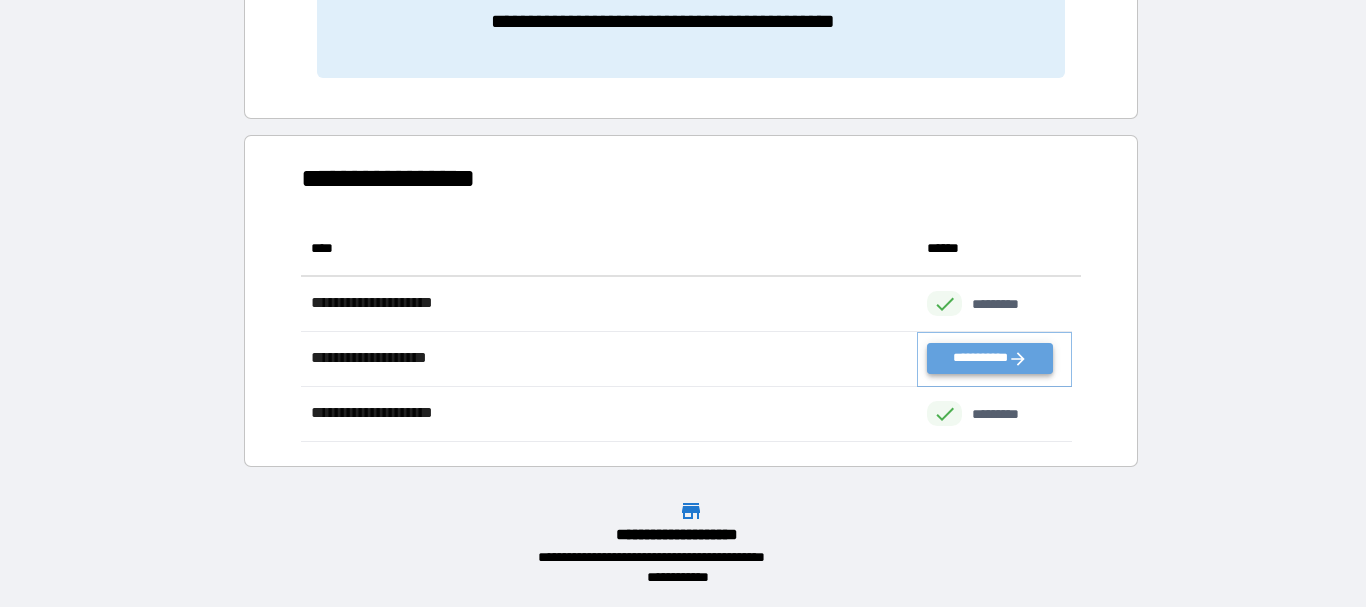 click on "**********" at bounding box center [989, 358] 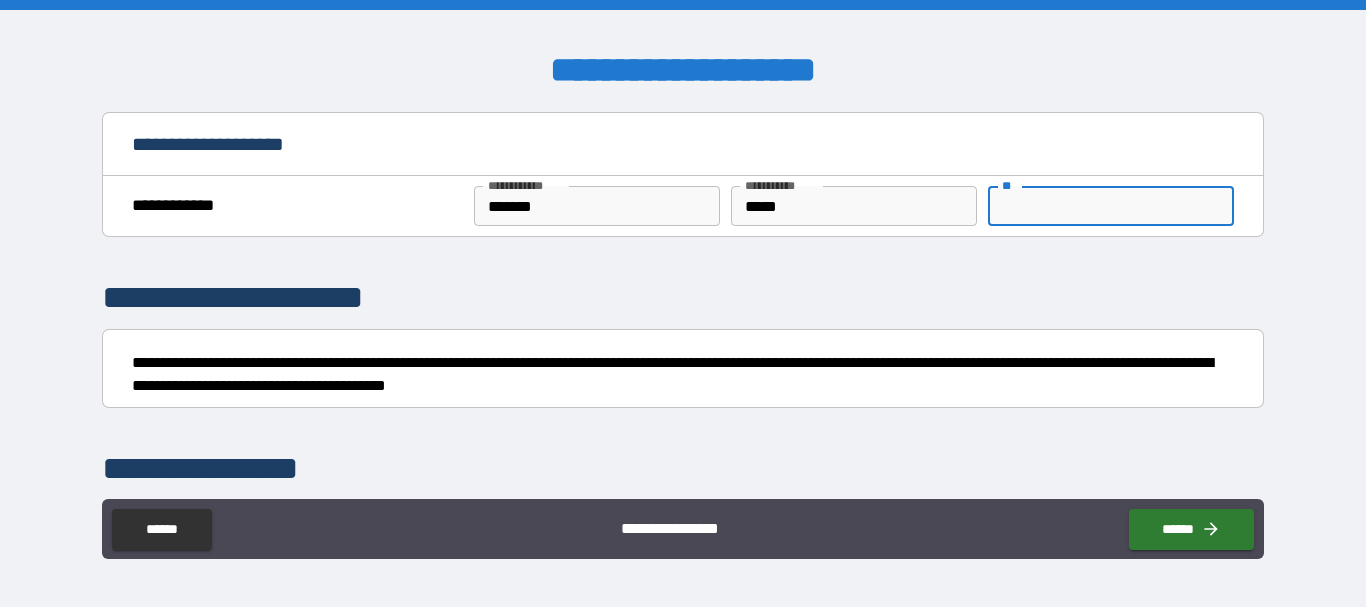 click on "**" at bounding box center [1111, 206] 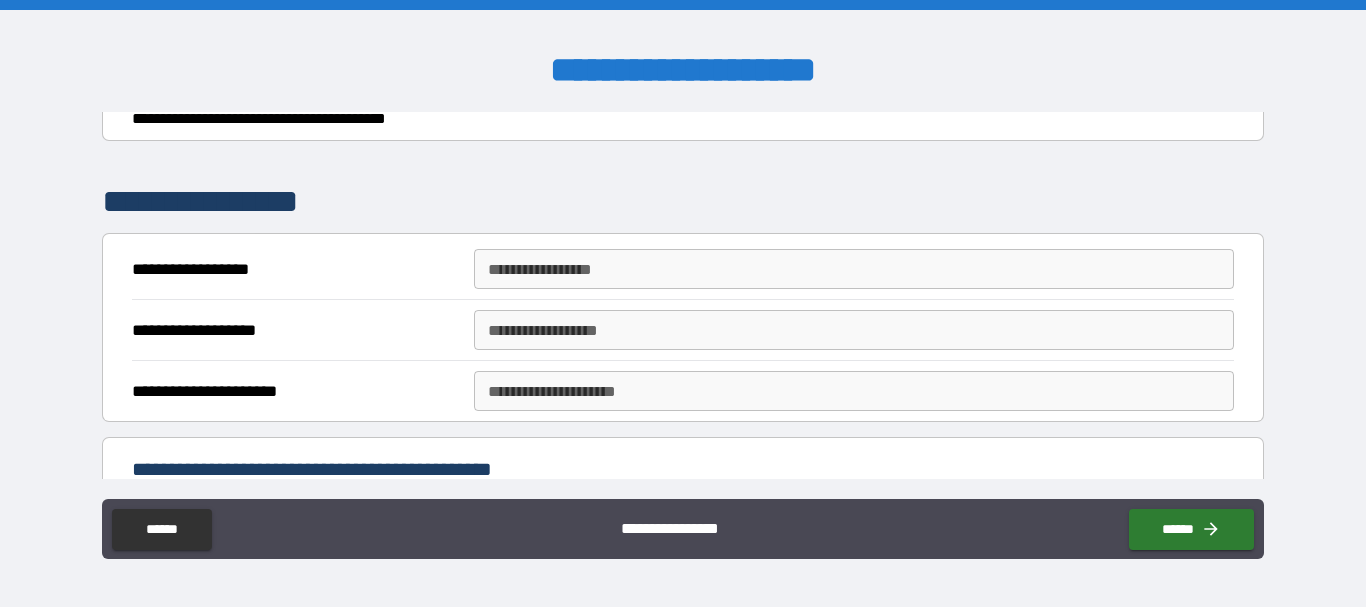scroll, scrollTop: 273, scrollLeft: 0, axis: vertical 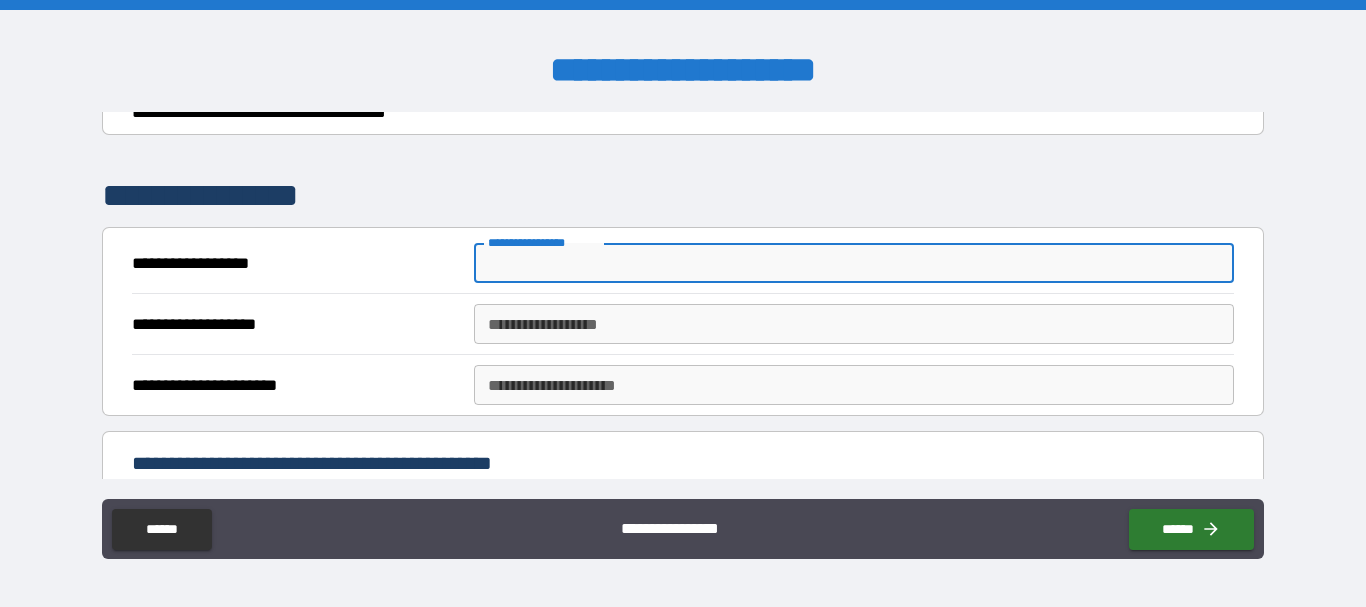 click on "**********" at bounding box center [854, 263] 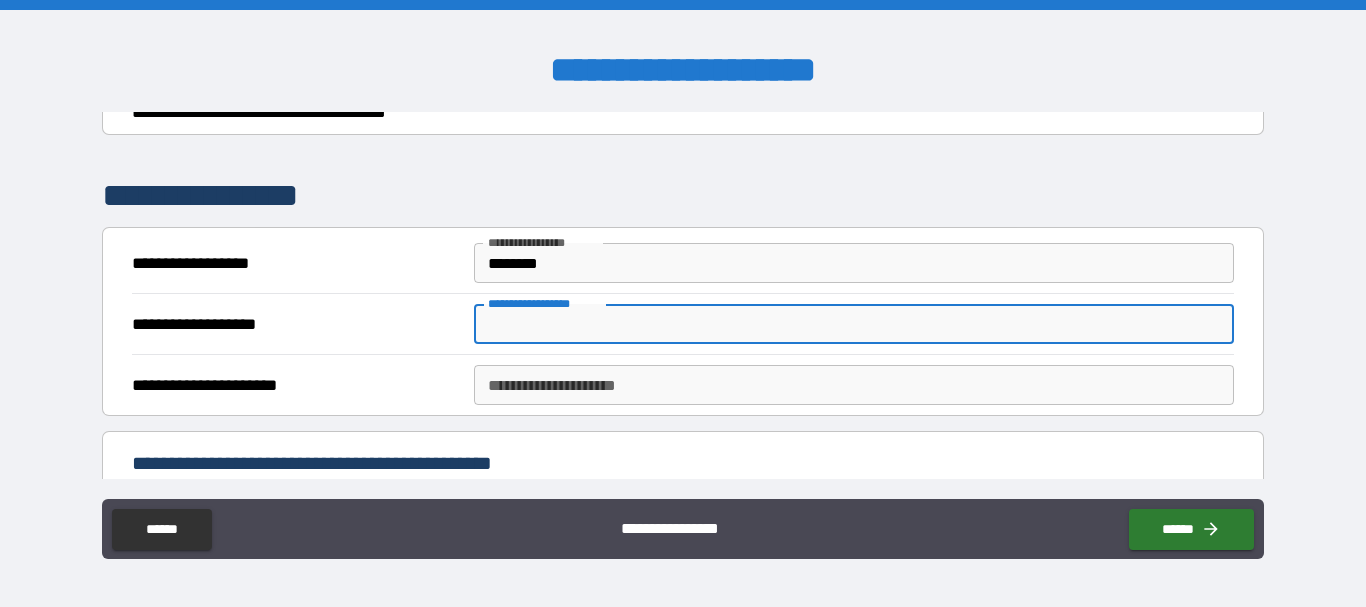 click on "********" at bounding box center (854, 263) 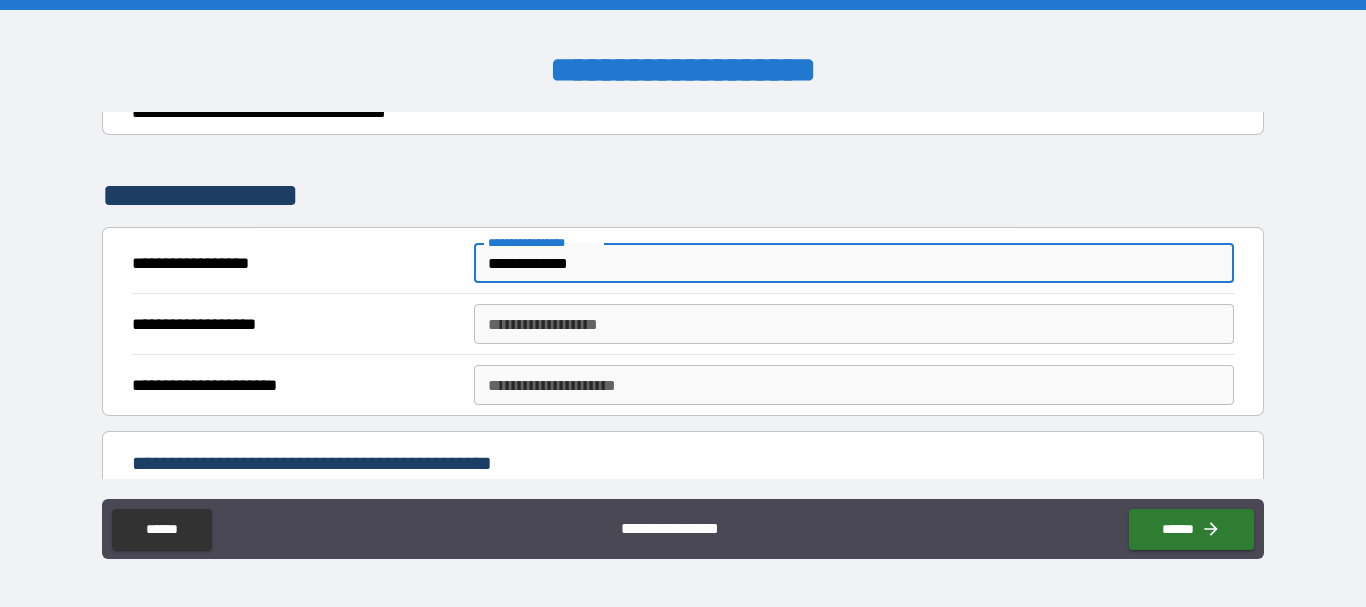 click on "**********" at bounding box center [854, 324] 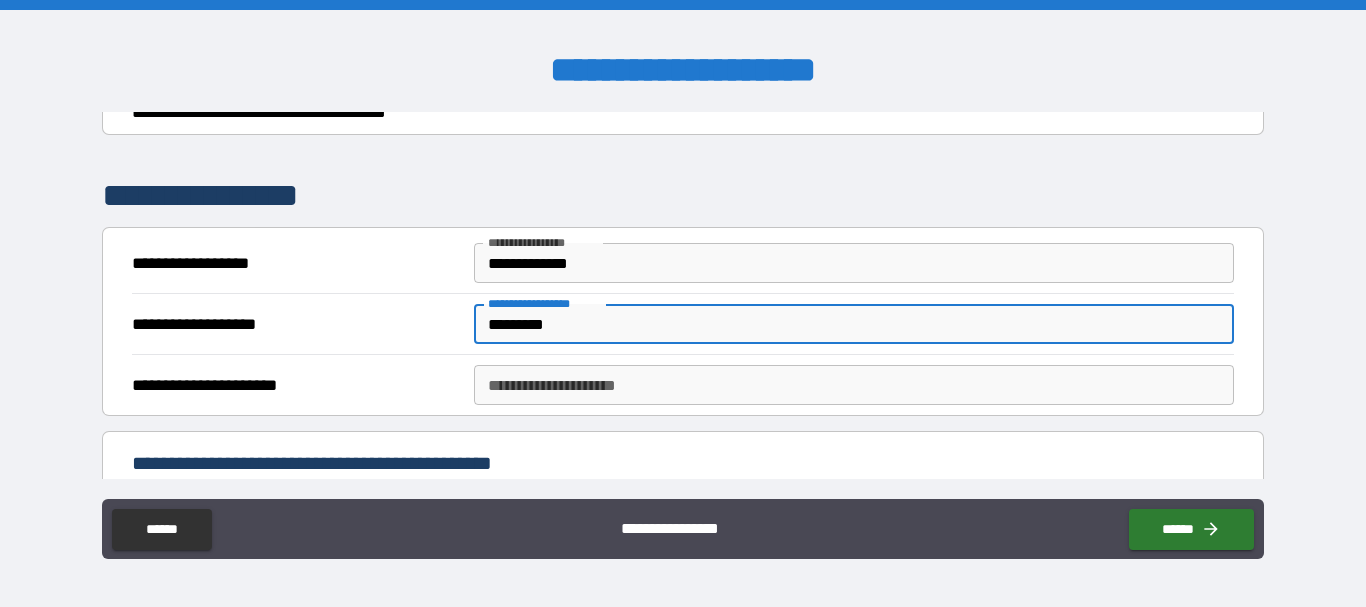 click on "**********" at bounding box center [854, 385] 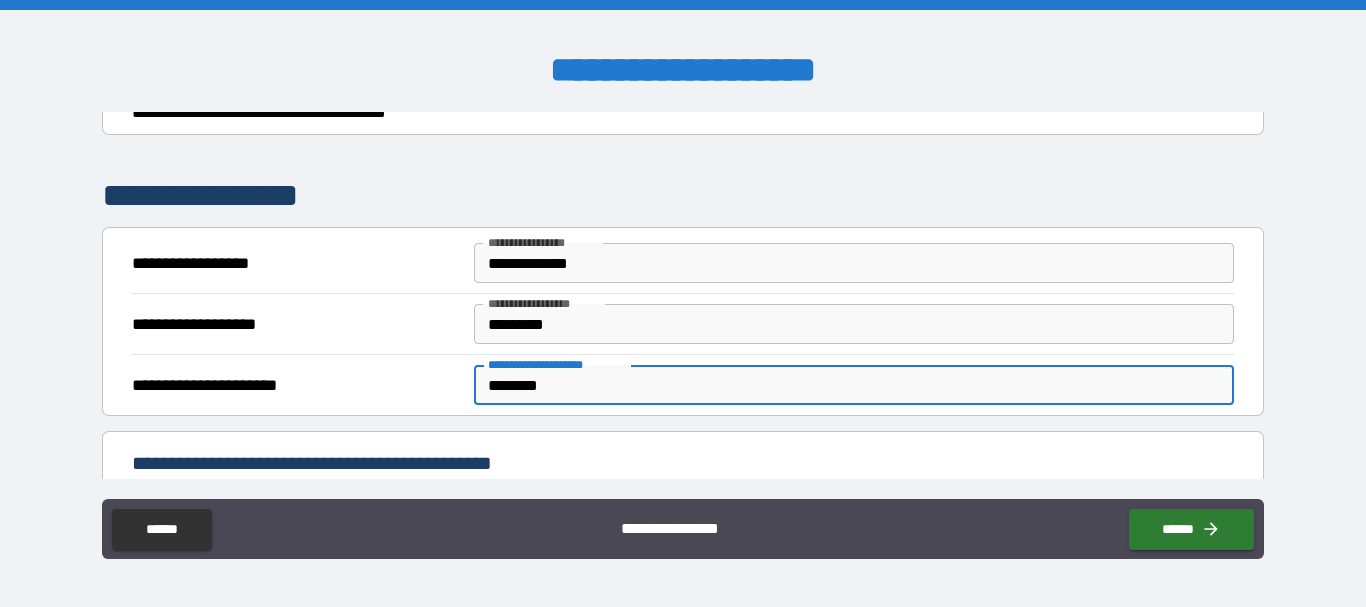 click on "********" at bounding box center [854, 385] 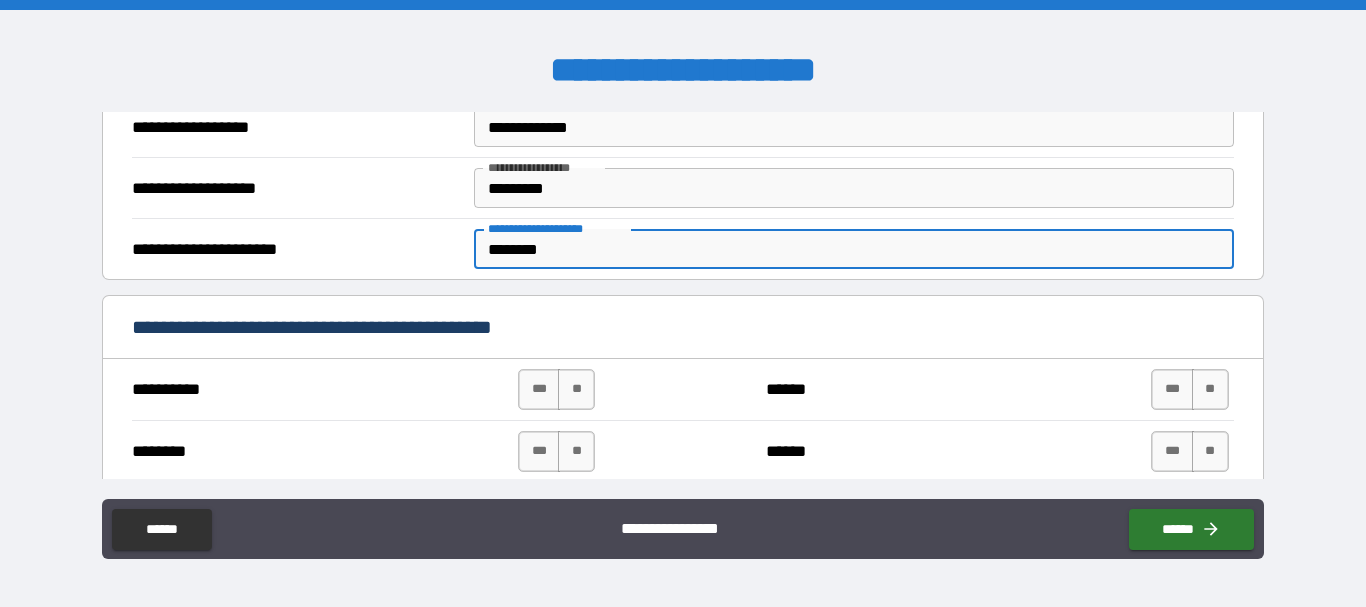 scroll, scrollTop: 520, scrollLeft: 0, axis: vertical 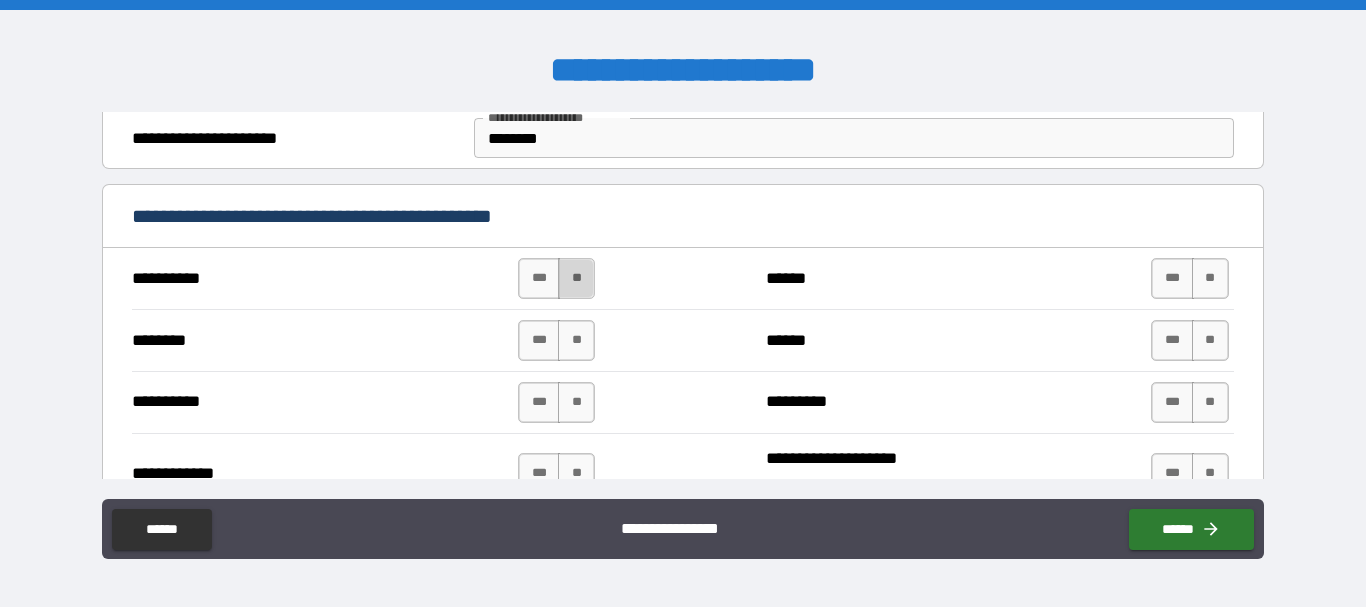 click on "**" at bounding box center [576, 278] 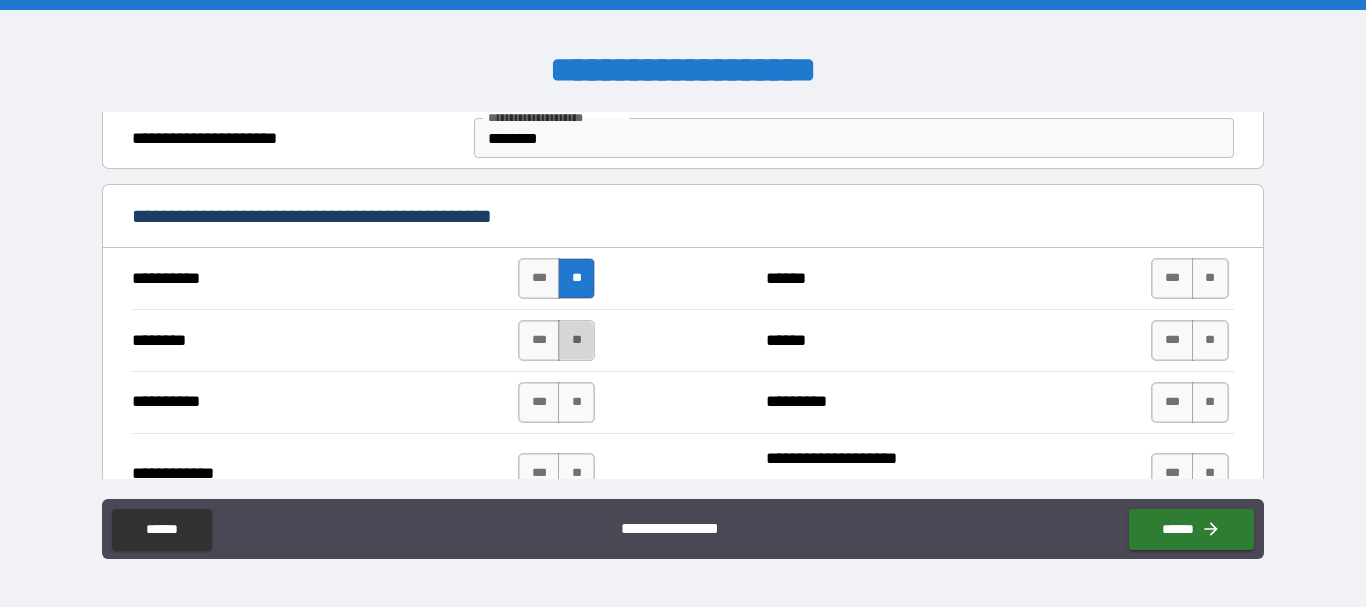 click on "**" at bounding box center (576, 340) 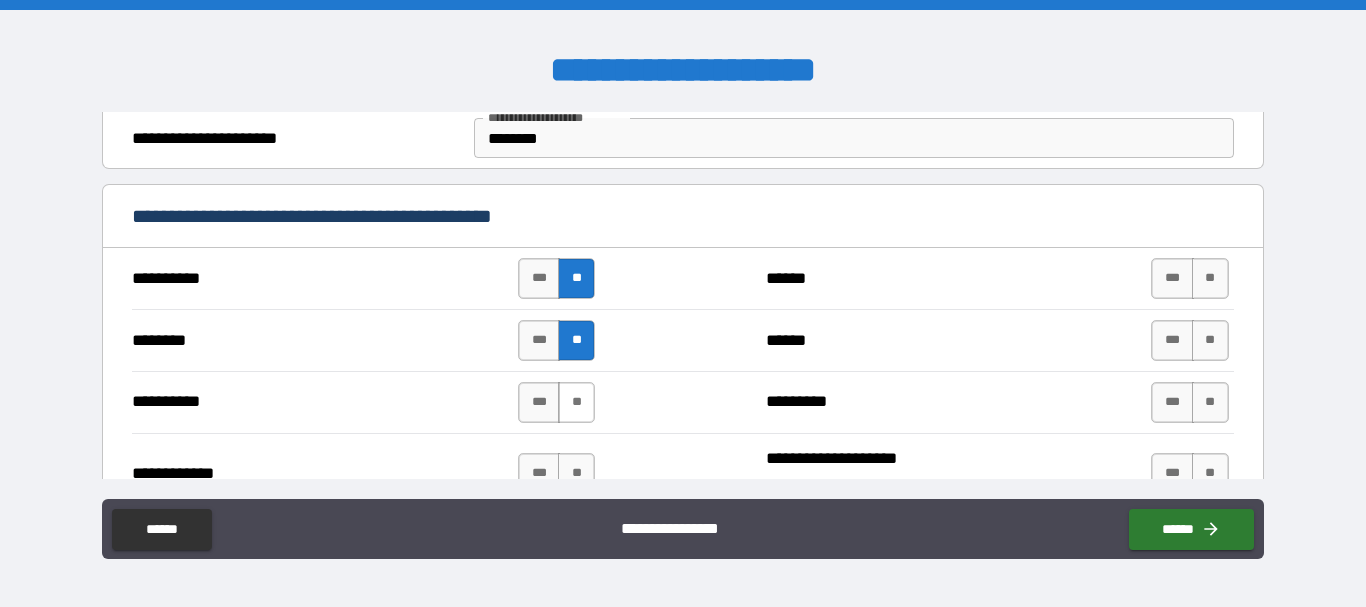click on "**" at bounding box center (576, 402) 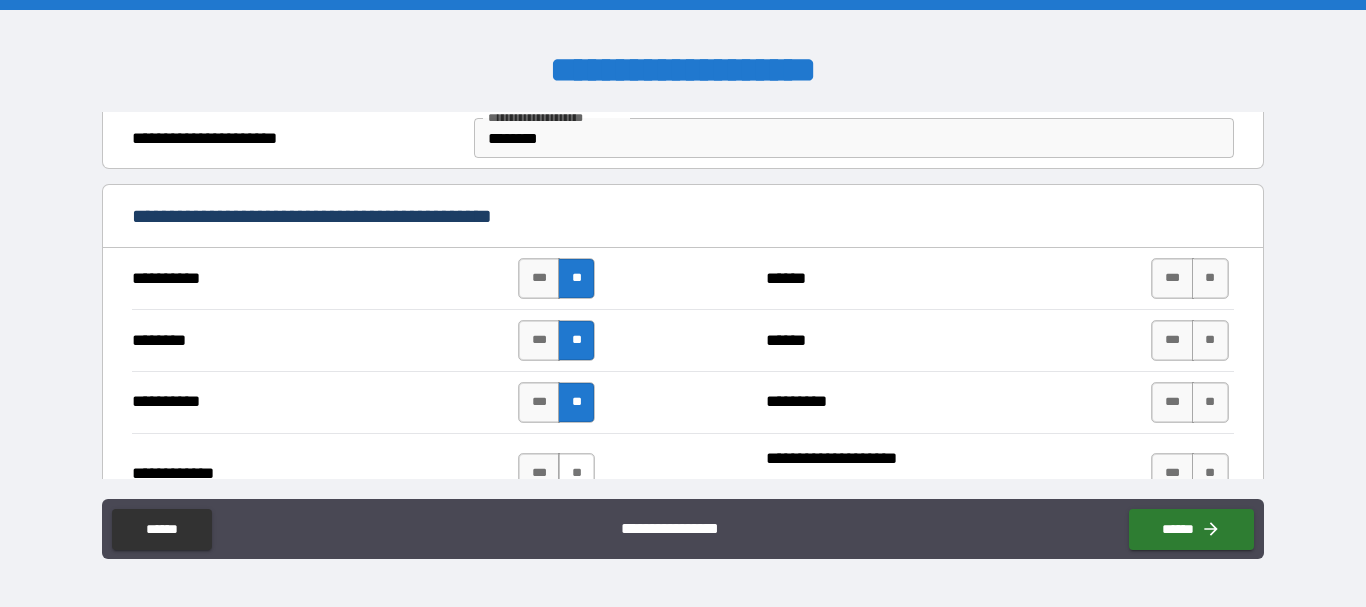 click on "**" at bounding box center [576, 473] 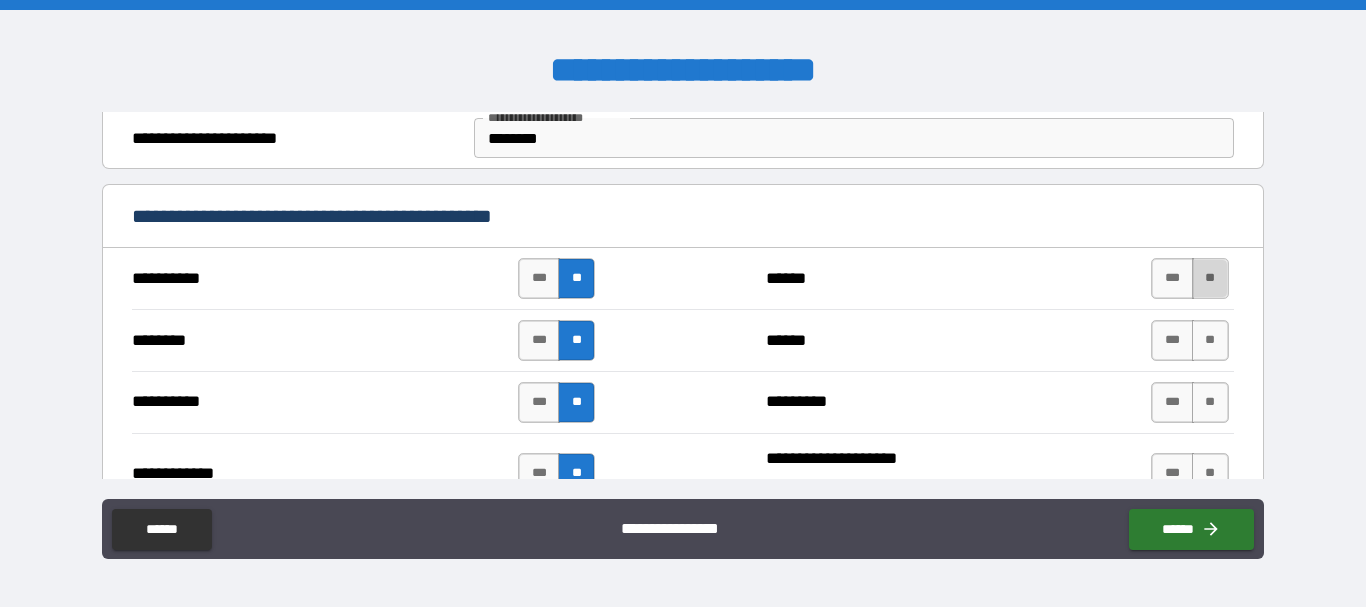 click on "**" at bounding box center [1210, 278] 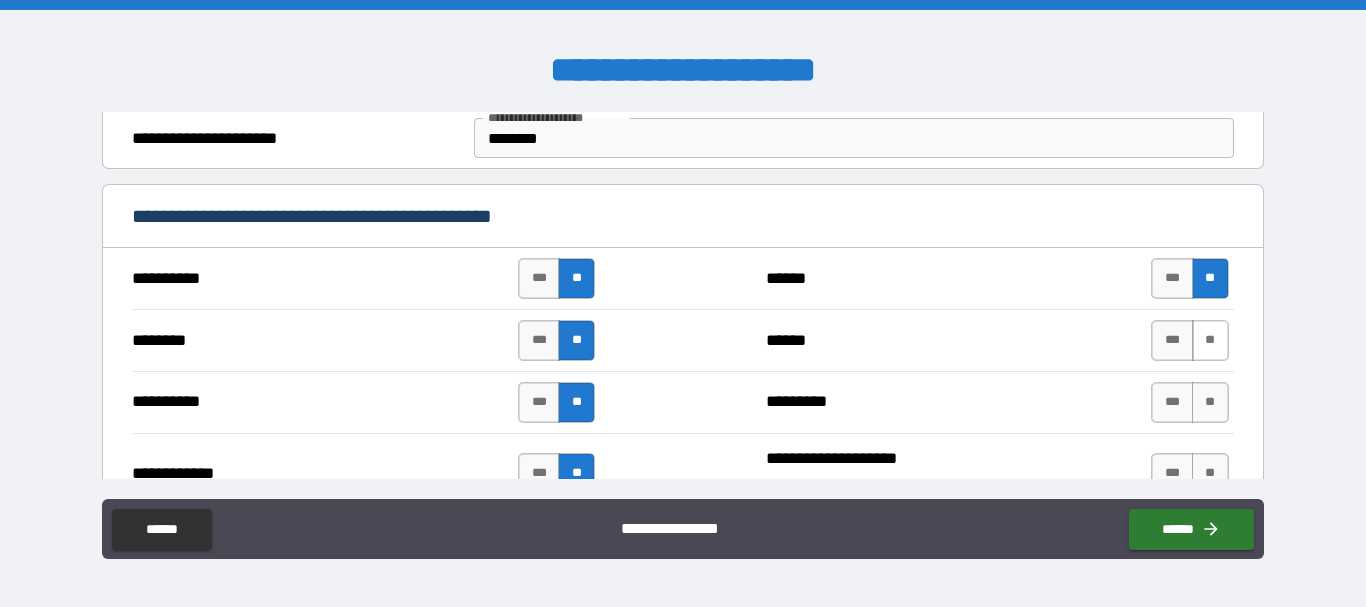 click on "**" at bounding box center (1210, 340) 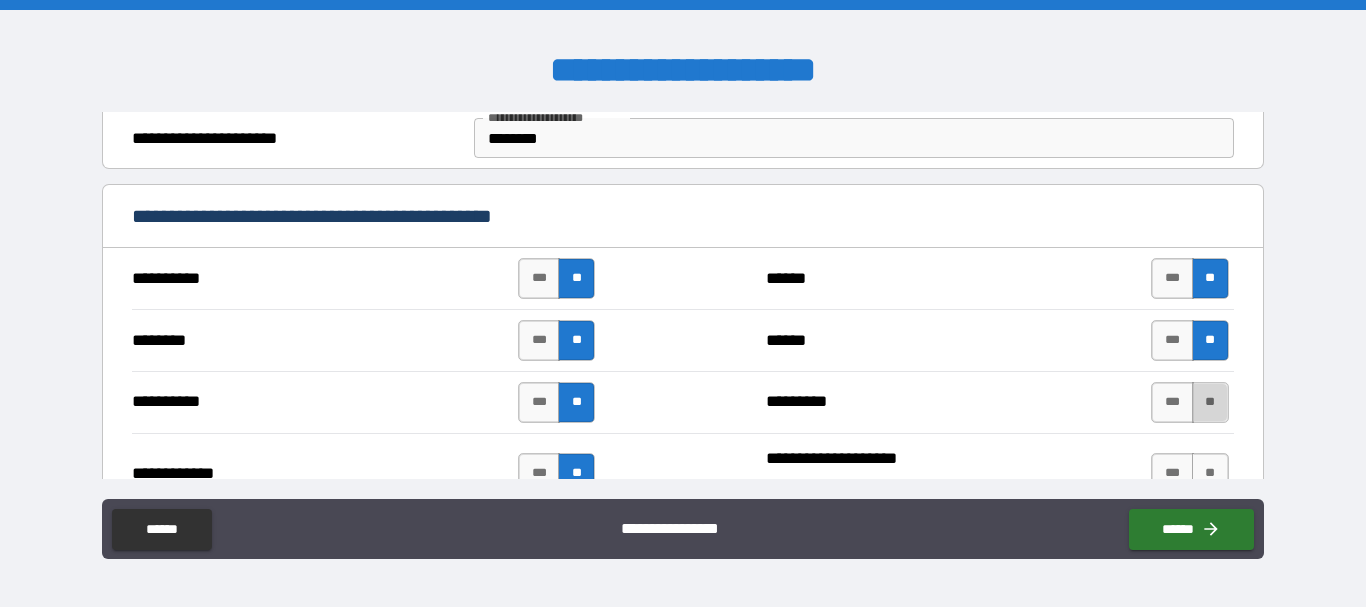 click on "**" at bounding box center (1210, 402) 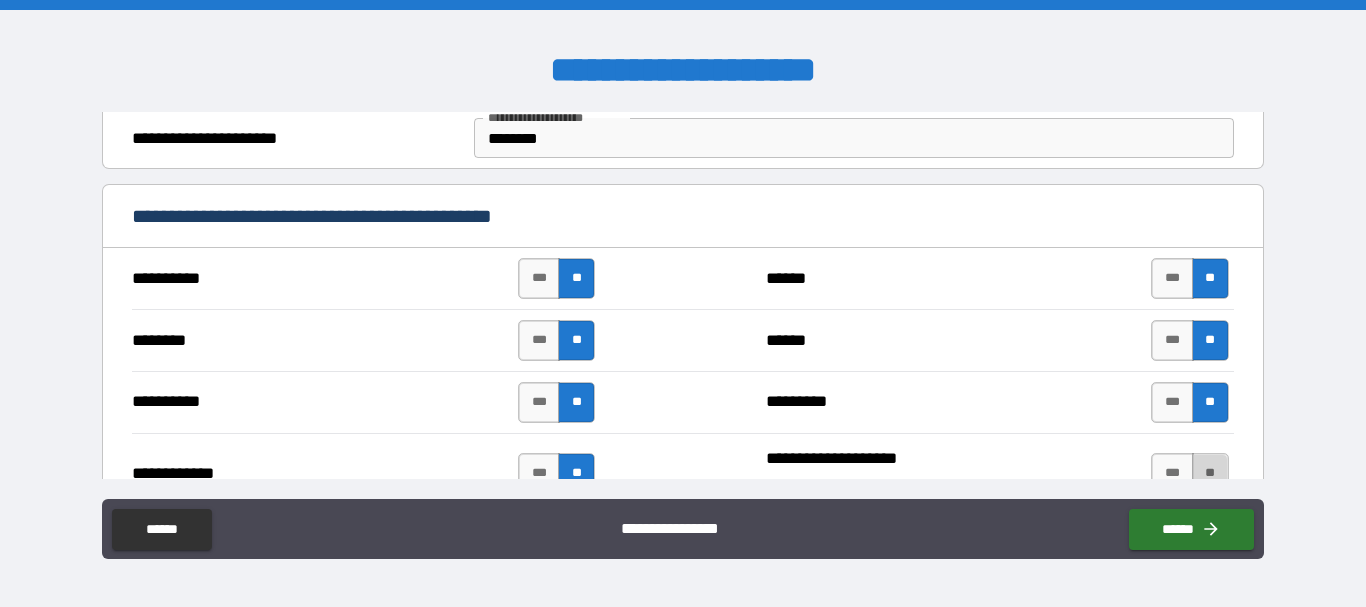 click on "**" at bounding box center [1210, 473] 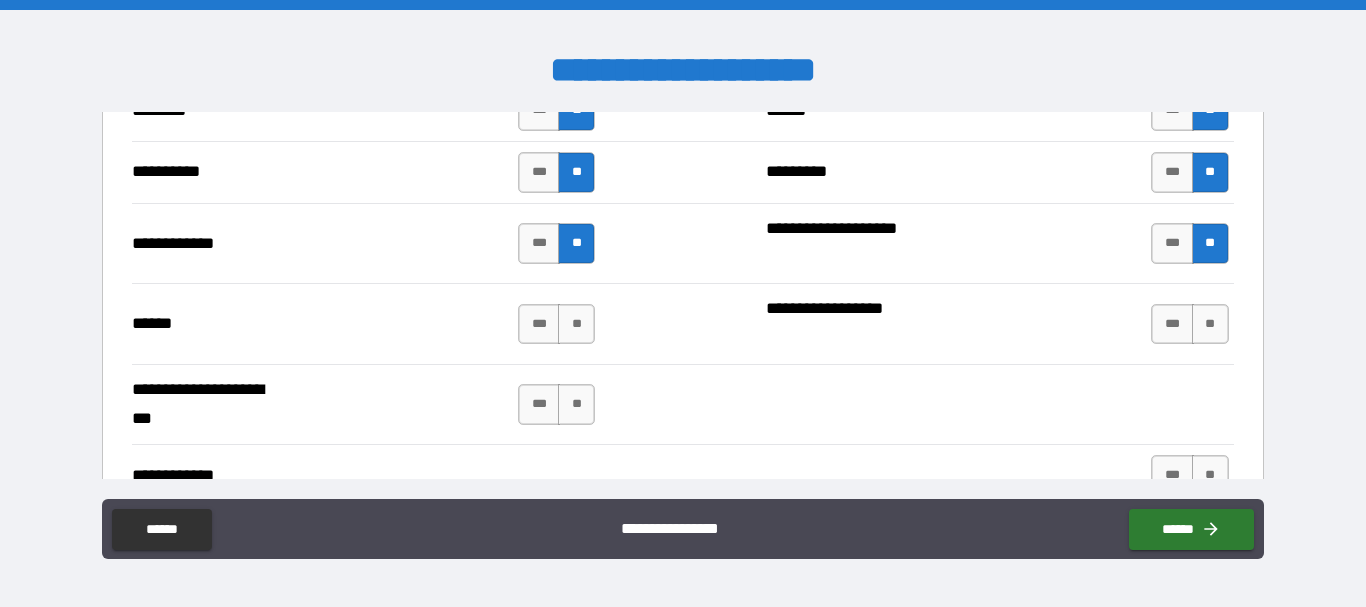 scroll, scrollTop: 787, scrollLeft: 0, axis: vertical 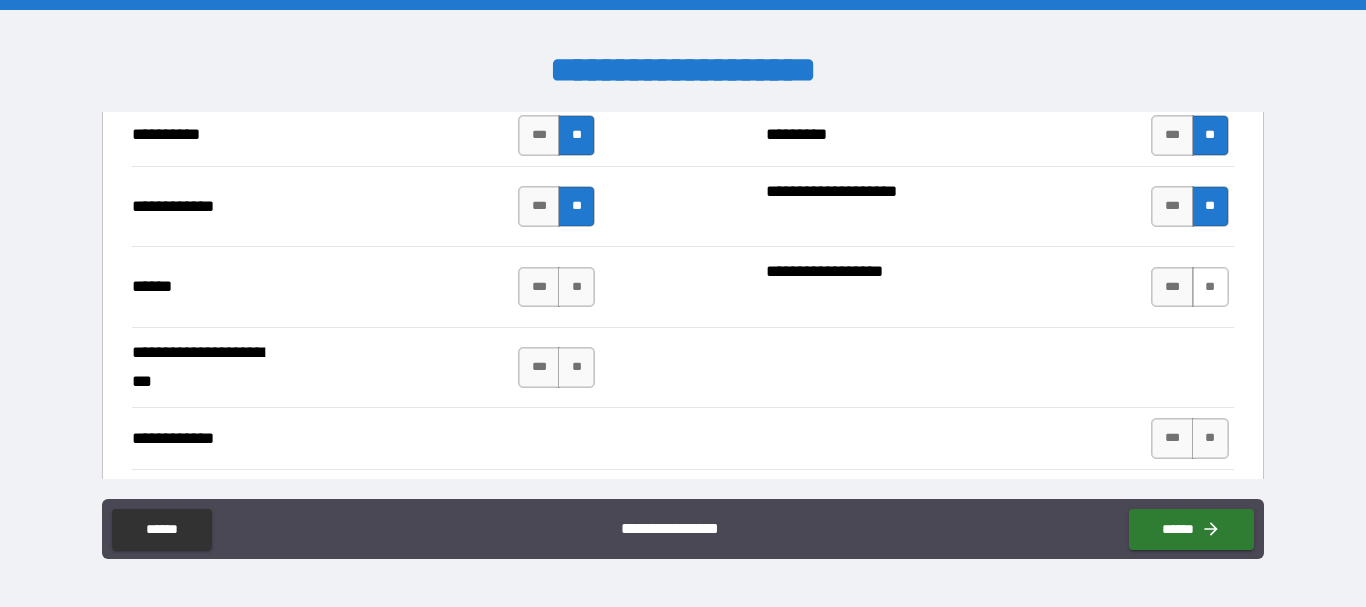 click on "**" at bounding box center [1210, 287] 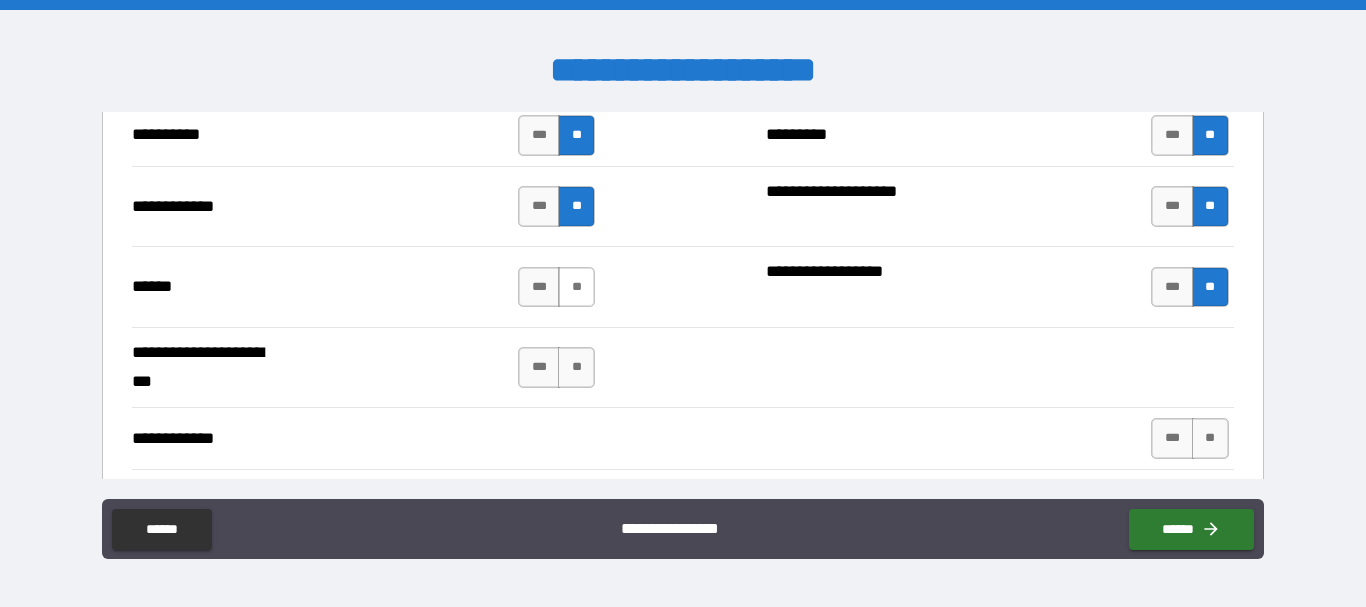 click on "**" at bounding box center (576, 287) 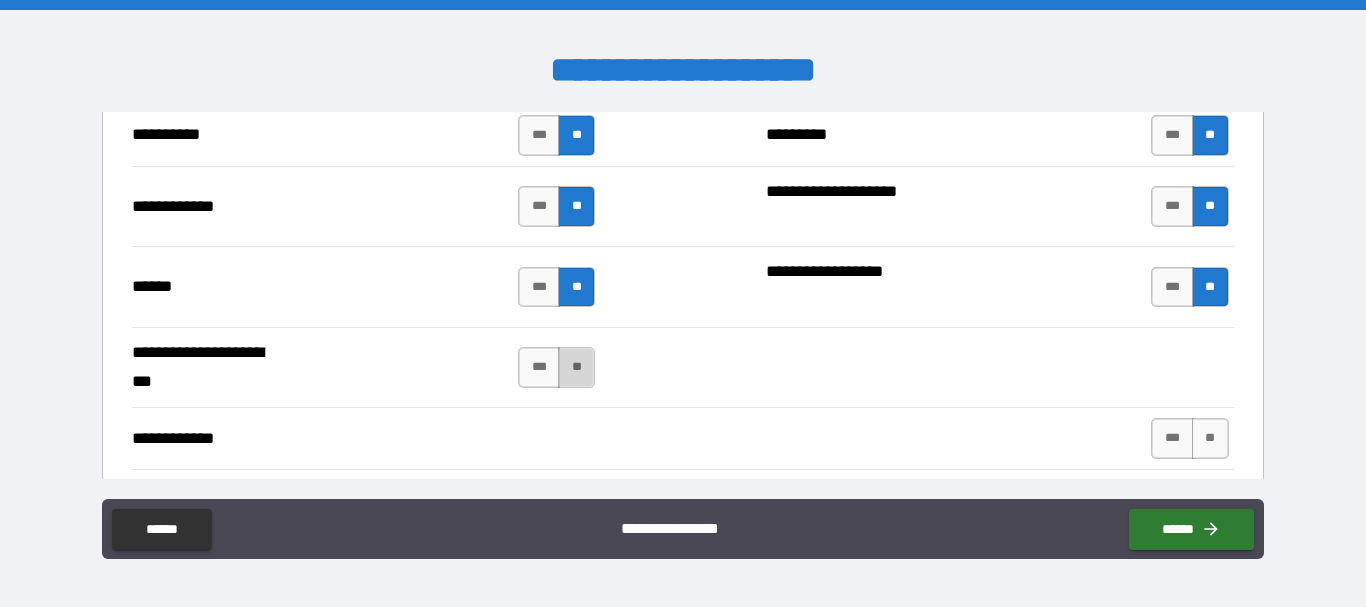 click on "**" at bounding box center (576, 367) 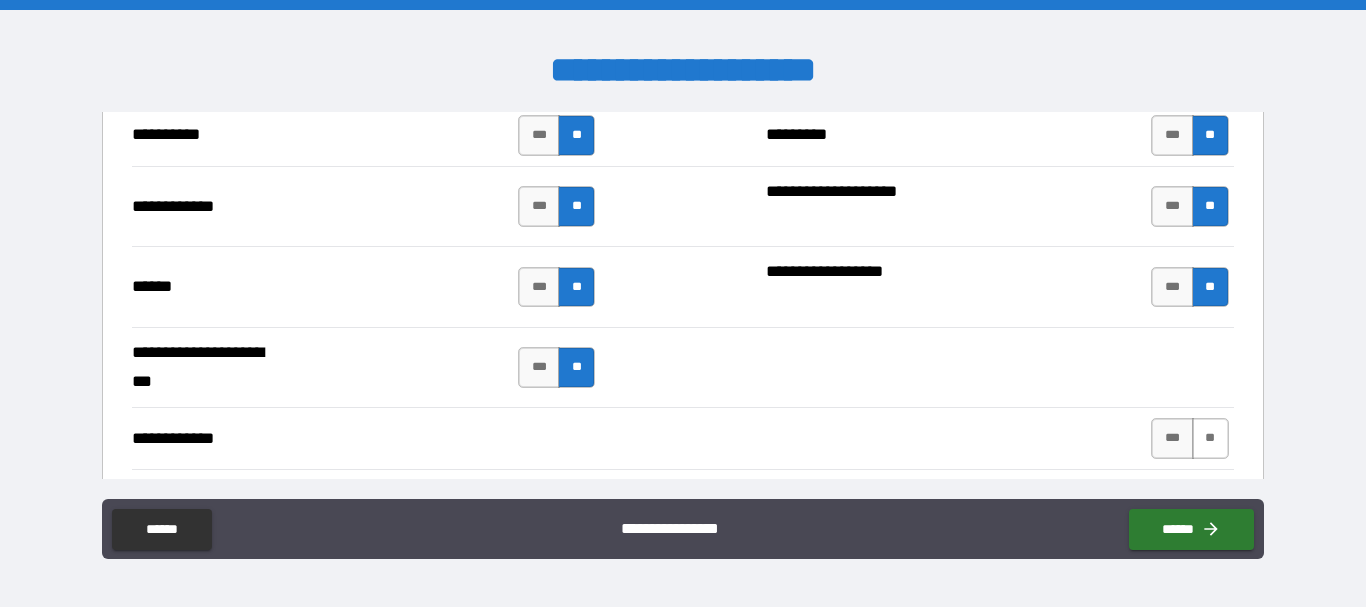 click on "**" at bounding box center [1210, 438] 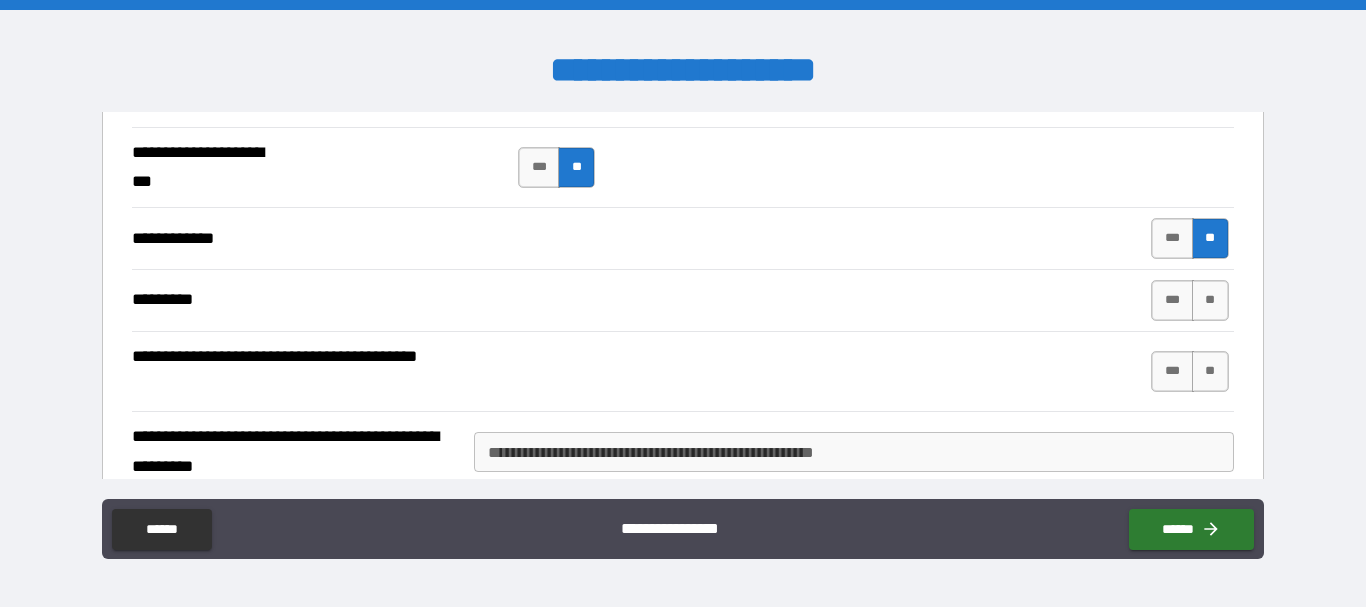 scroll, scrollTop: 1020, scrollLeft: 0, axis: vertical 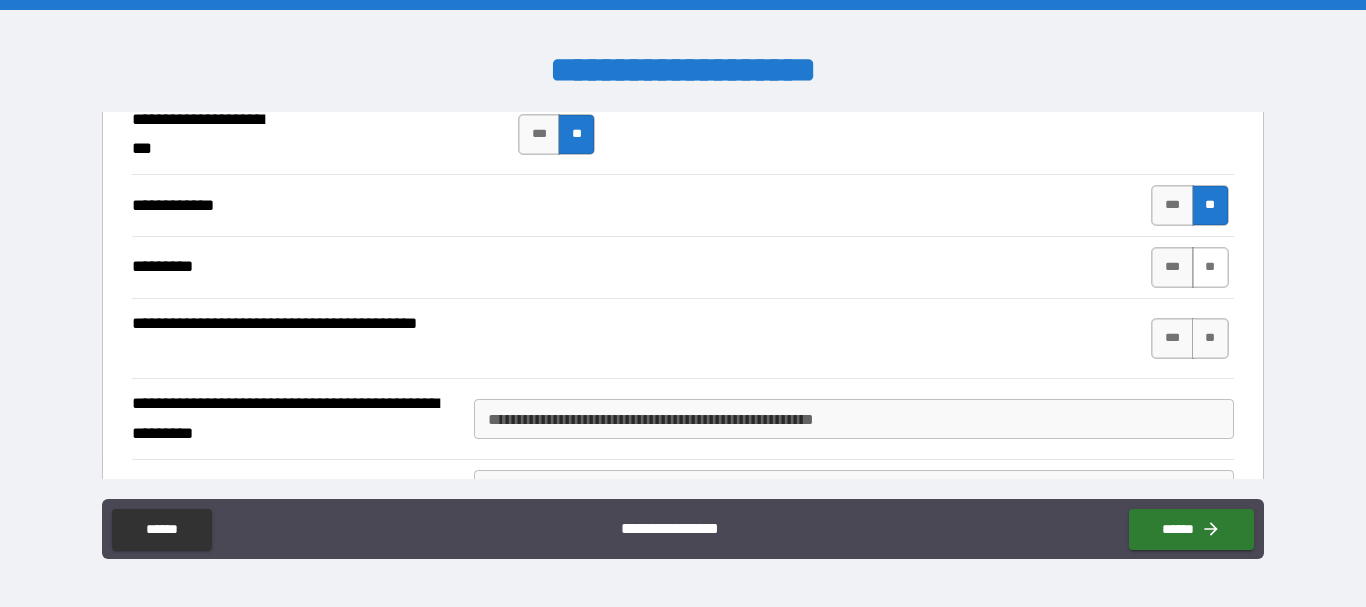 click on "**" at bounding box center (1210, 267) 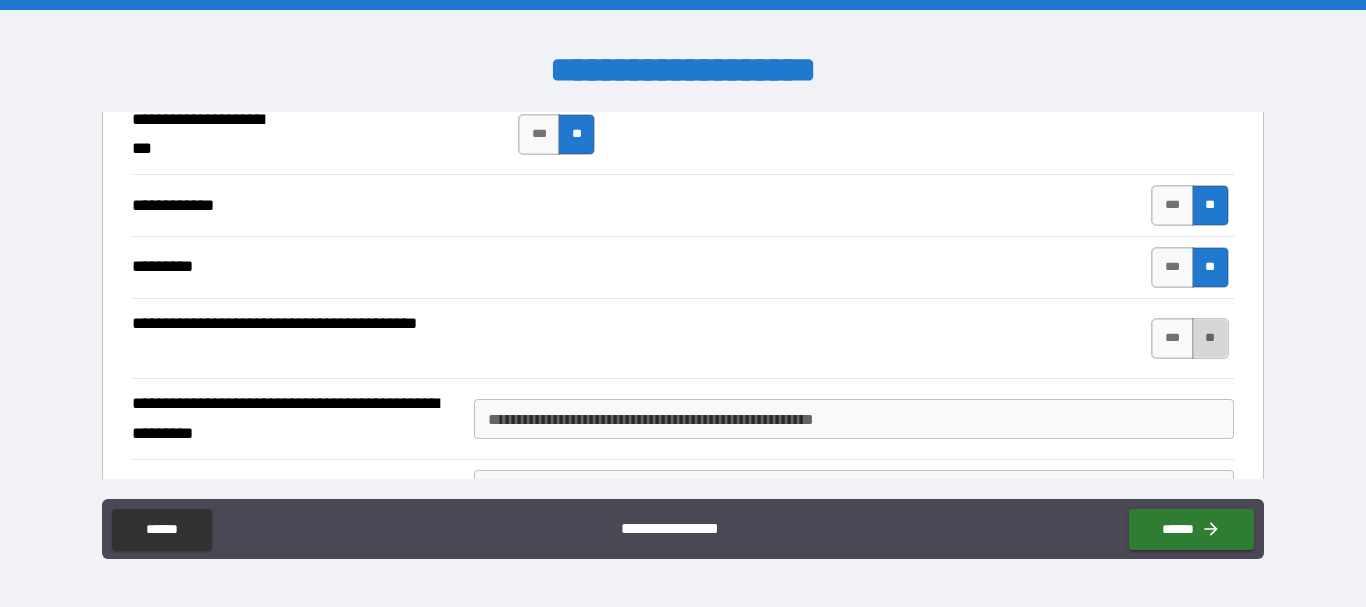 click on "**" at bounding box center [1210, 338] 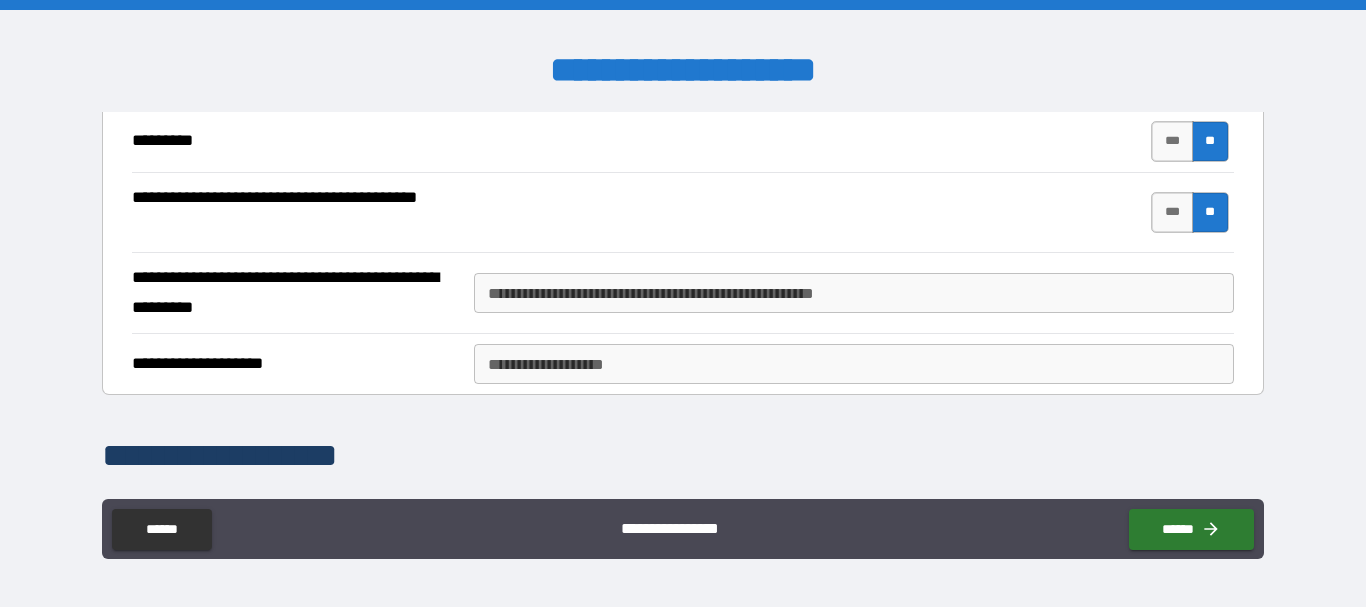 scroll, scrollTop: 1153, scrollLeft: 0, axis: vertical 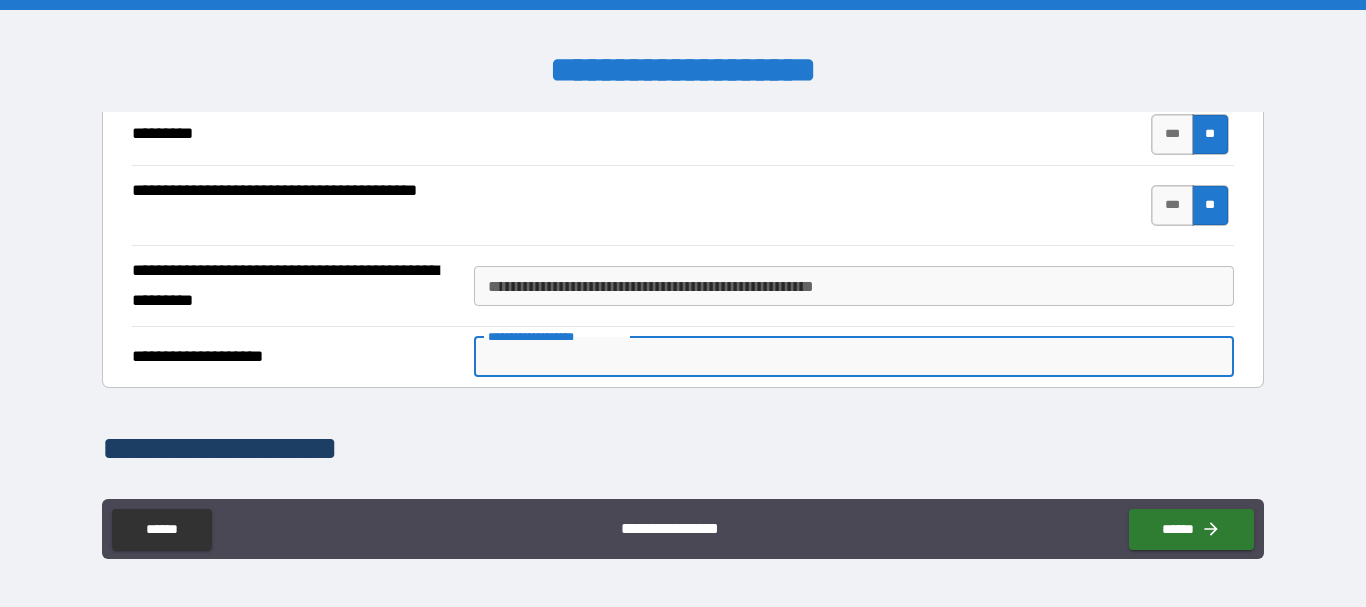 click on "**********" at bounding box center [854, 357] 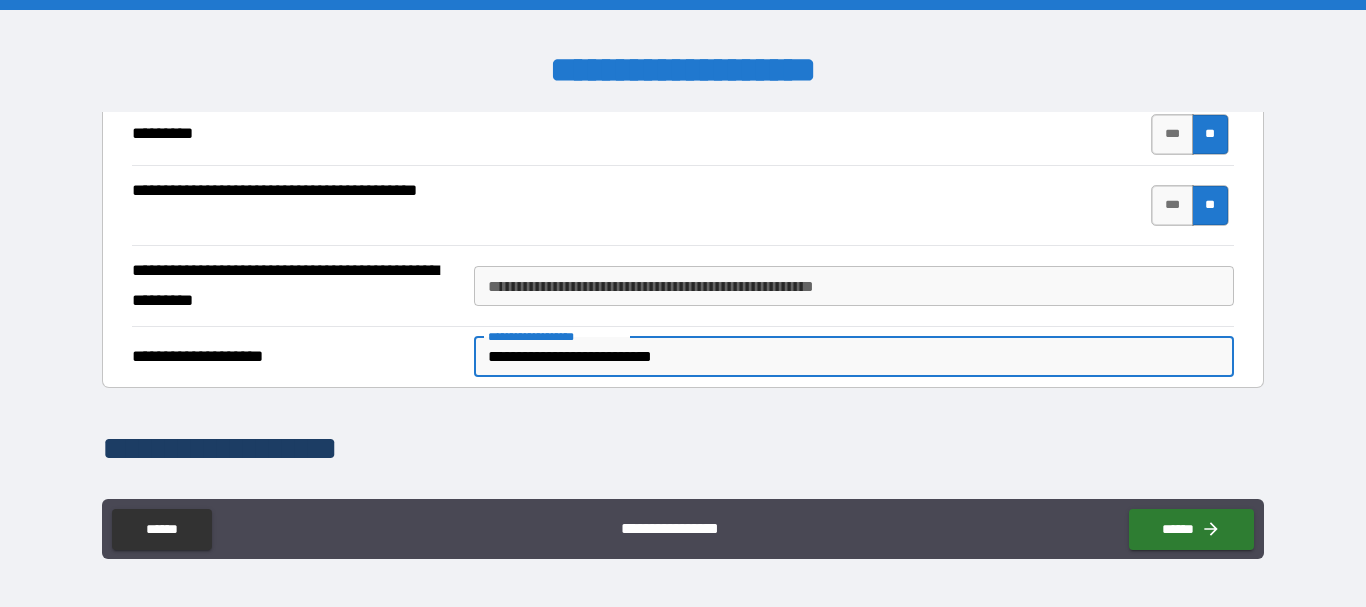 click on "**********" at bounding box center [854, 357] 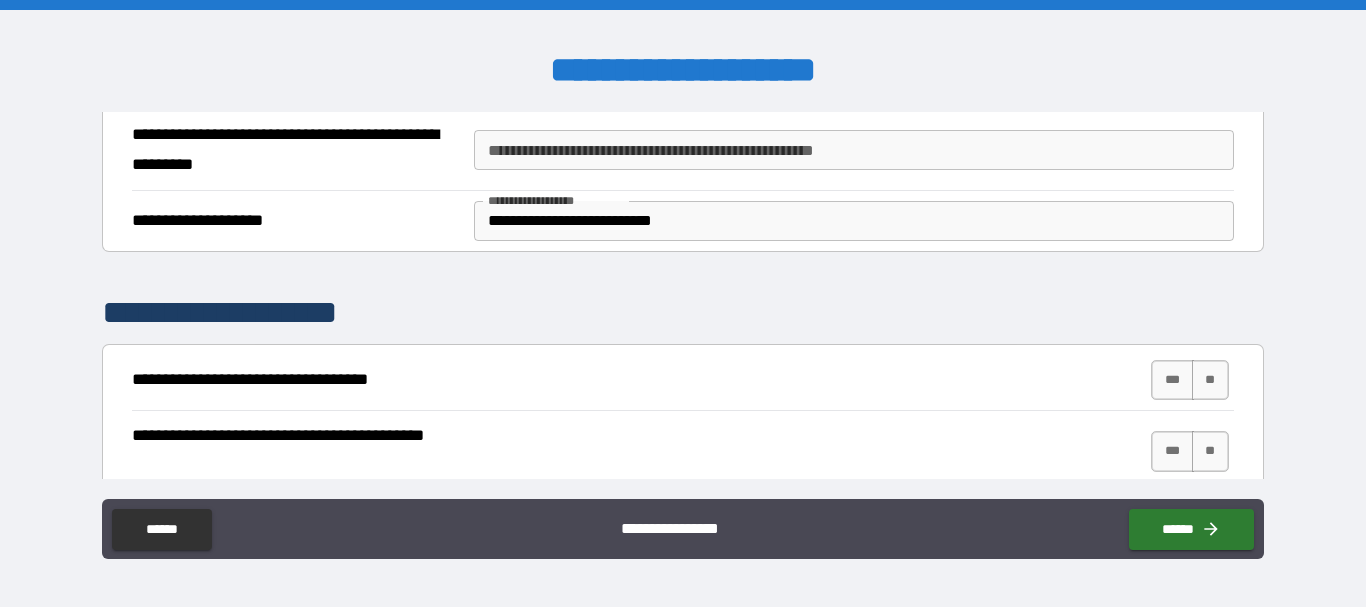 scroll, scrollTop: 1333, scrollLeft: 0, axis: vertical 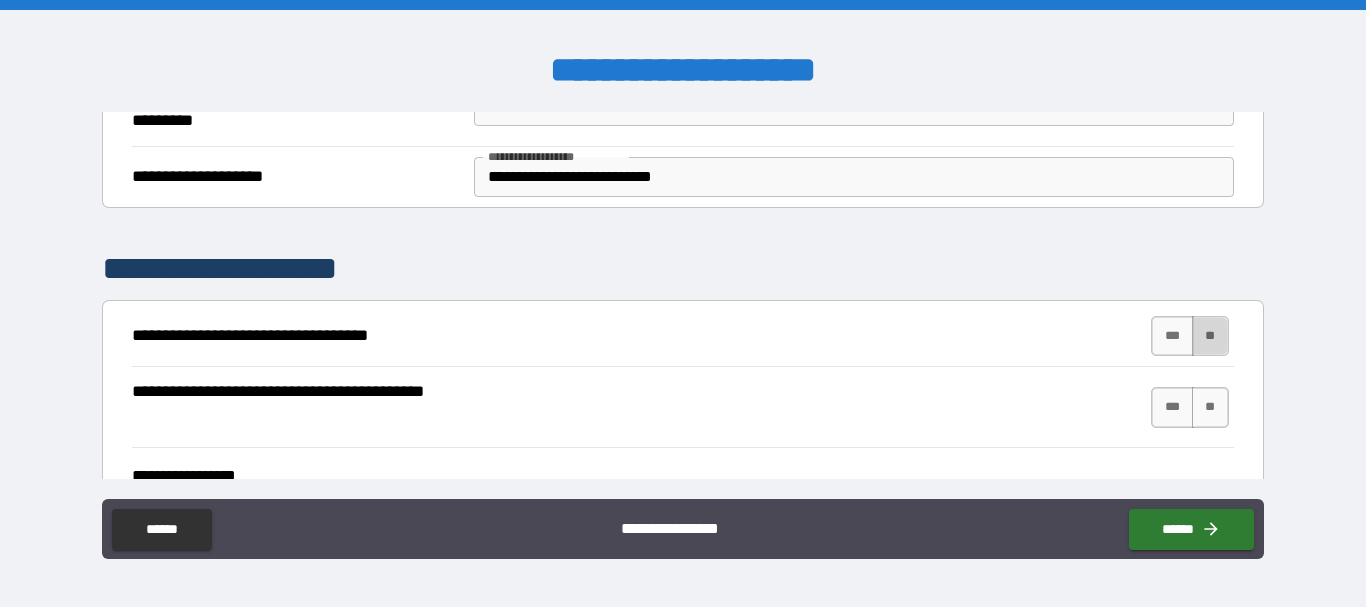click on "**" at bounding box center (1210, 336) 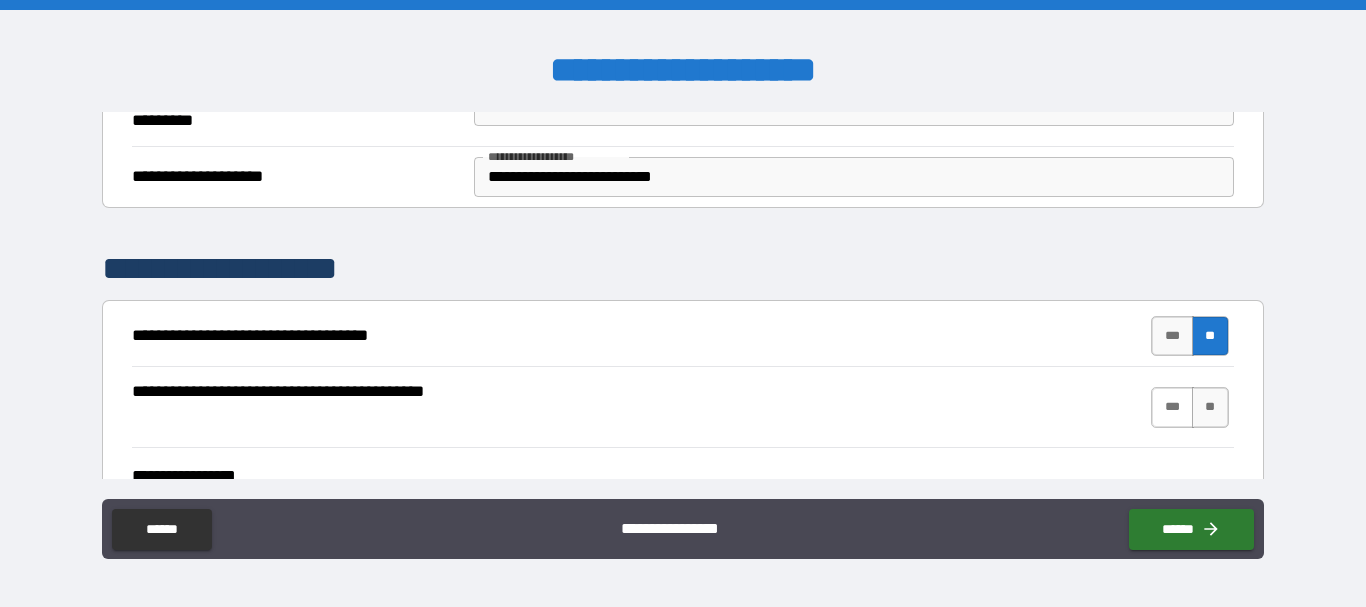click on "***" at bounding box center [1172, 407] 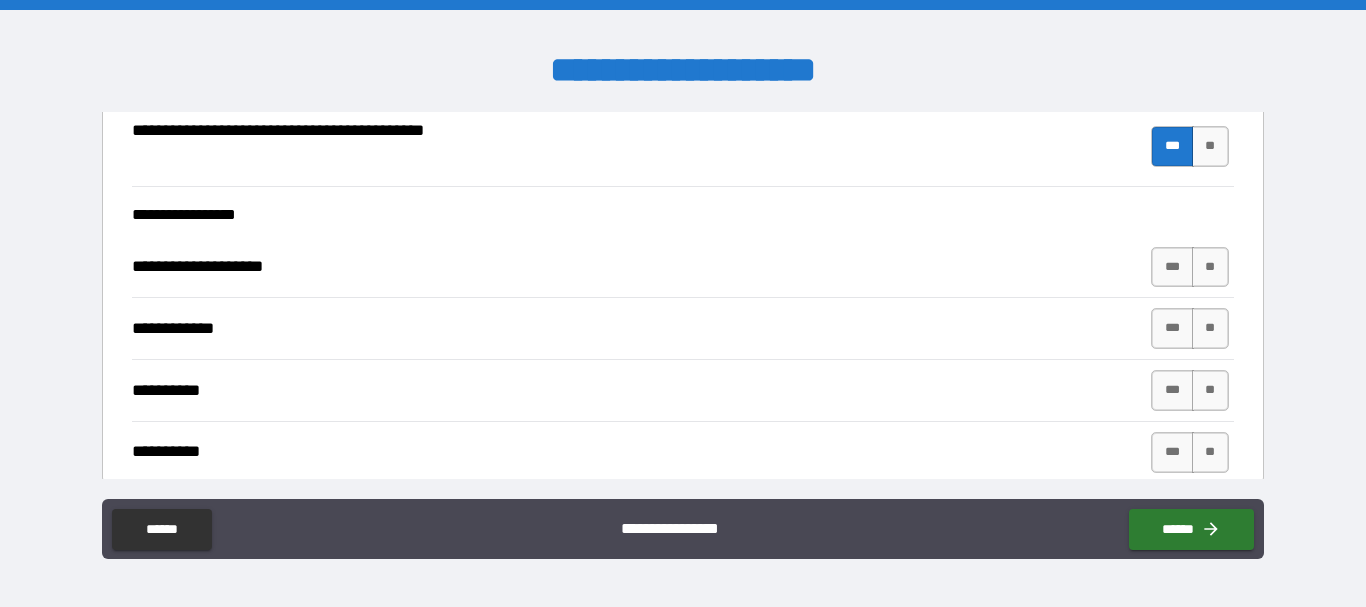 scroll, scrollTop: 1600, scrollLeft: 0, axis: vertical 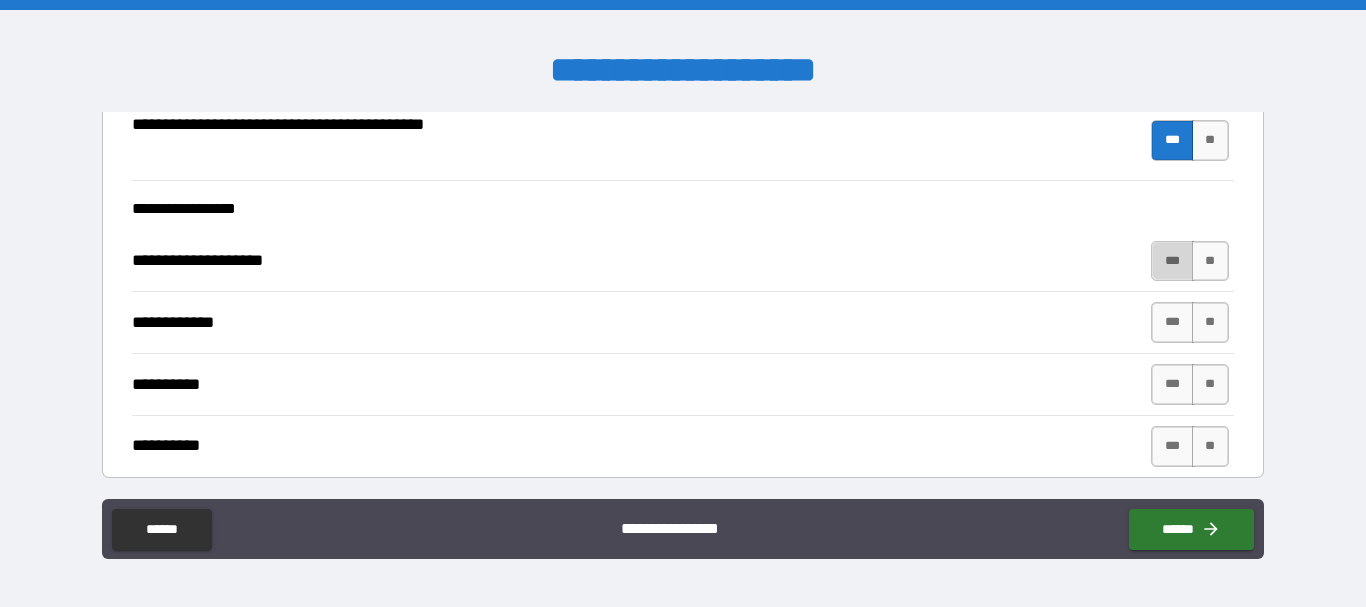 click on "***" at bounding box center [1172, 261] 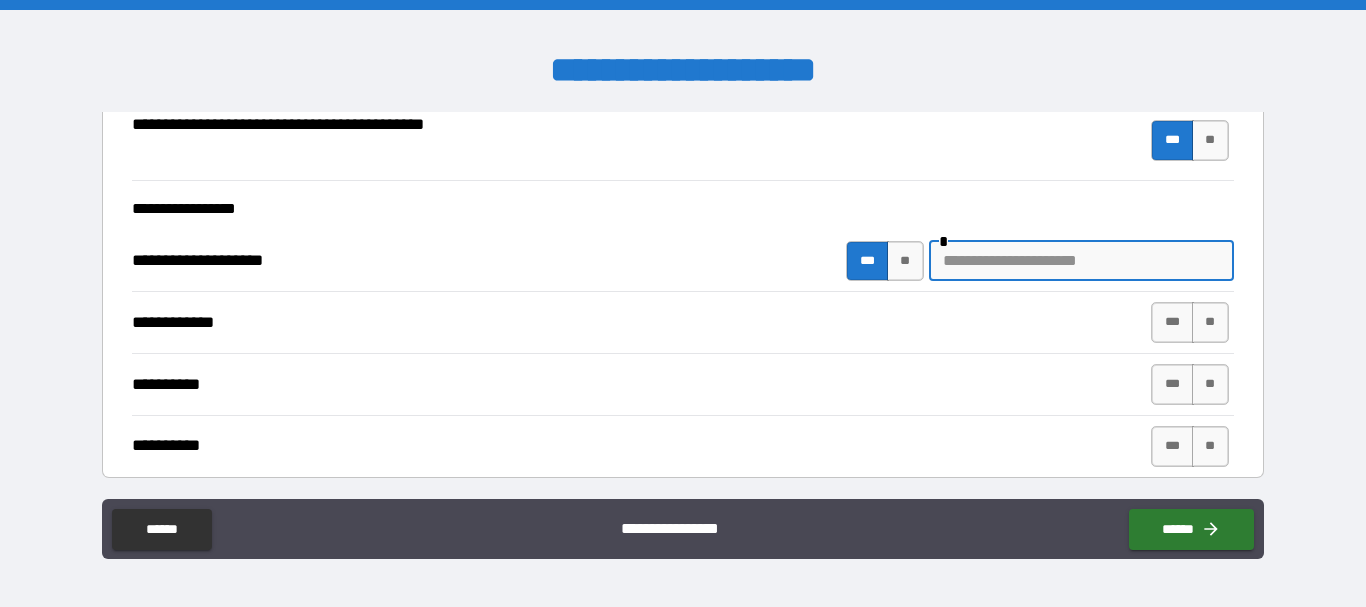 click at bounding box center (1081, 261) 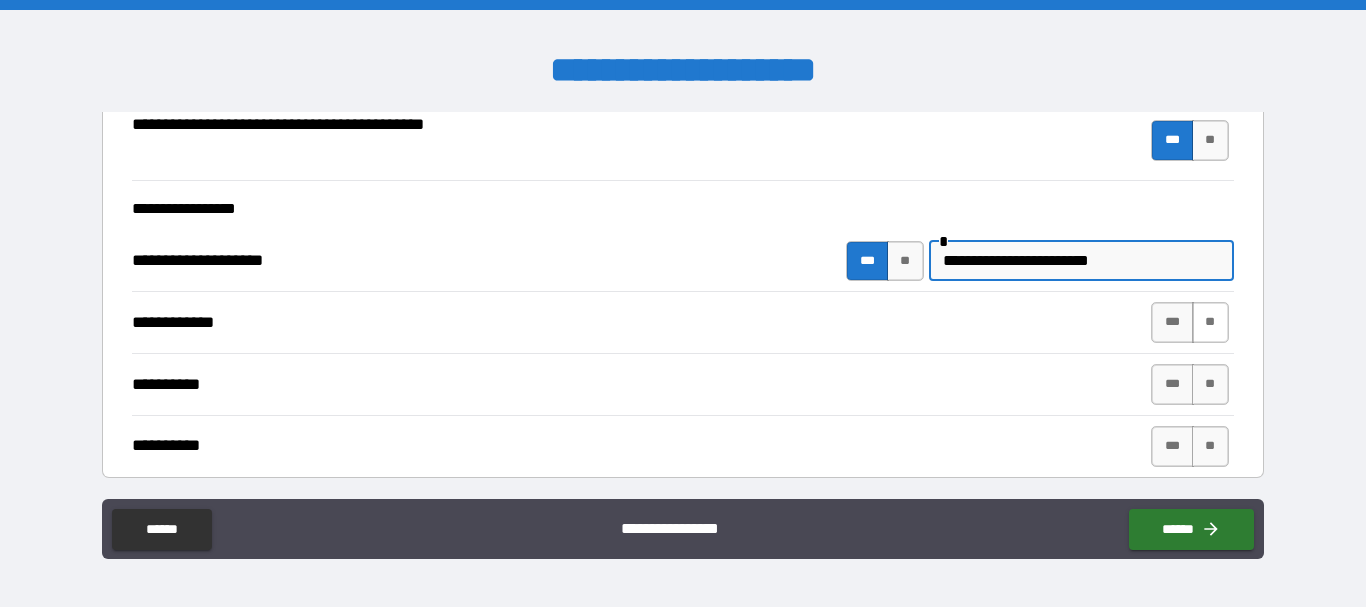 click on "**" at bounding box center (1210, 322) 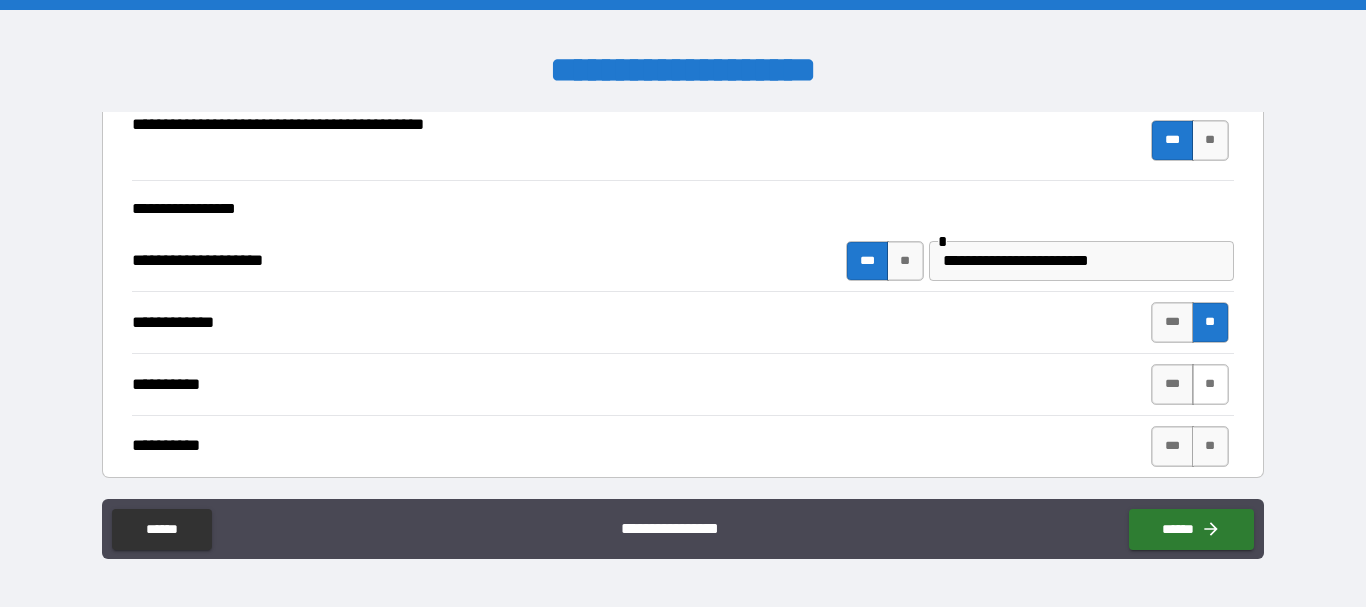 click on "**" at bounding box center (1210, 384) 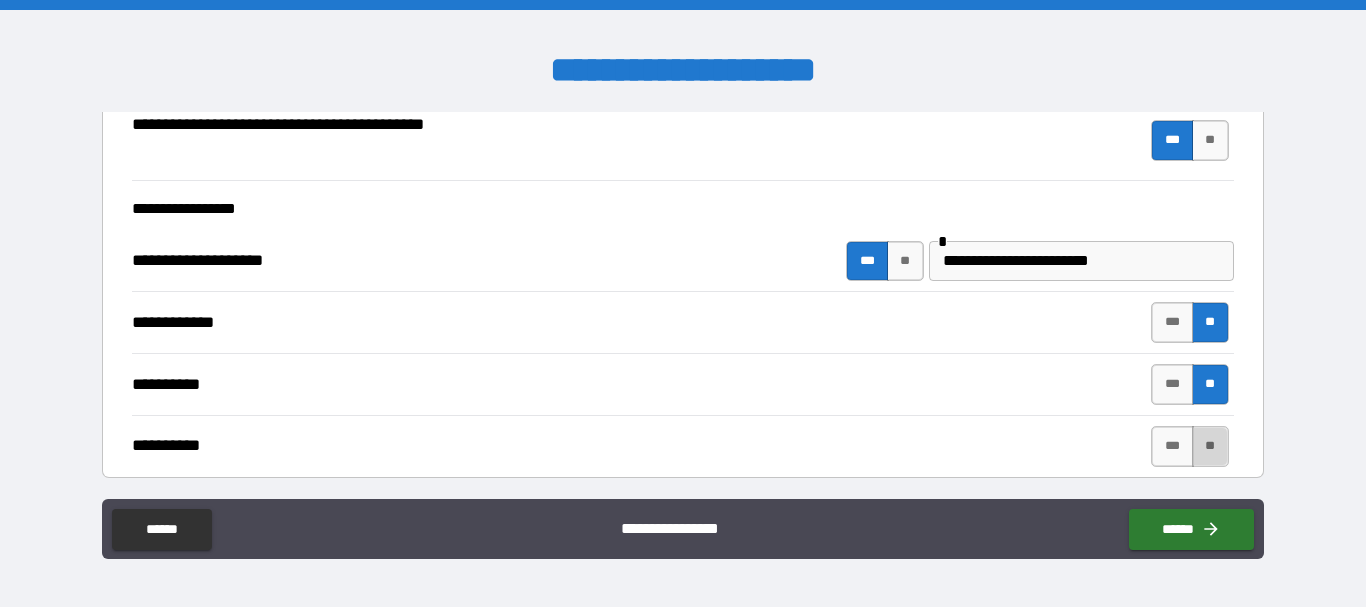 click on "**" at bounding box center [1210, 446] 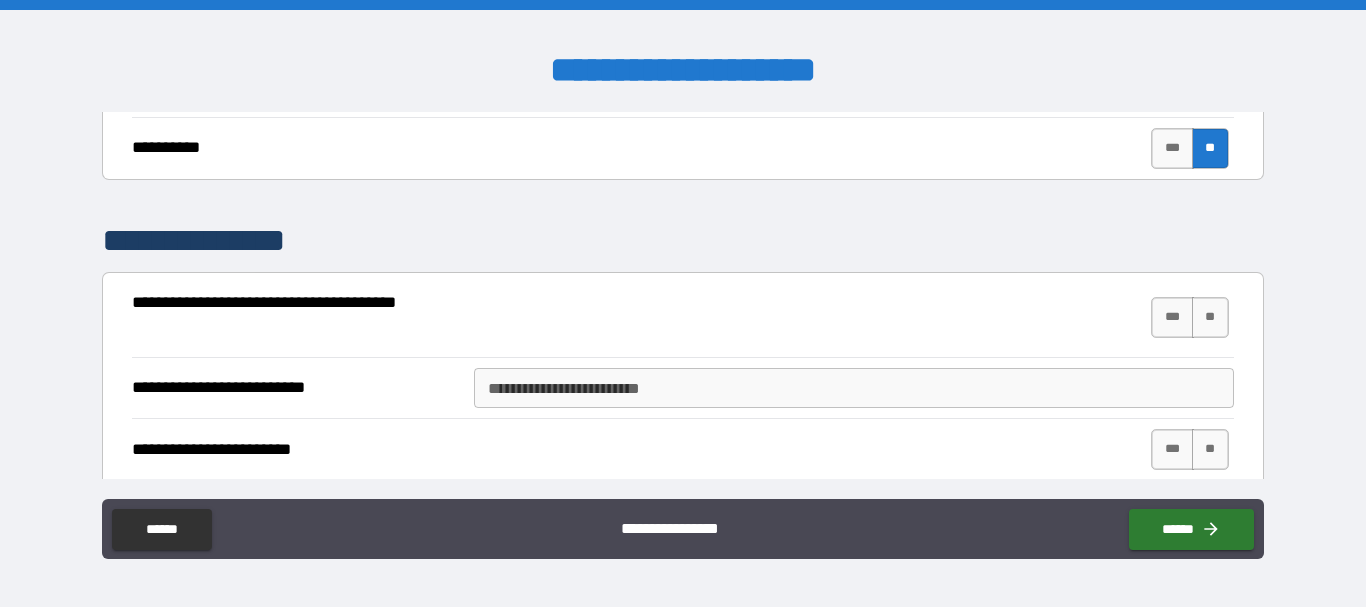 scroll, scrollTop: 1900, scrollLeft: 0, axis: vertical 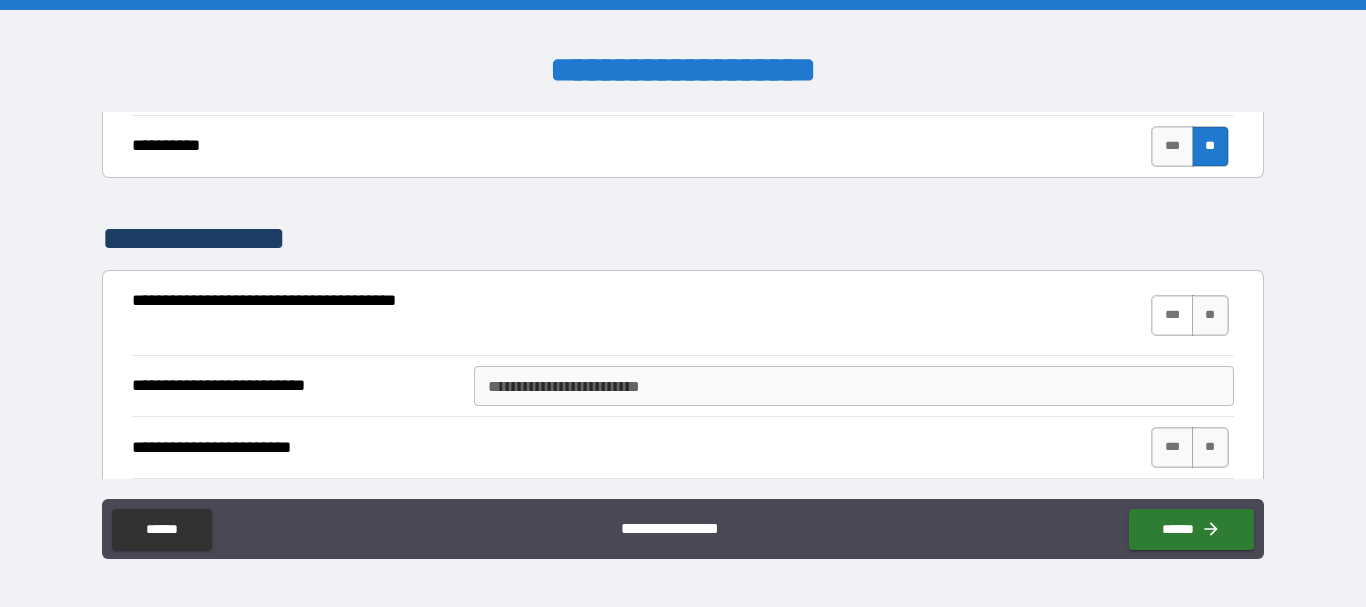 click on "***" at bounding box center [1172, 315] 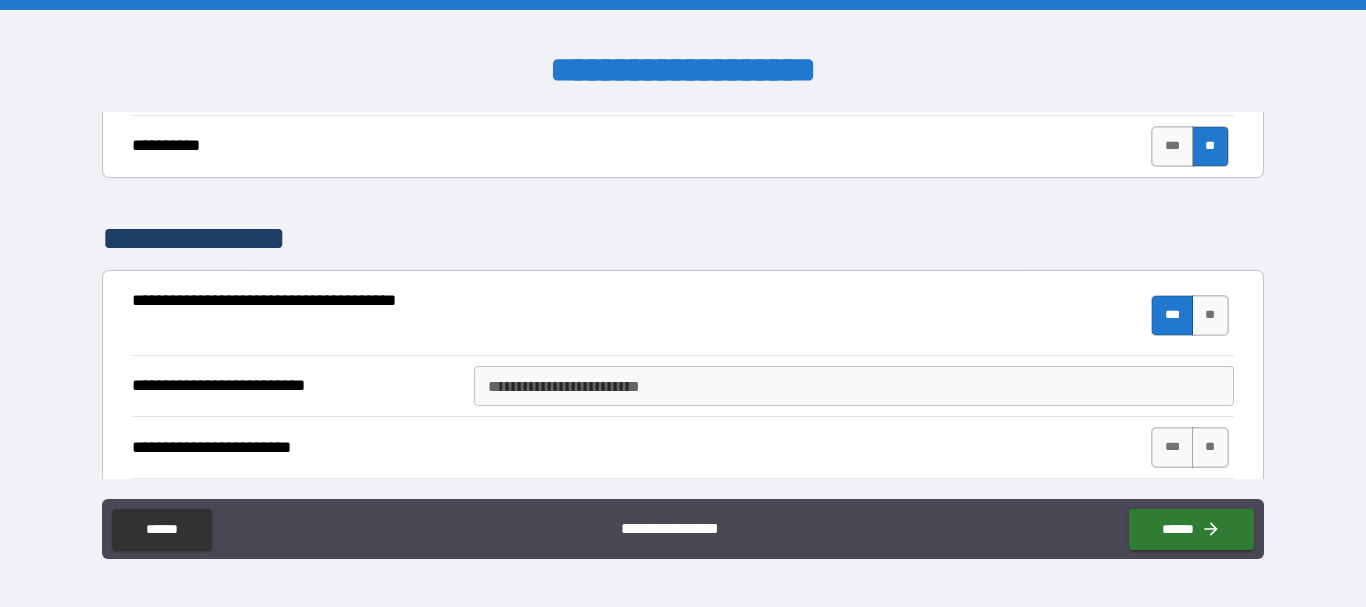 click on "**********" at bounding box center [854, 386] 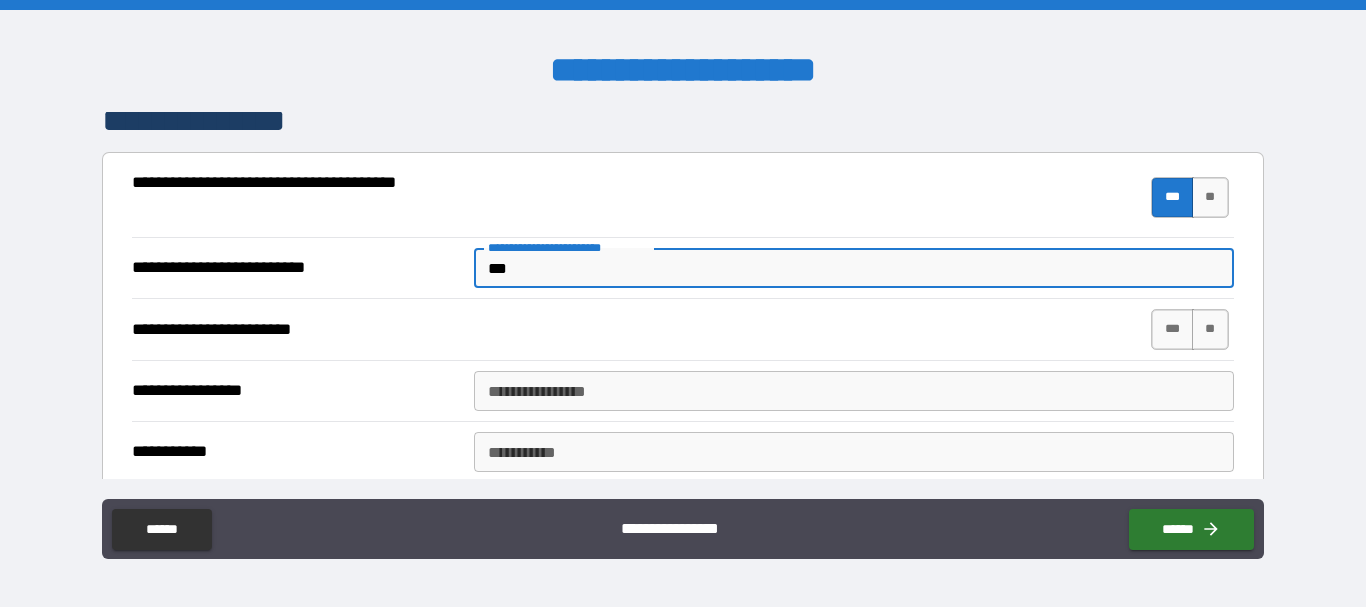 scroll, scrollTop: 2033, scrollLeft: 0, axis: vertical 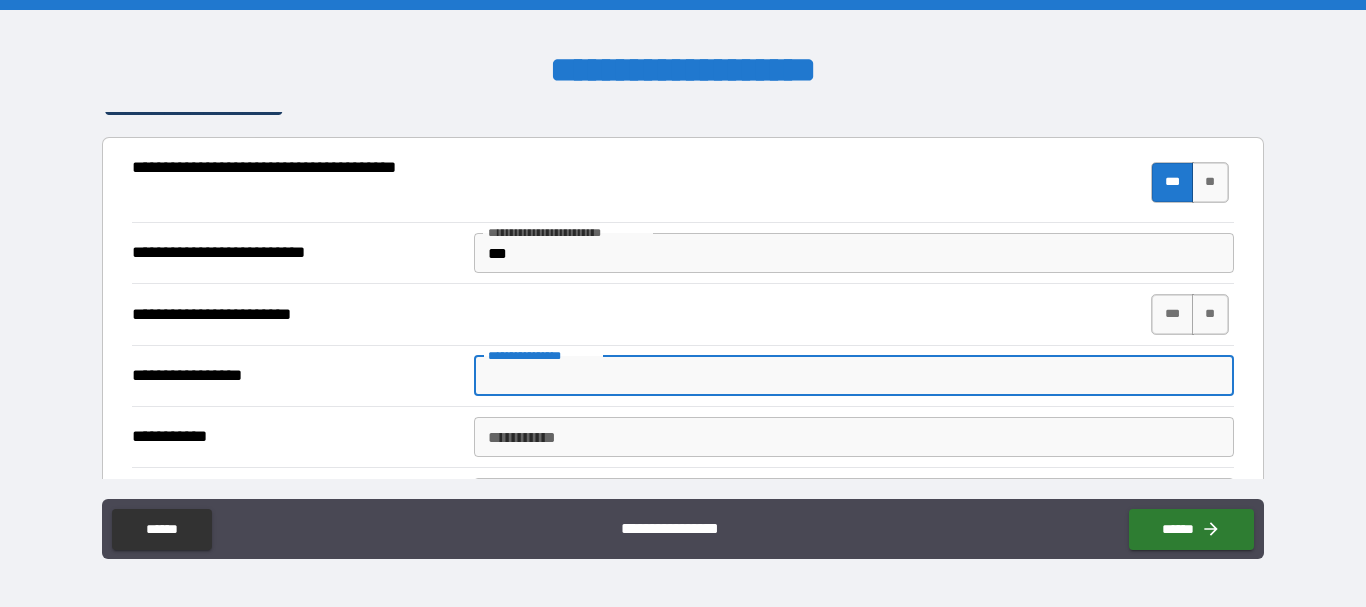 click on "**********" at bounding box center (854, 376) 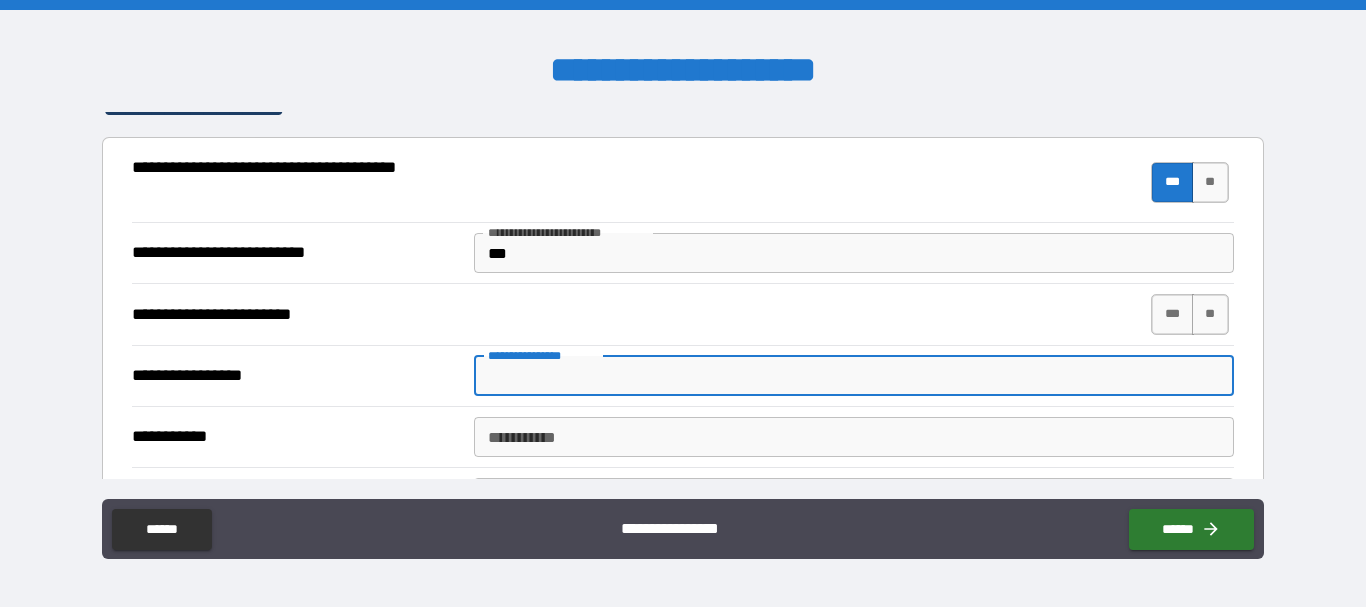 click on "**********" at bounding box center [854, 437] 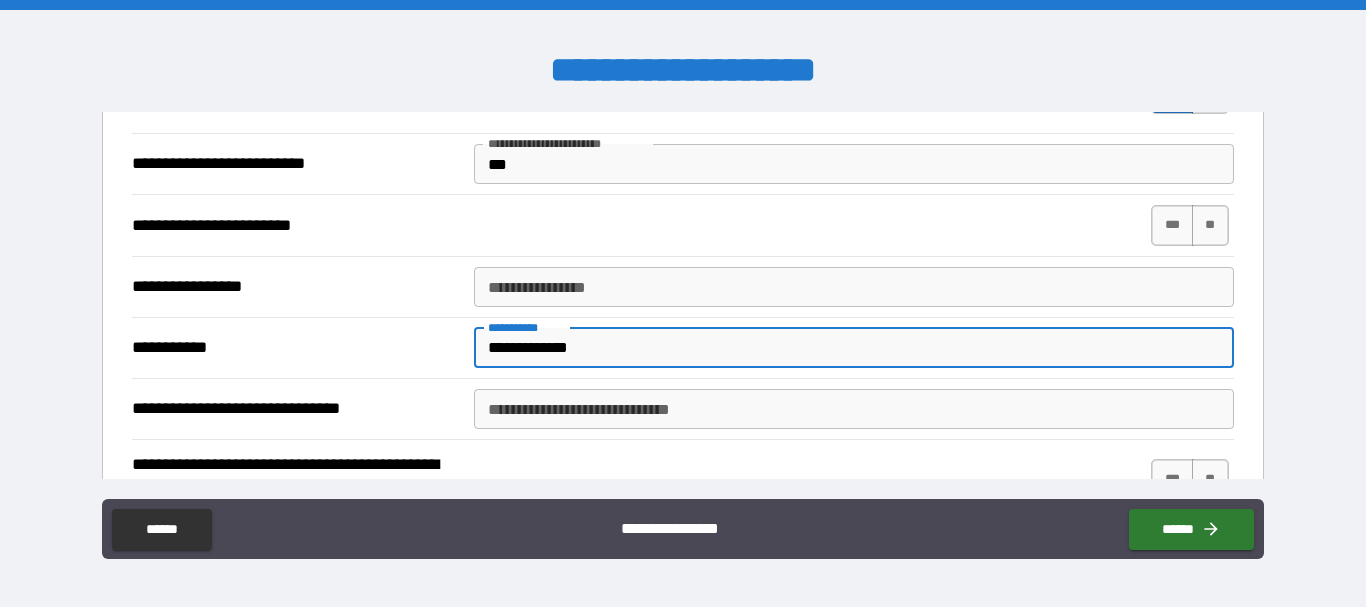 scroll, scrollTop: 2133, scrollLeft: 0, axis: vertical 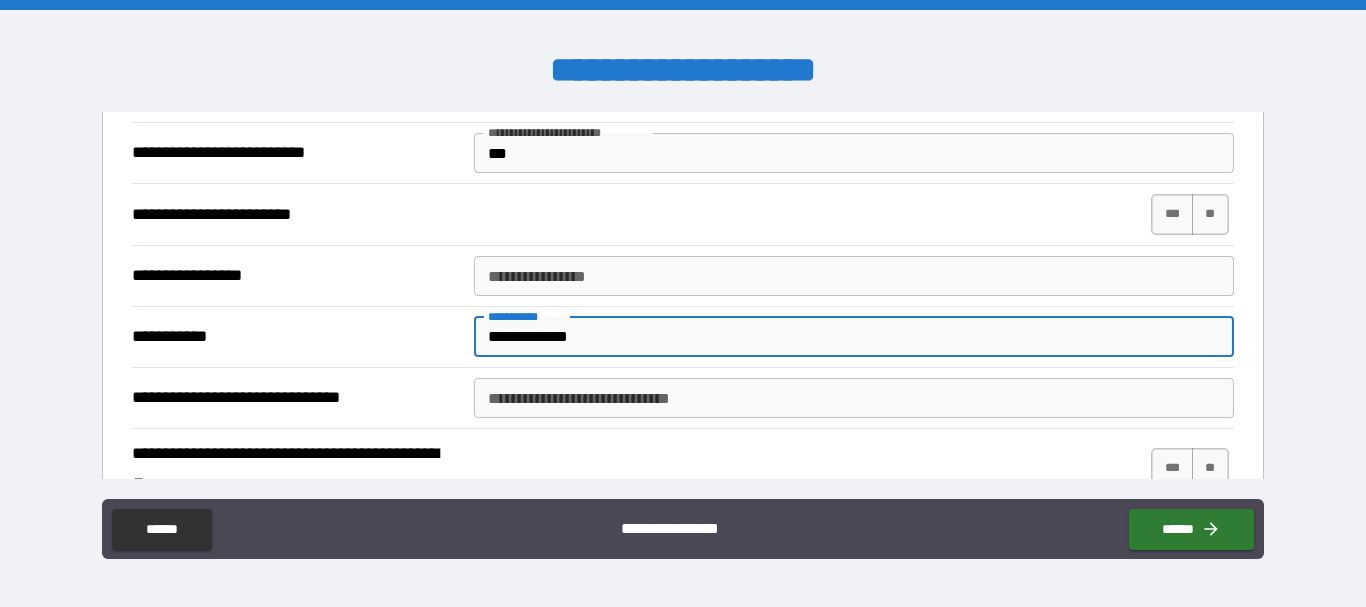 click on "**********" at bounding box center (854, 337) 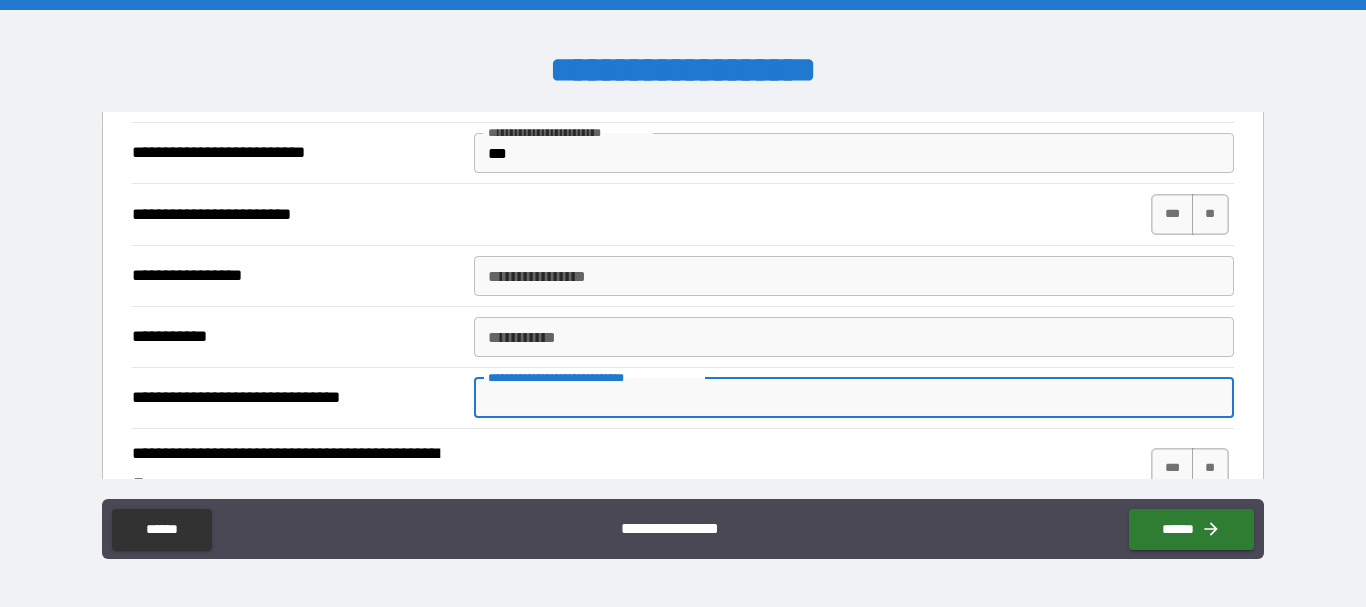click on "**********" at bounding box center (854, 398) 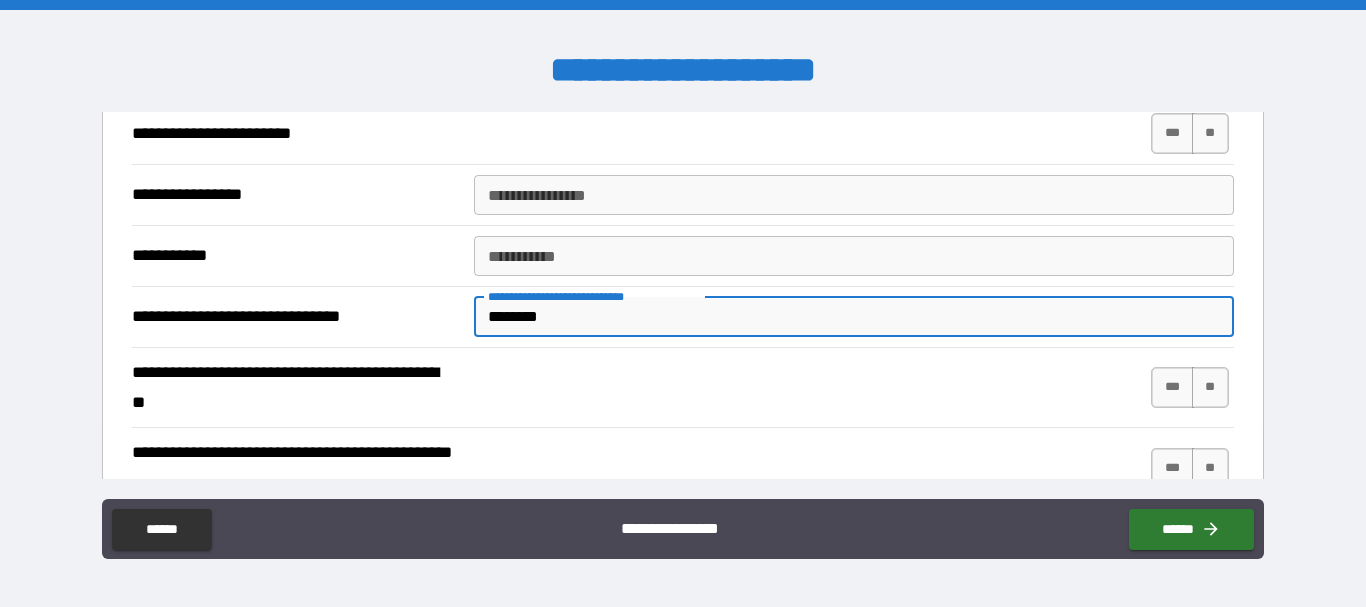 scroll, scrollTop: 2233, scrollLeft: 0, axis: vertical 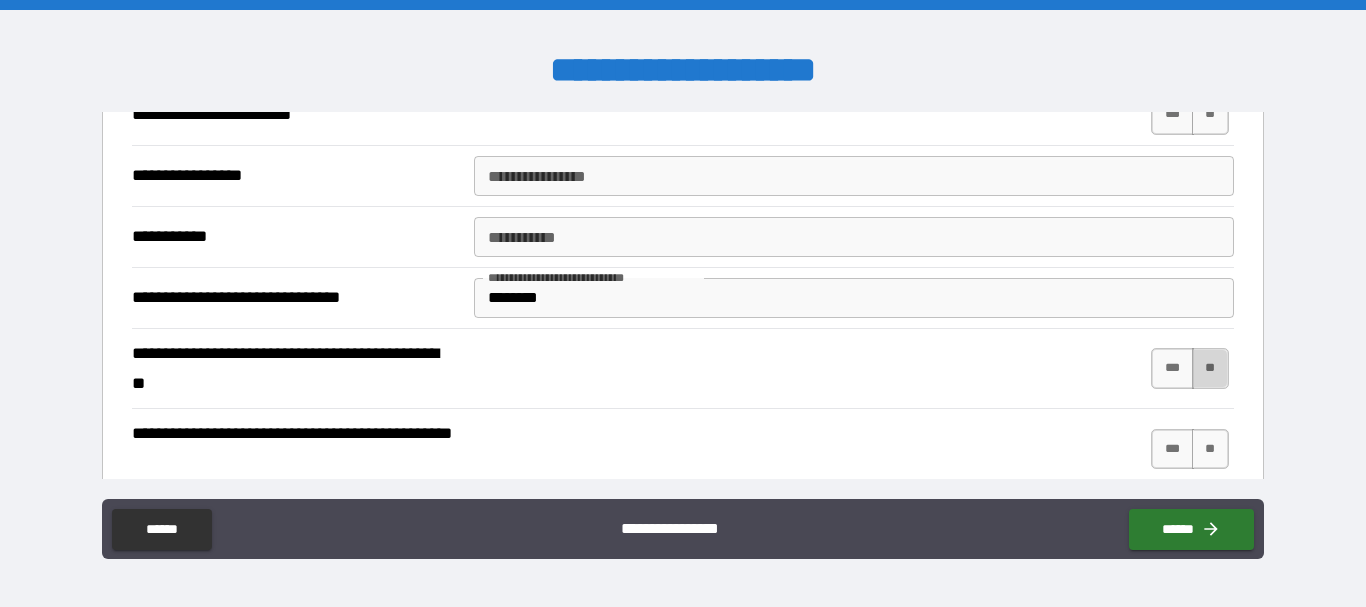 click on "**" at bounding box center (1210, 368) 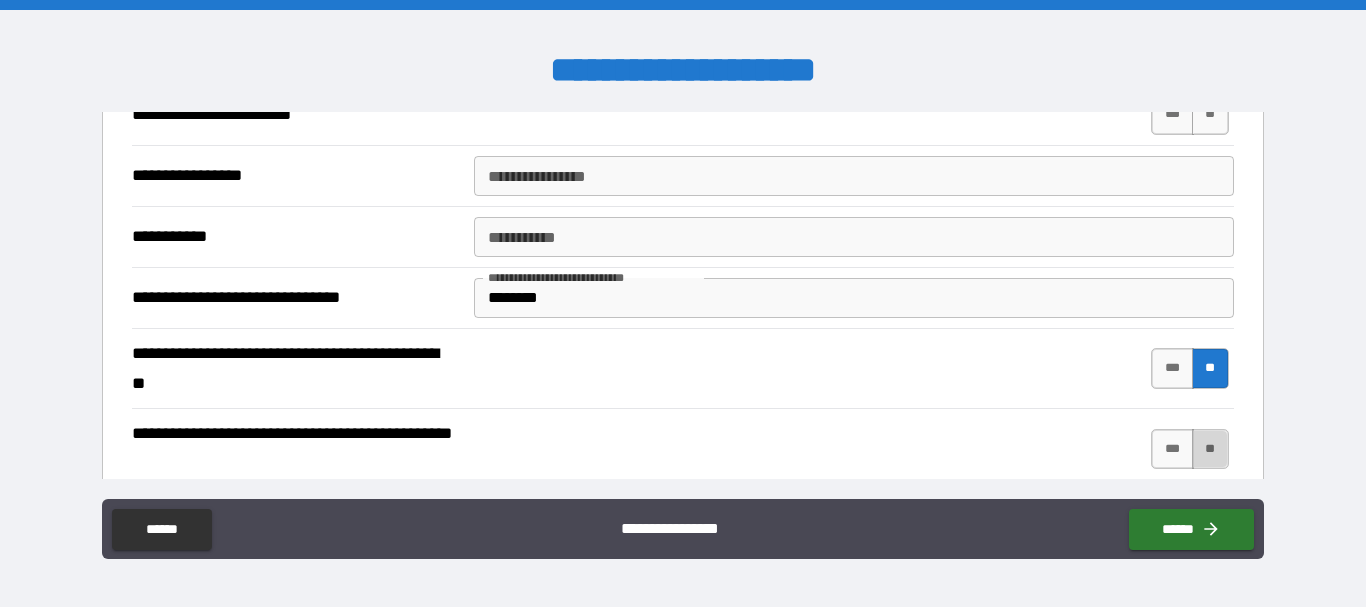 click on "**" at bounding box center [1210, 449] 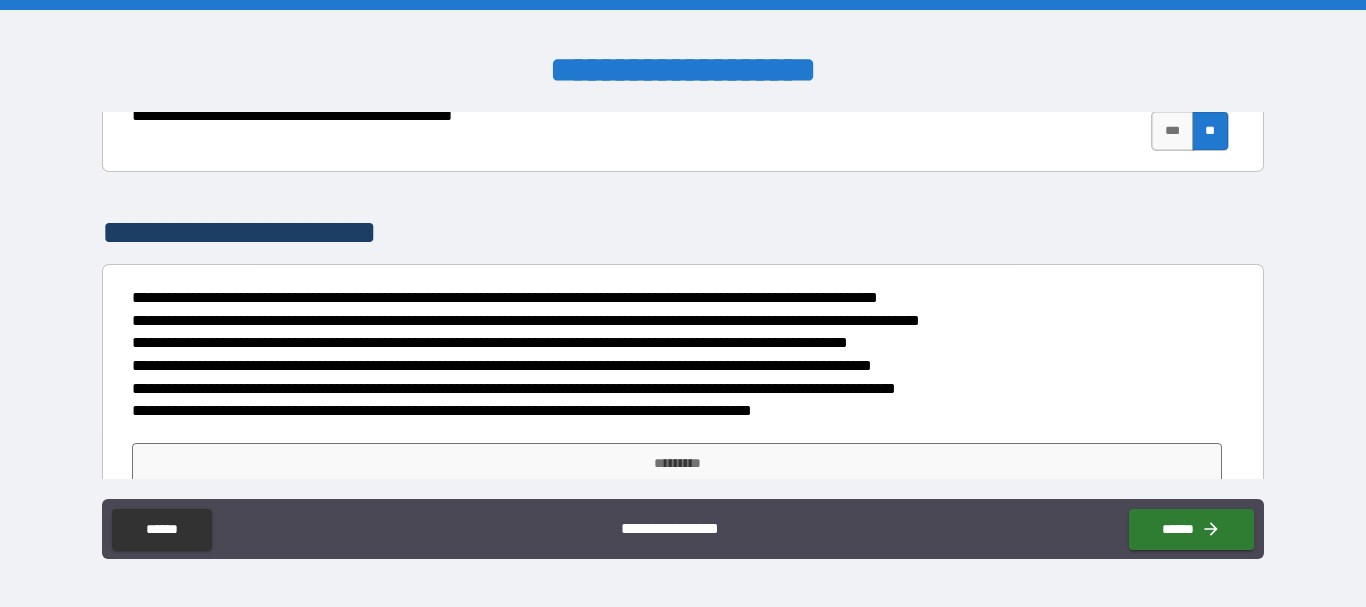 scroll, scrollTop: 2586, scrollLeft: 0, axis: vertical 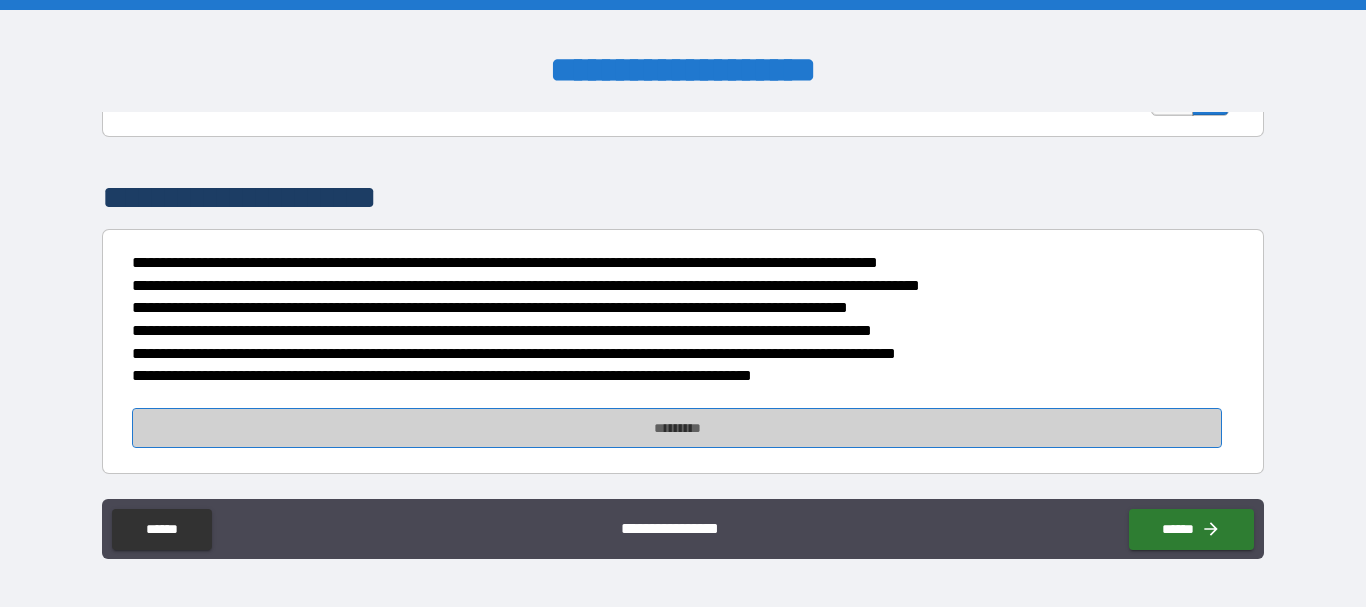 click on "*********" at bounding box center [677, 428] 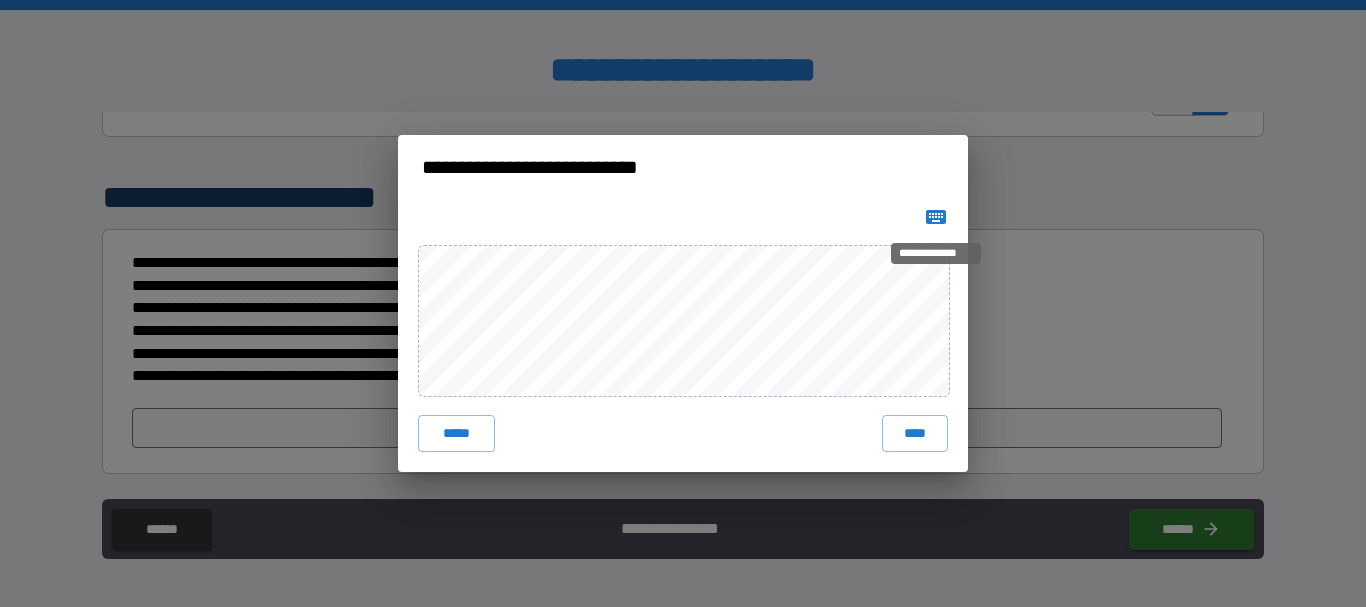 click 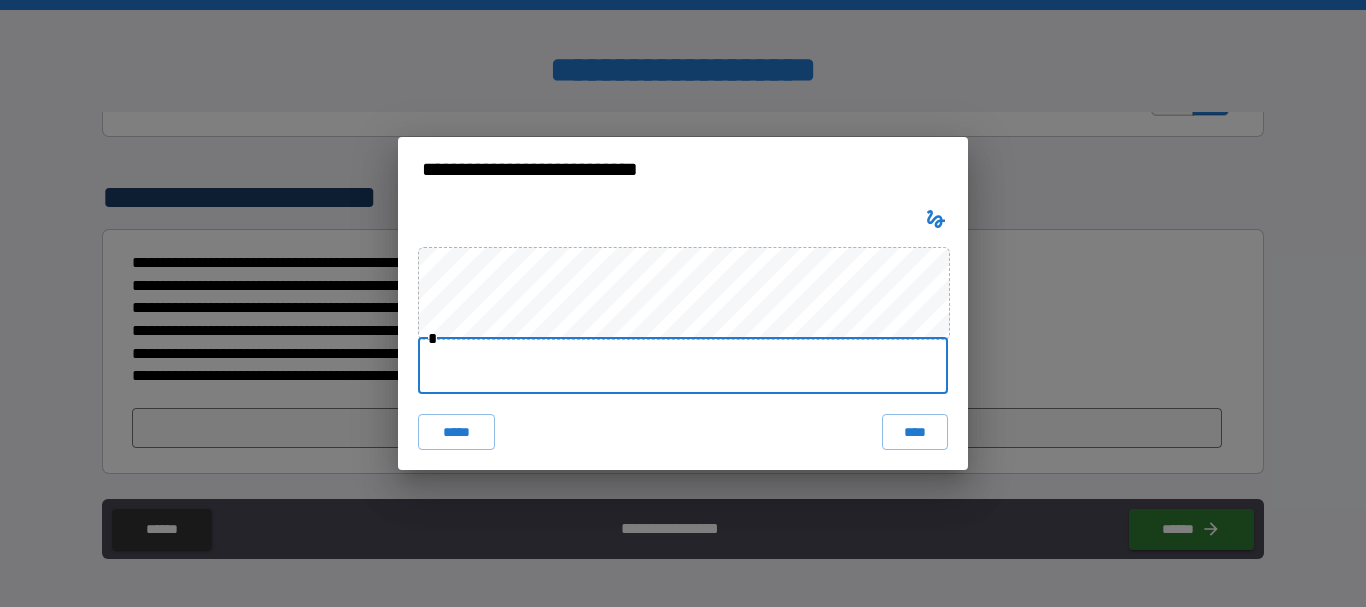 click at bounding box center (683, 366) 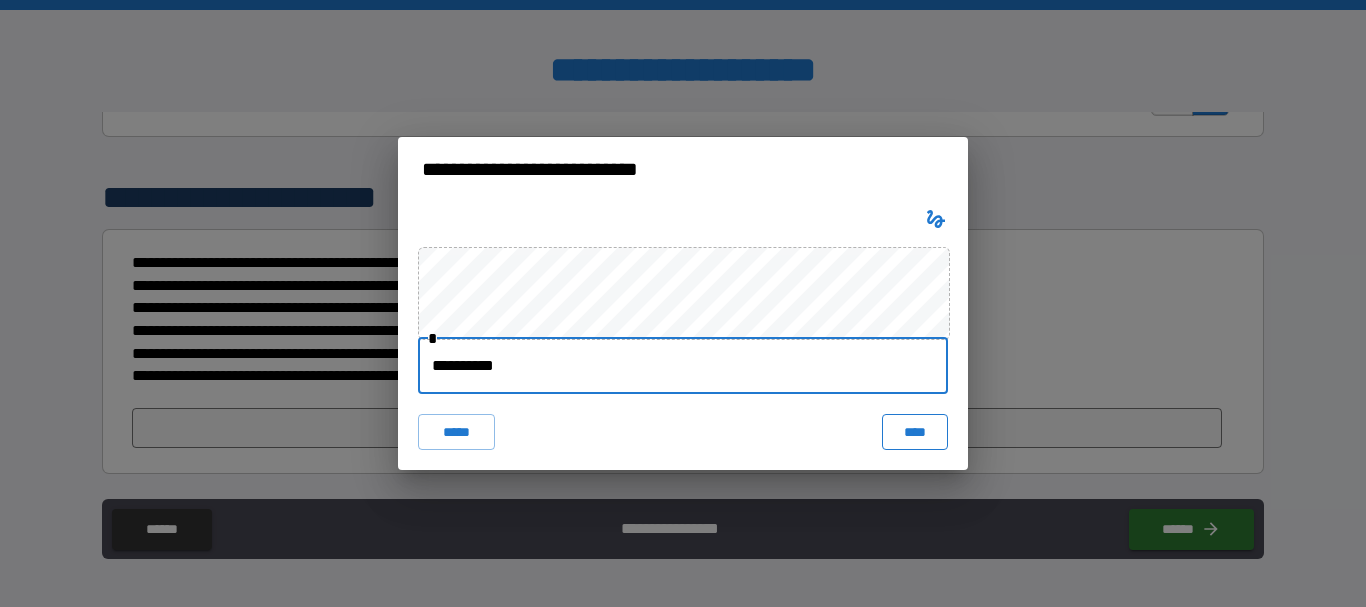 click on "****" at bounding box center [915, 432] 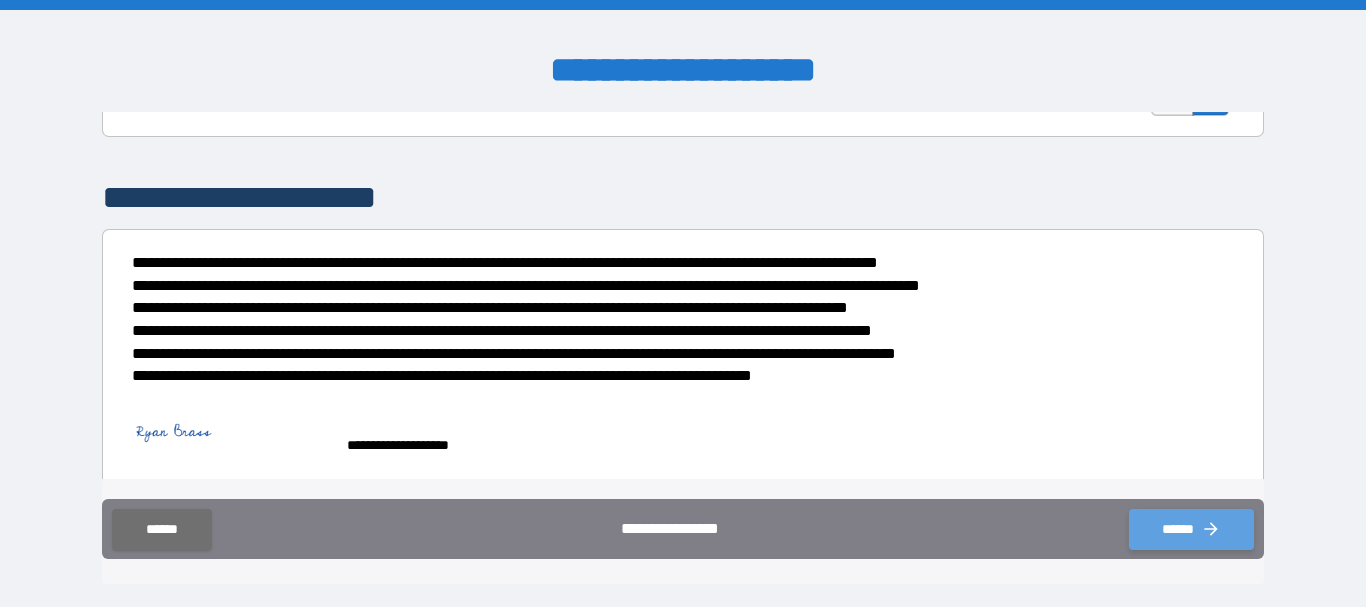 click on "******" at bounding box center (1191, 529) 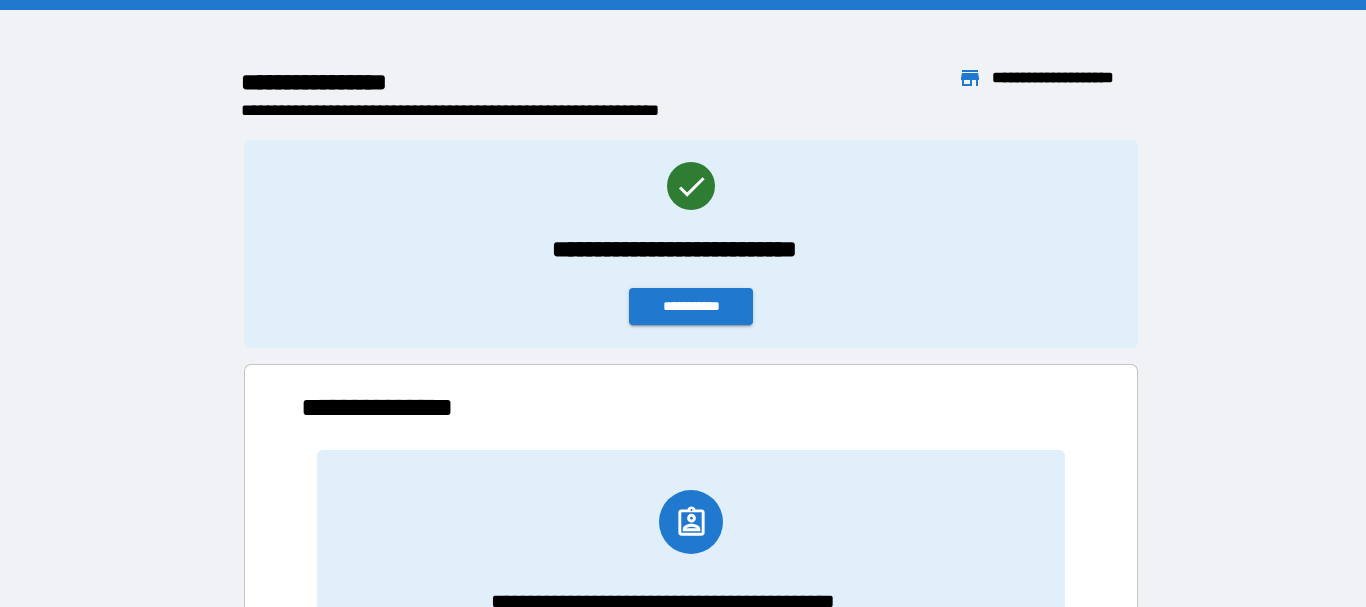 scroll, scrollTop: 16, scrollLeft: 16, axis: both 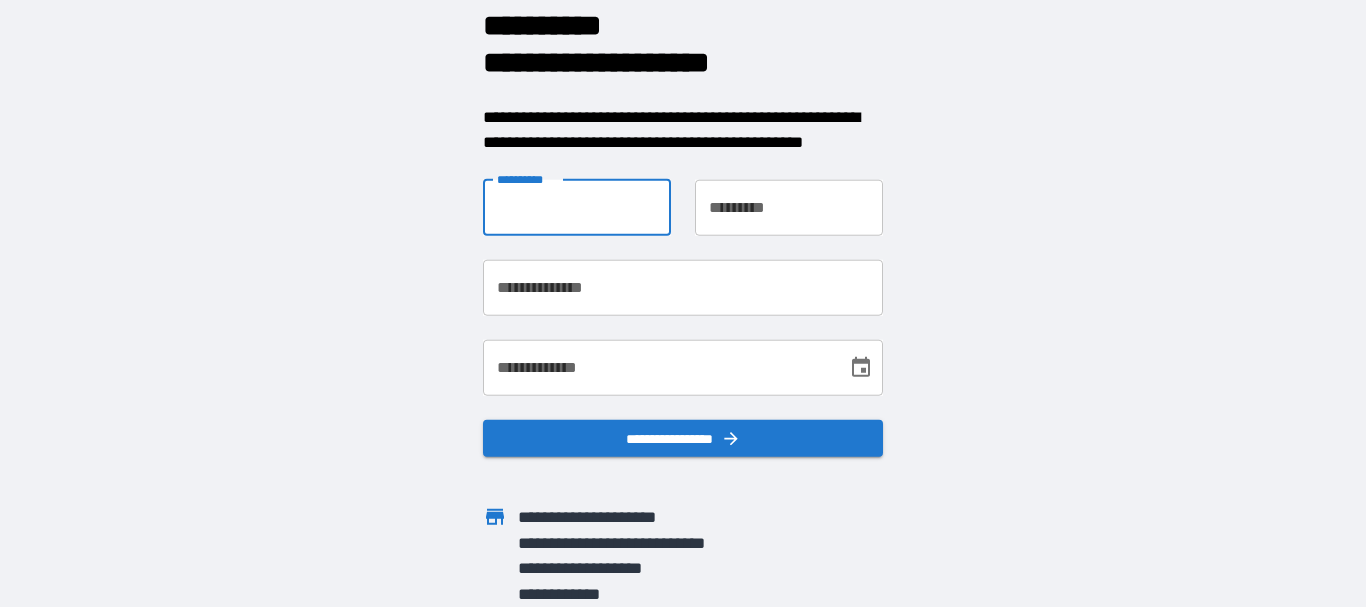 click on "**********" at bounding box center [577, 207] 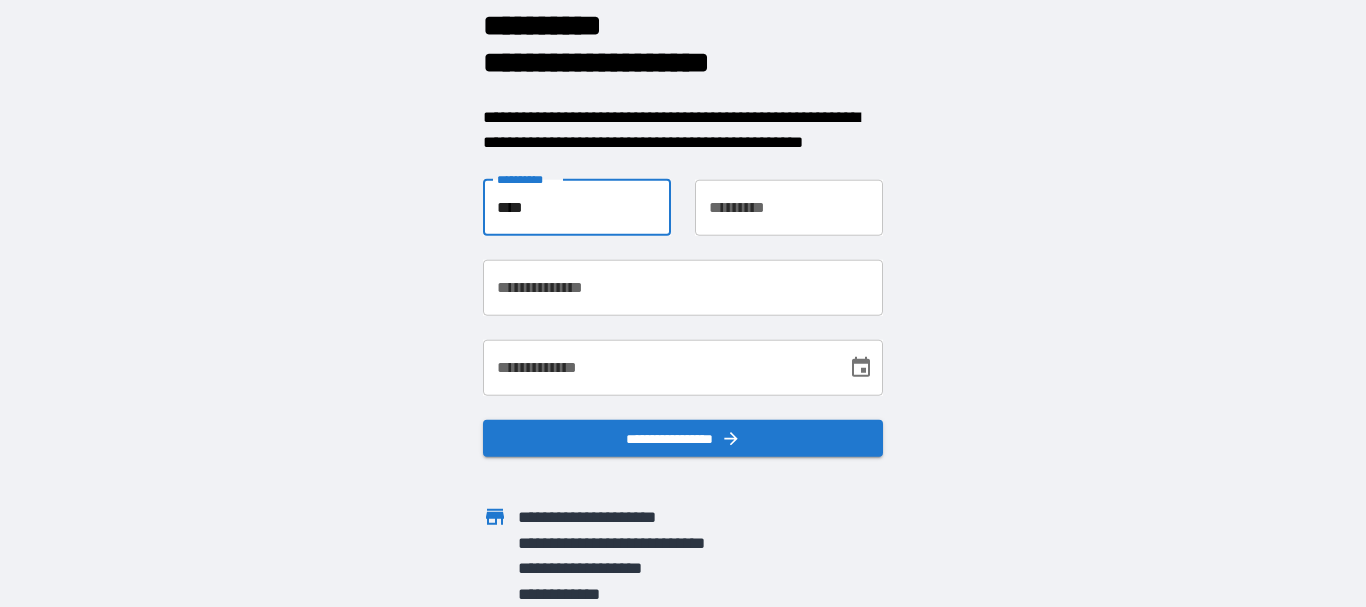 type on "****" 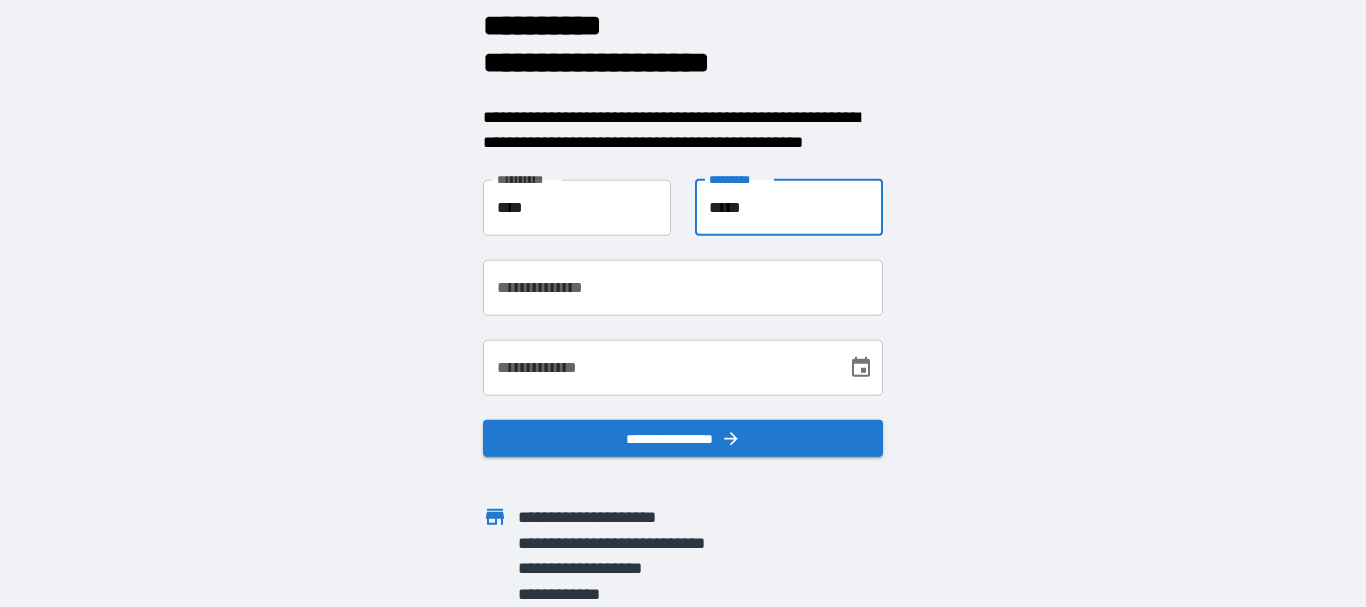 type on "*****" 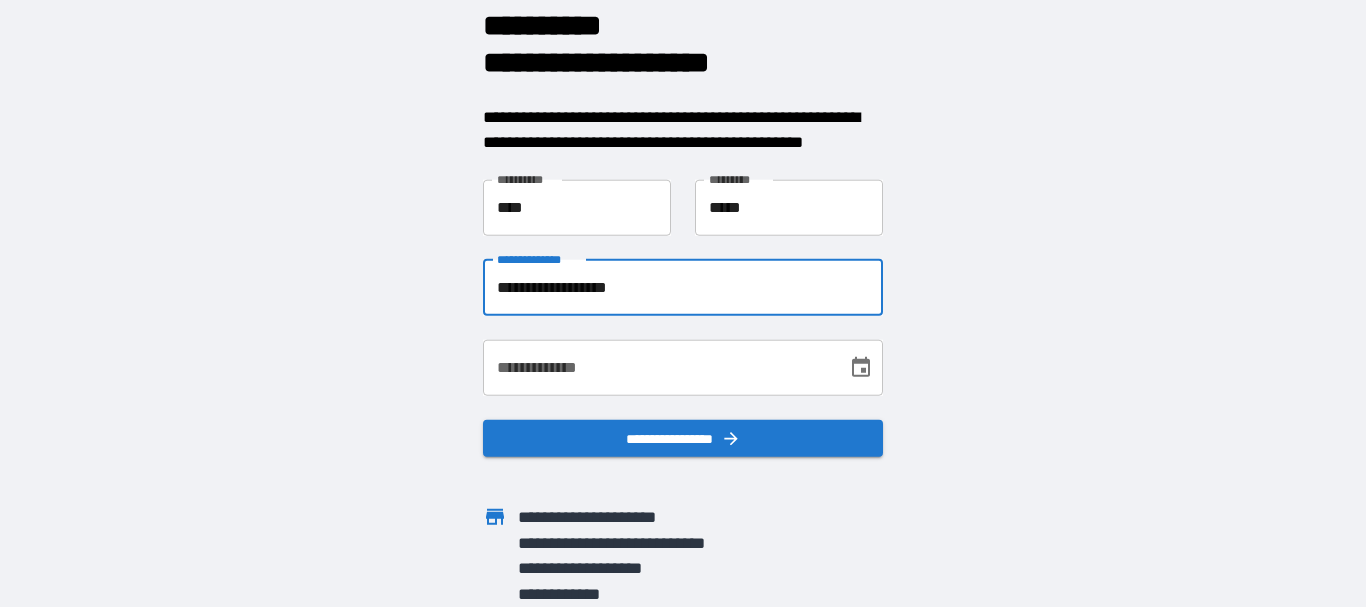 type on "**********" 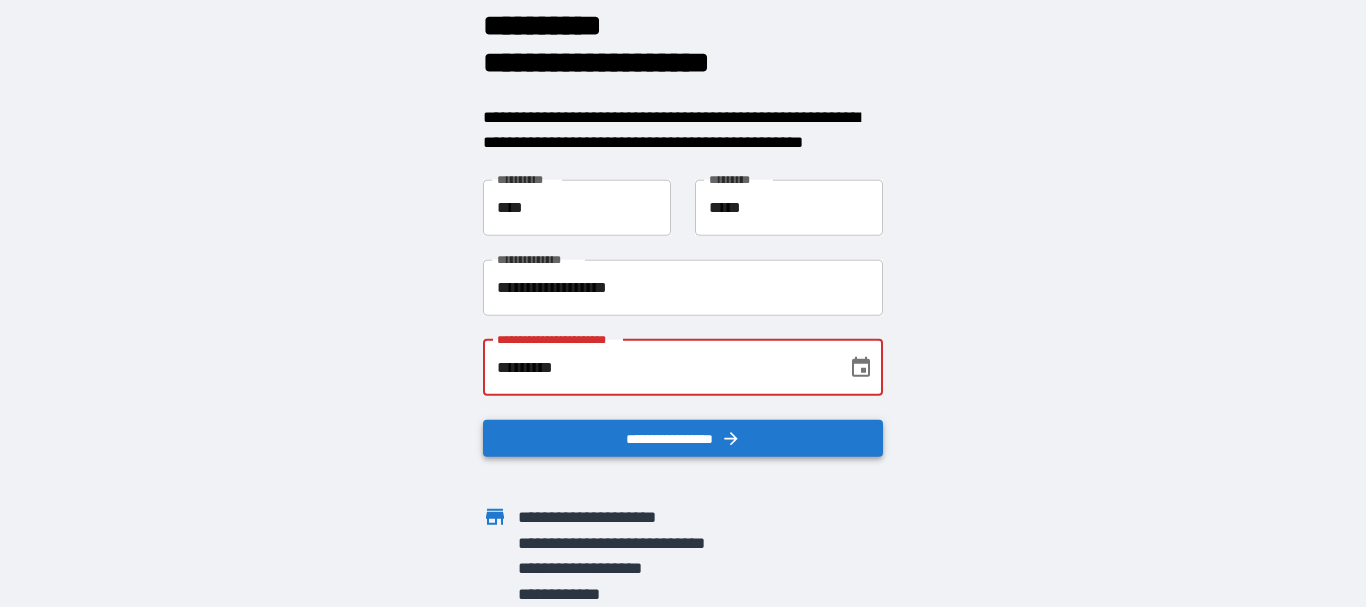 click on "**********" at bounding box center [683, 438] 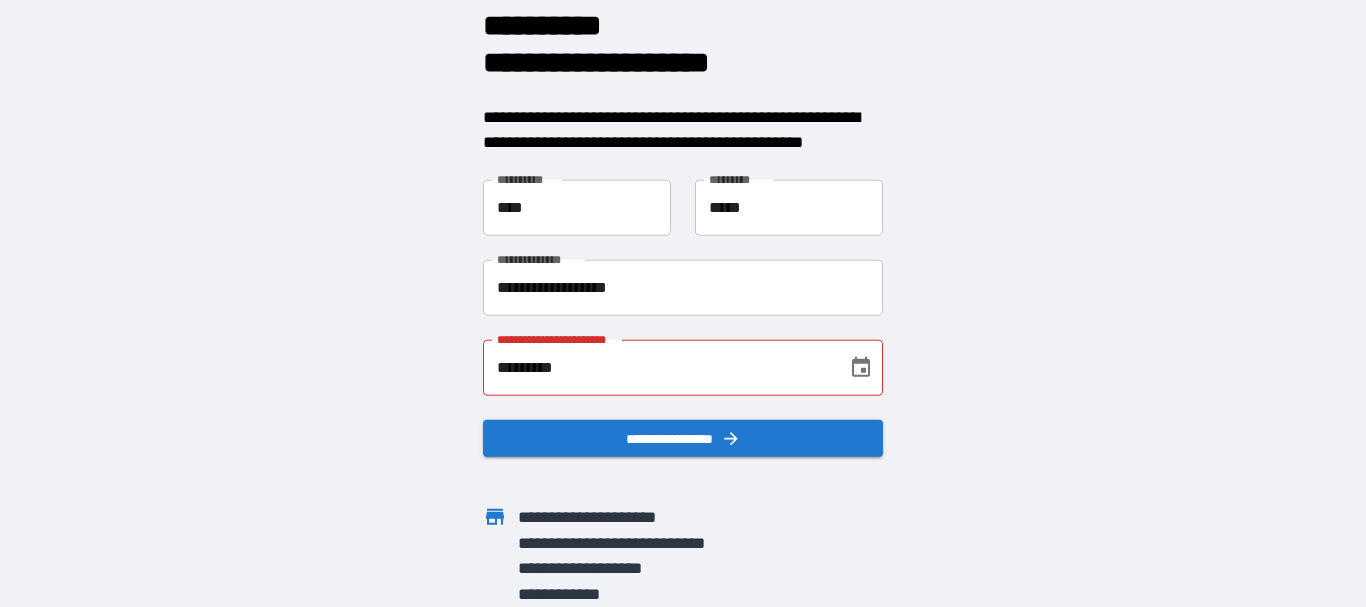 click on "*********" at bounding box center (658, 367) 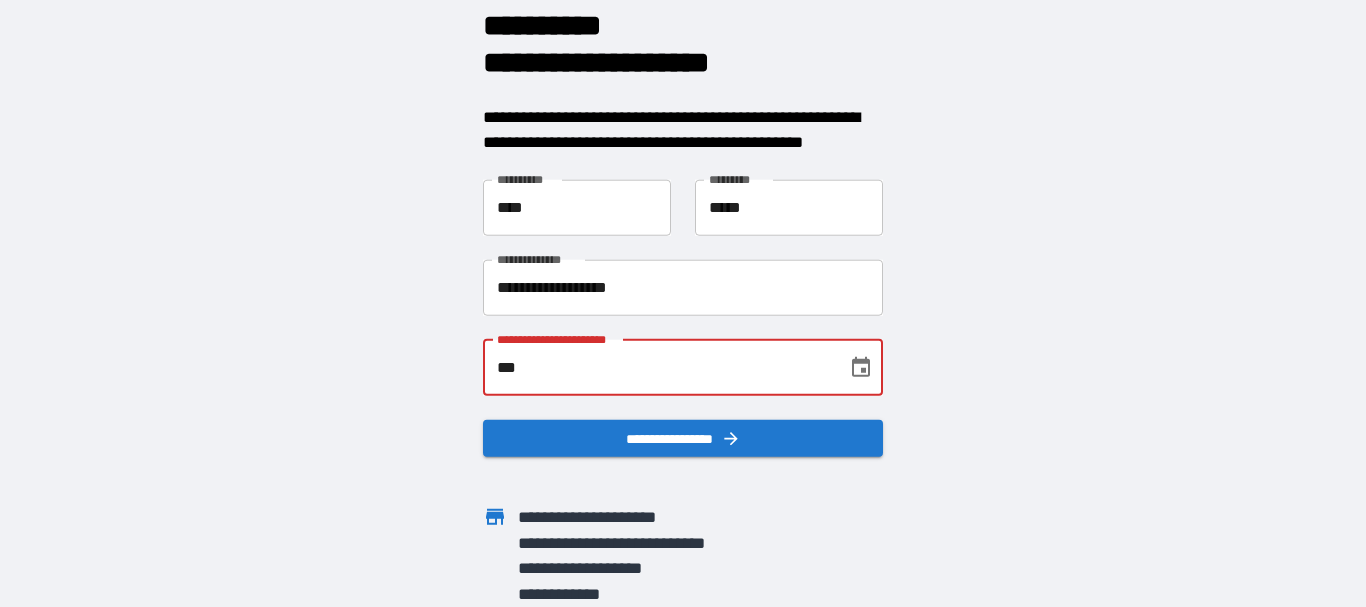 type on "*" 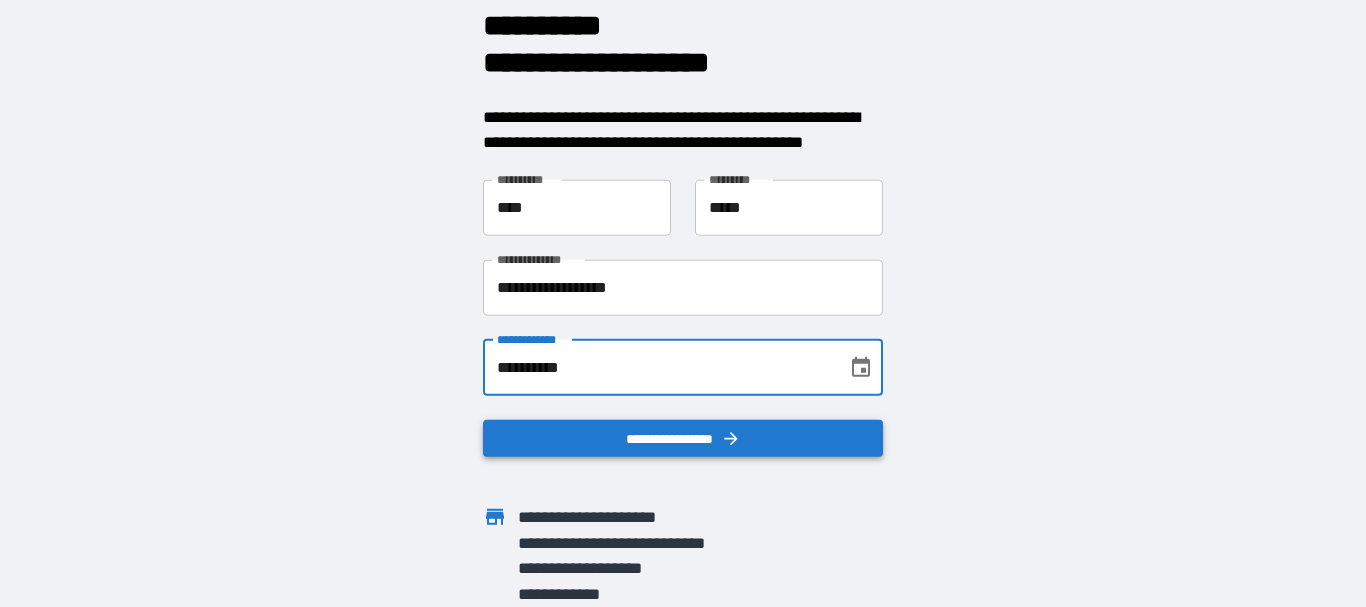 type on "**********" 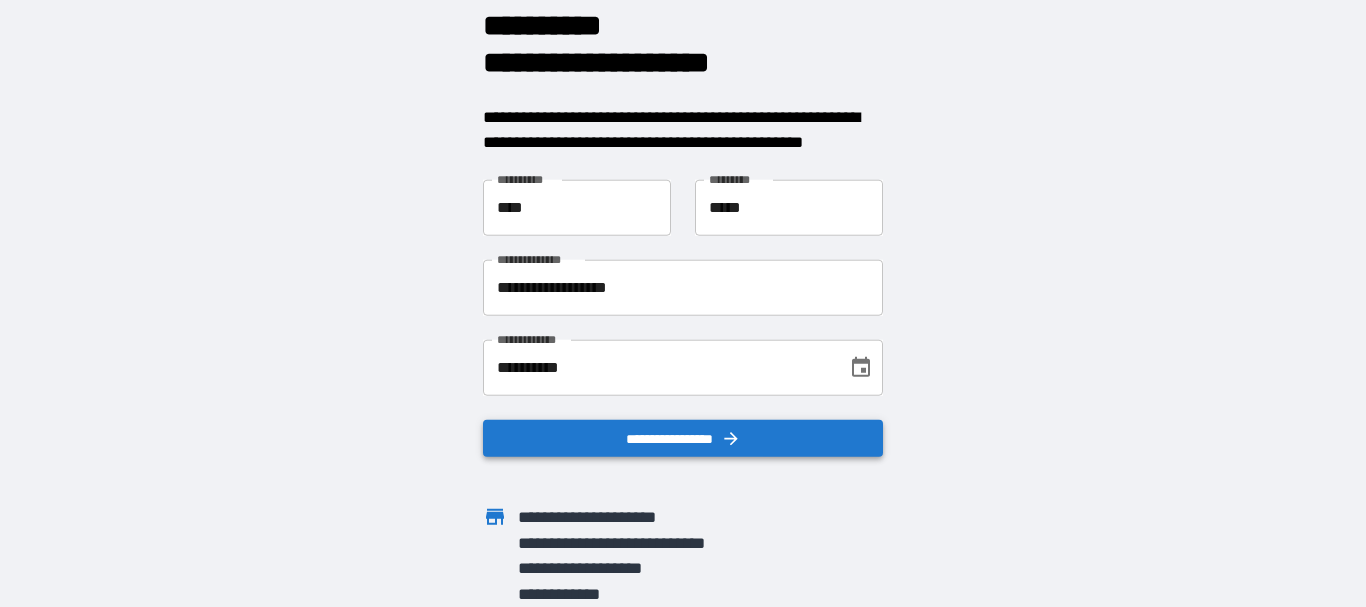 scroll, scrollTop: 0, scrollLeft: 0, axis: both 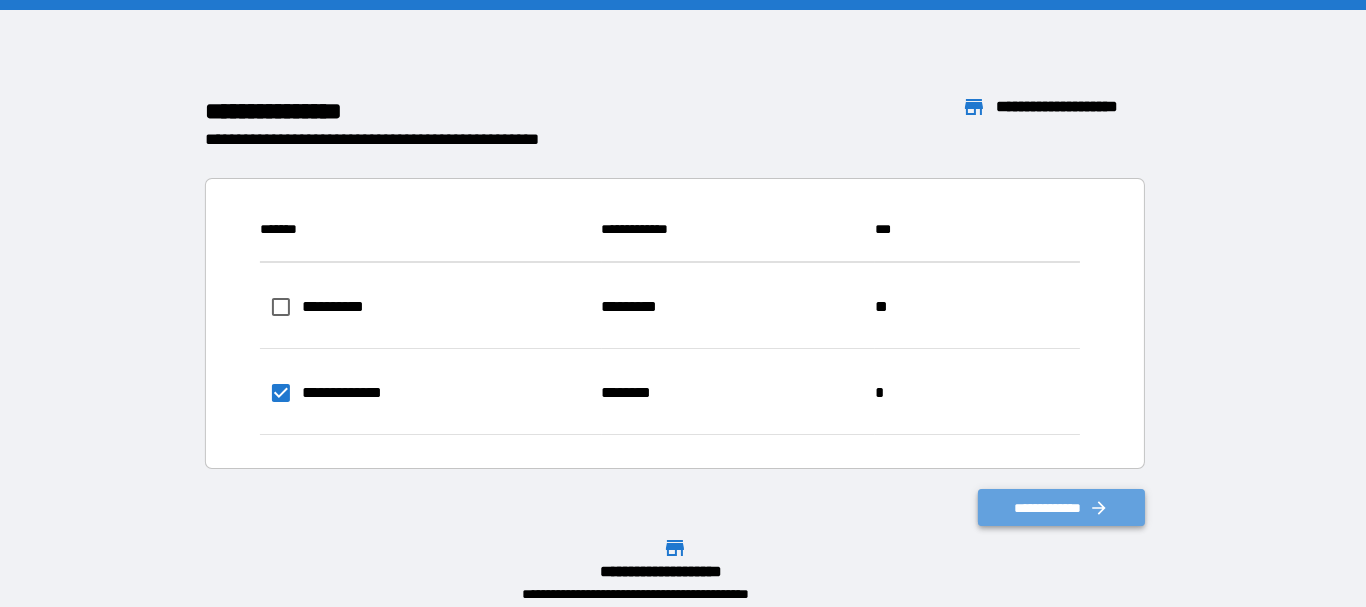 click on "**********" at bounding box center (1062, 508) 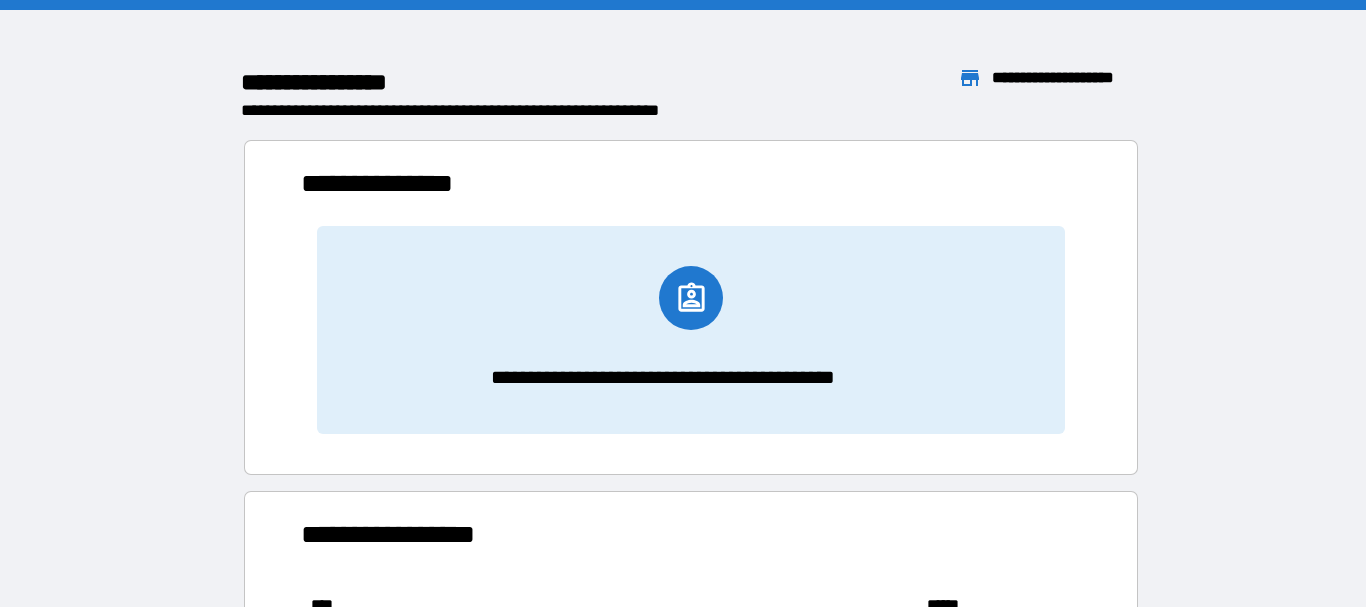 scroll, scrollTop: 16, scrollLeft: 16, axis: both 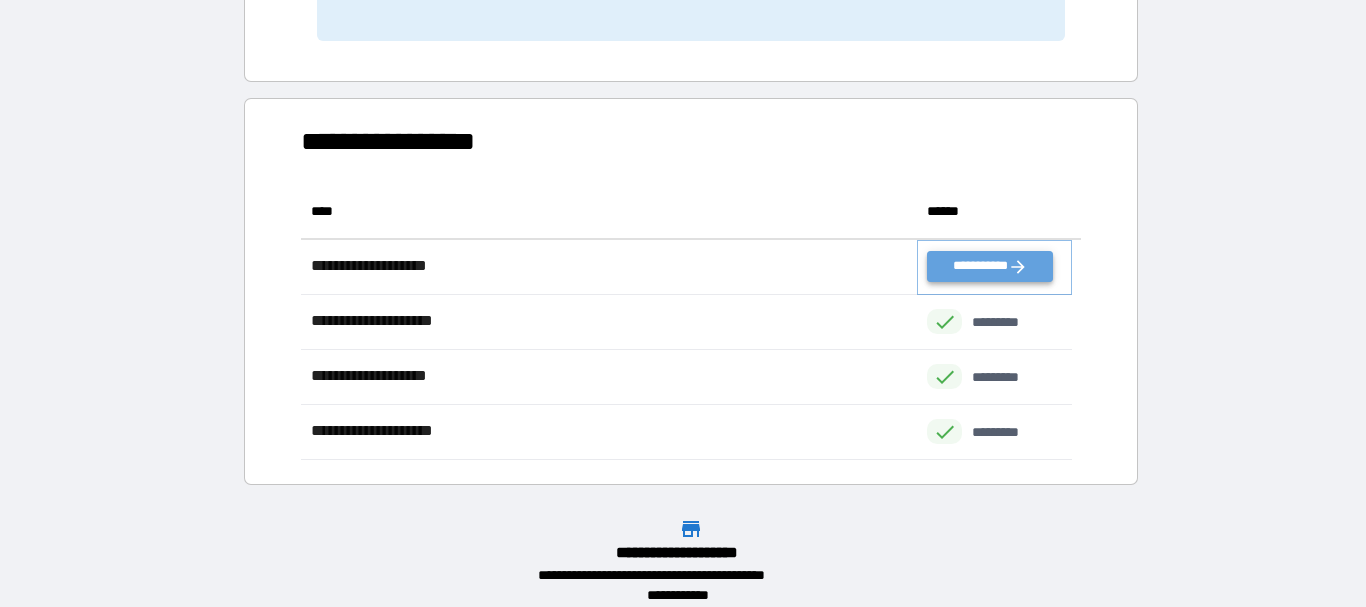 click on "**********" at bounding box center (989, 266) 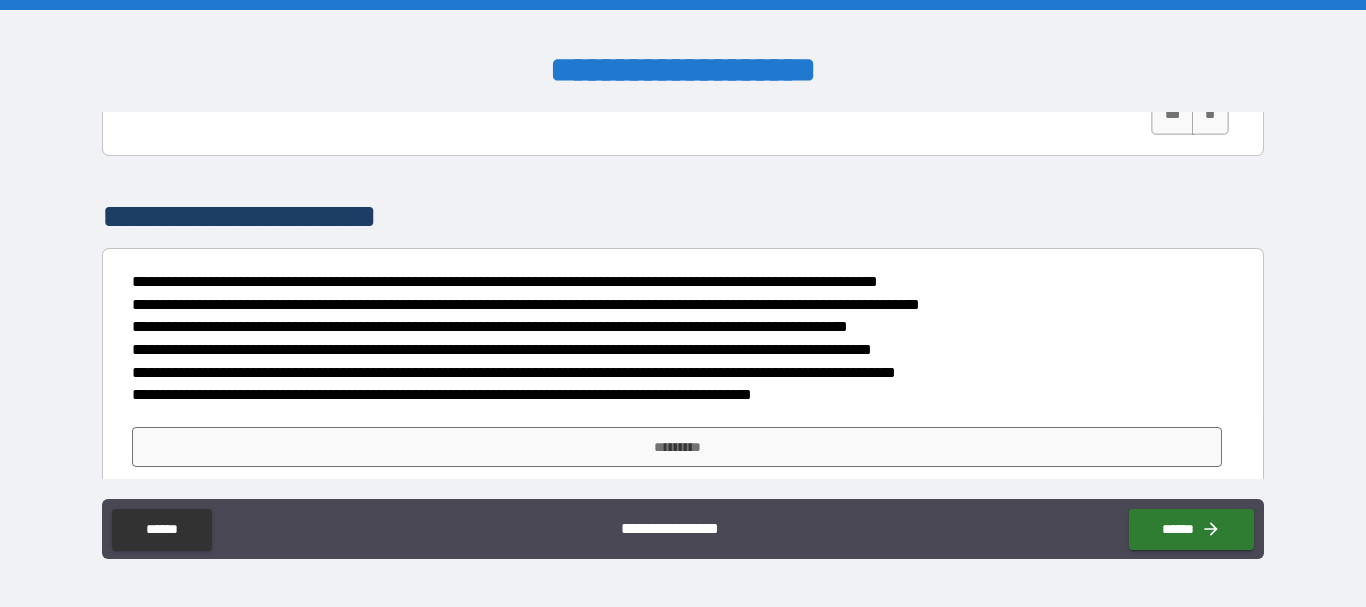 scroll, scrollTop: 2586, scrollLeft: 0, axis: vertical 